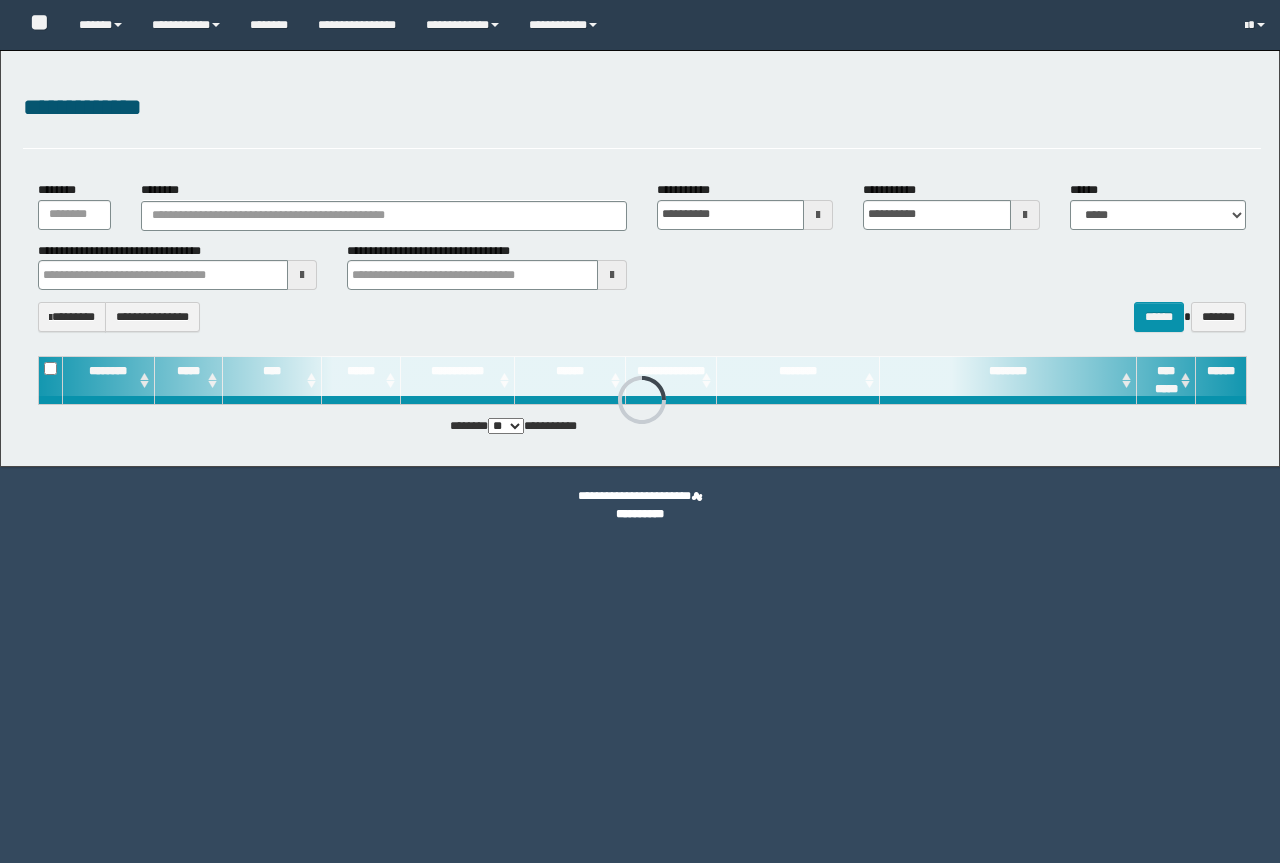 scroll, scrollTop: 0, scrollLeft: 0, axis: both 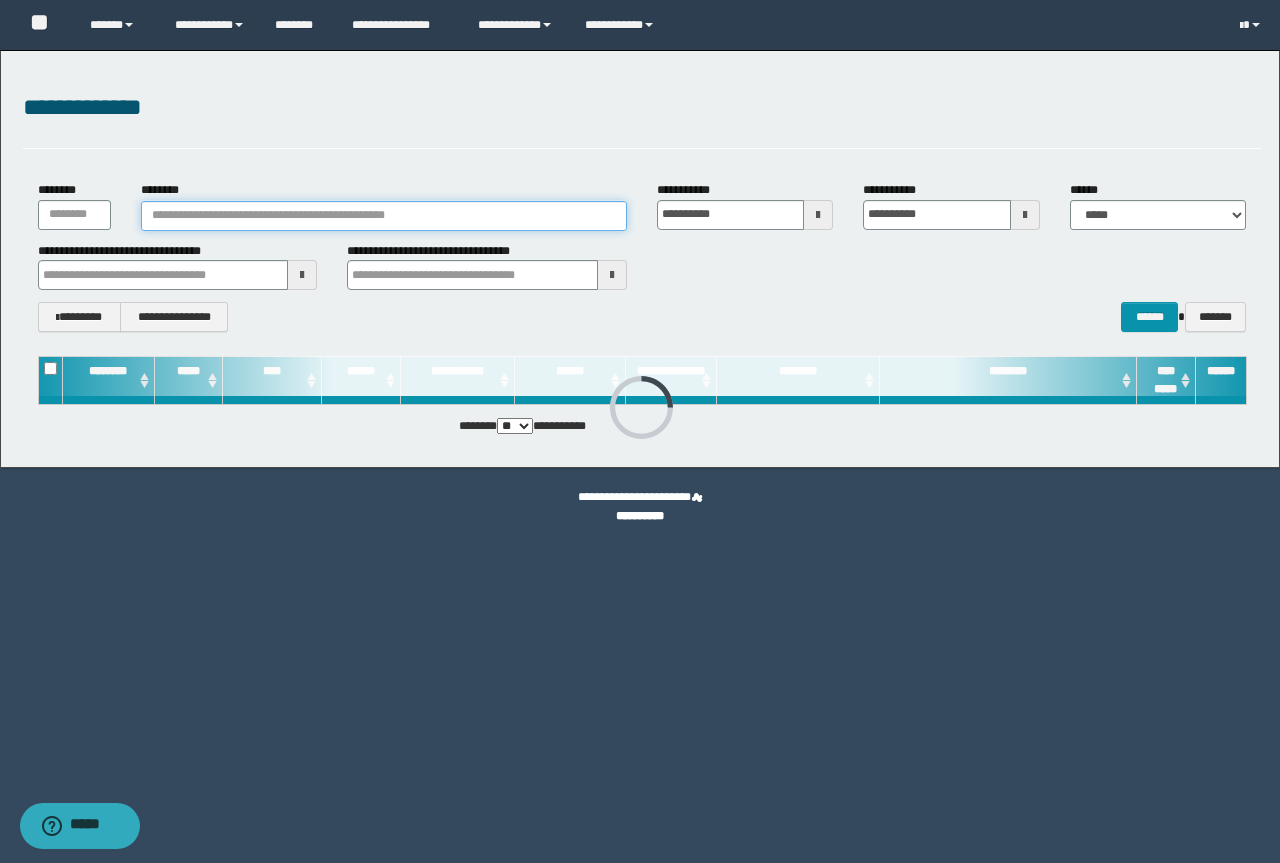 click on "********" at bounding box center [384, 216] 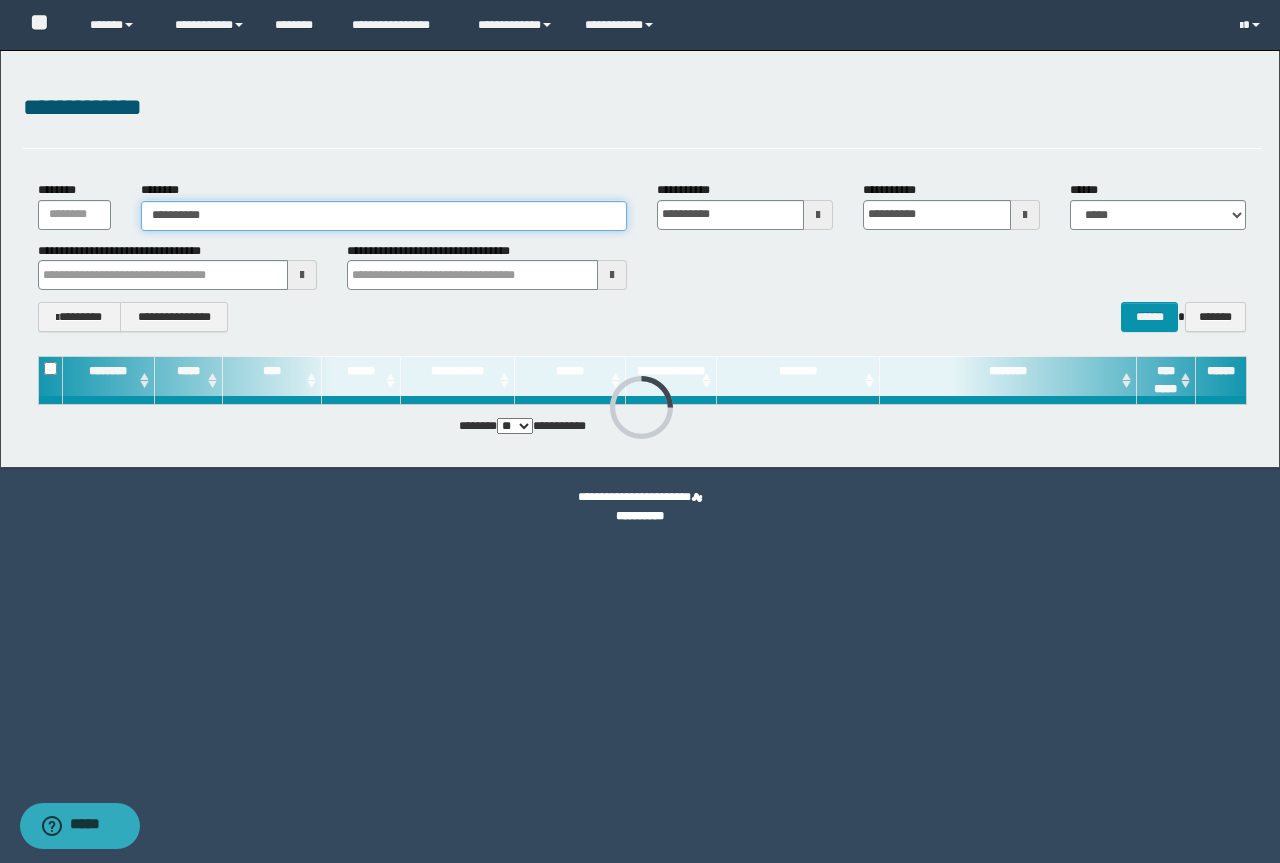 type on "**********" 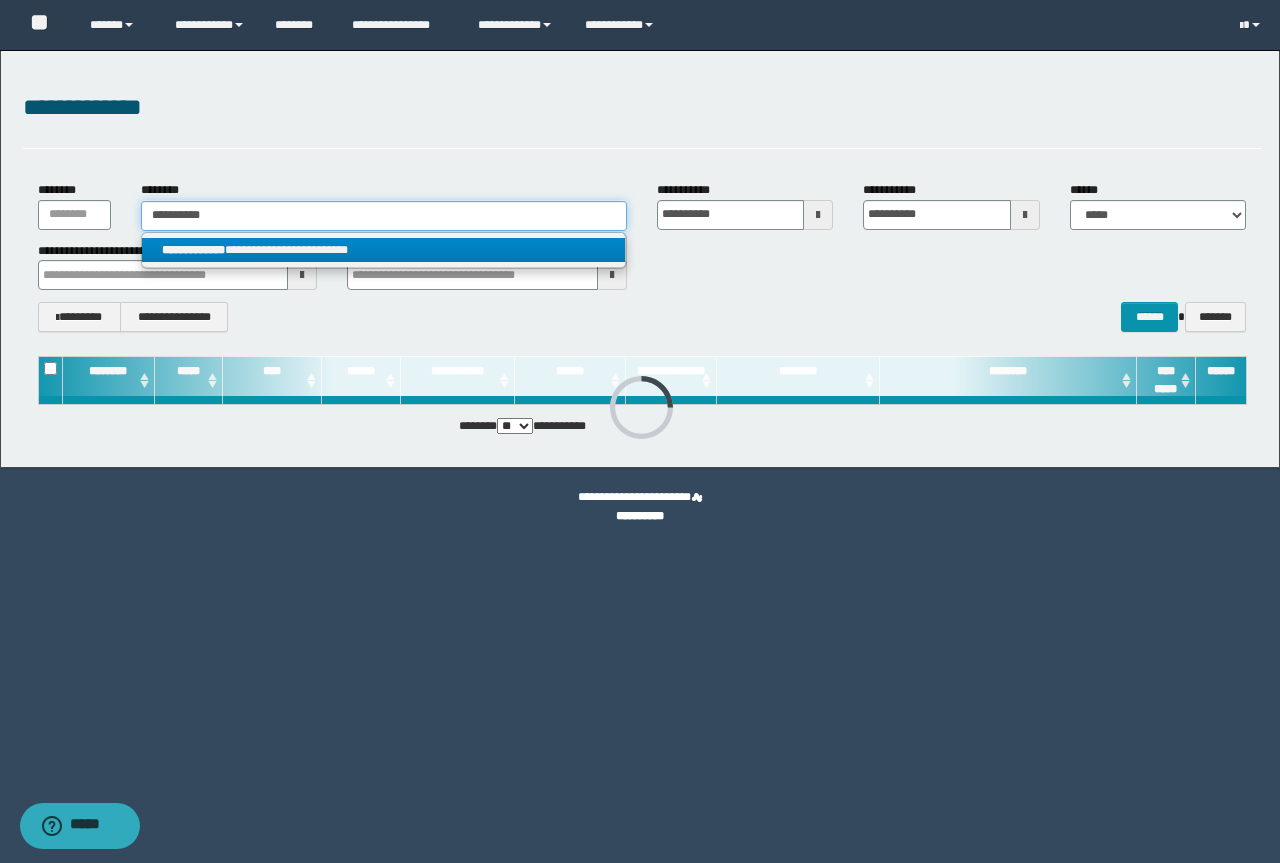 type on "**********" 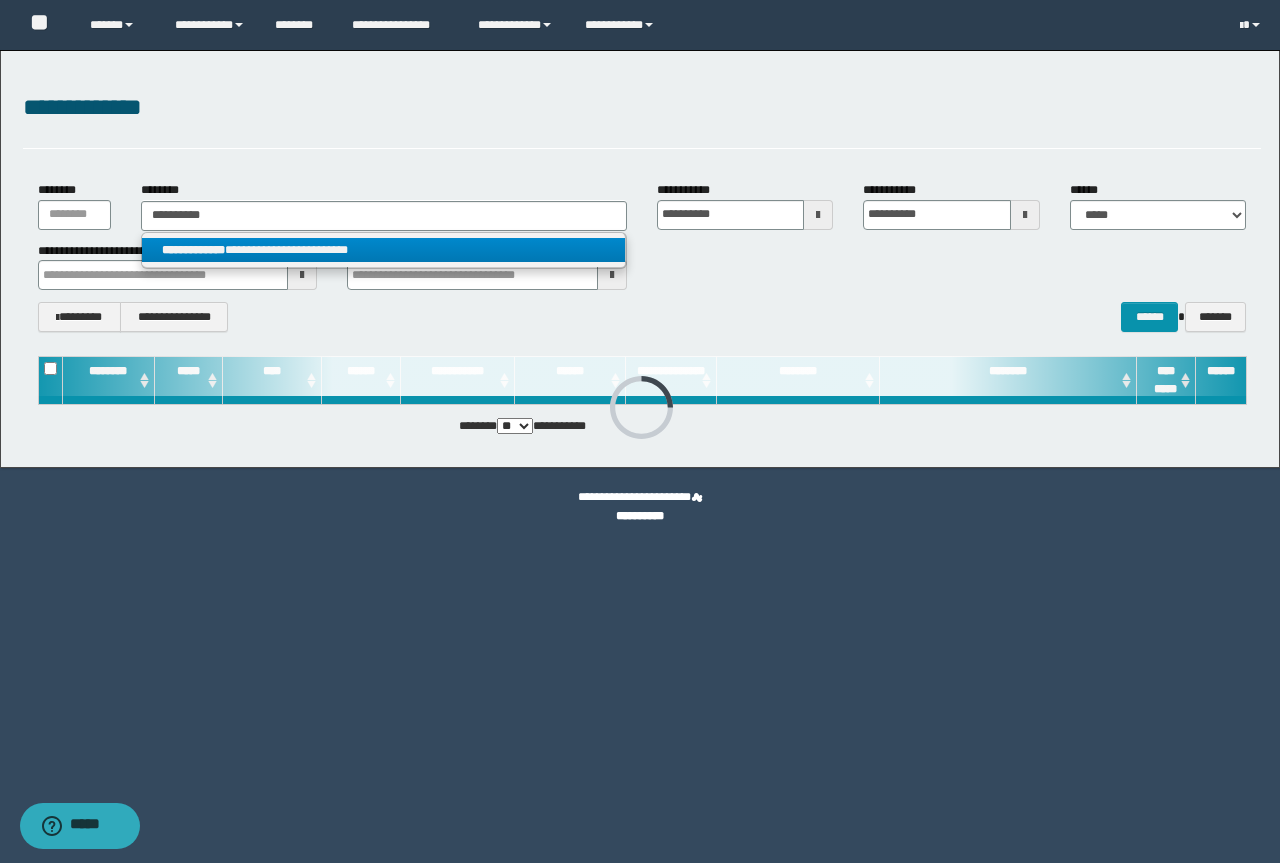 click on "**********" at bounding box center (383, 250) 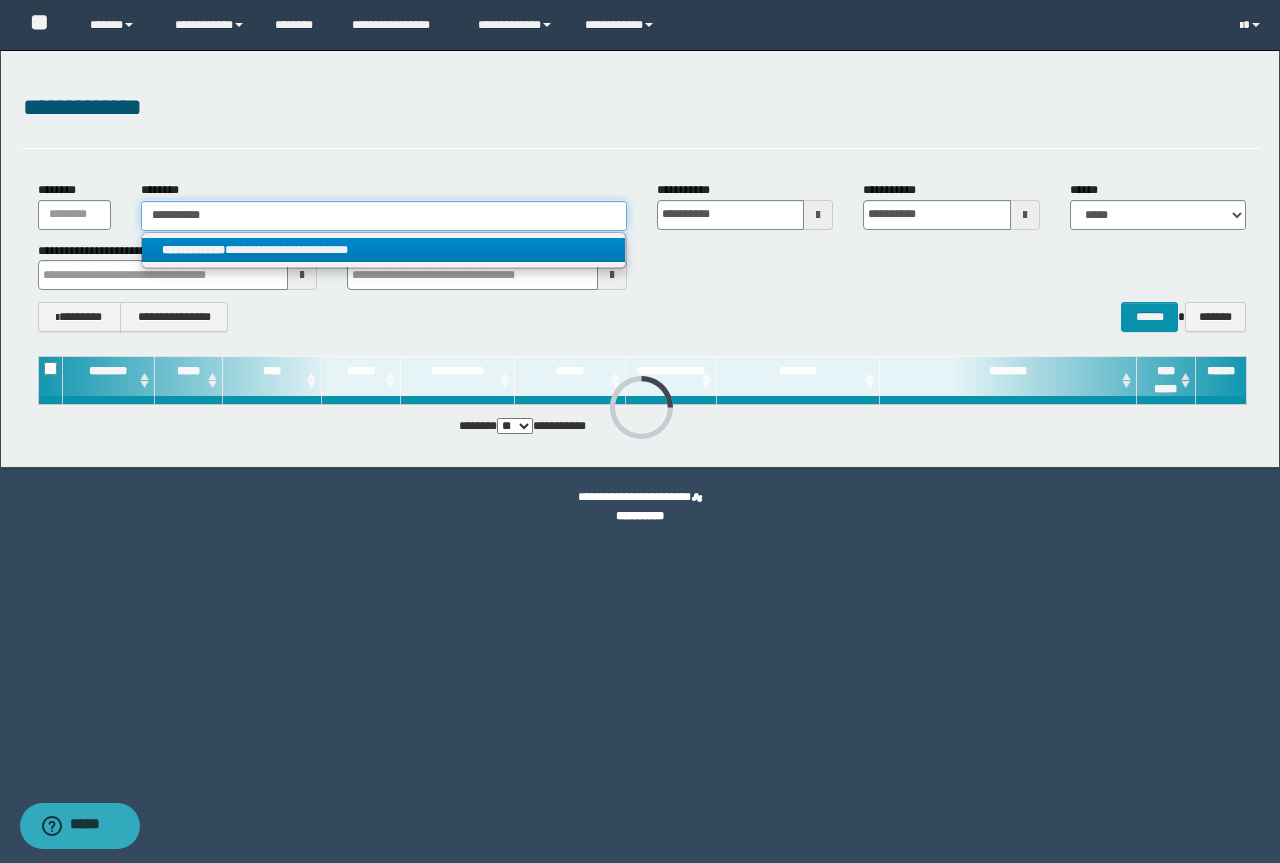 type 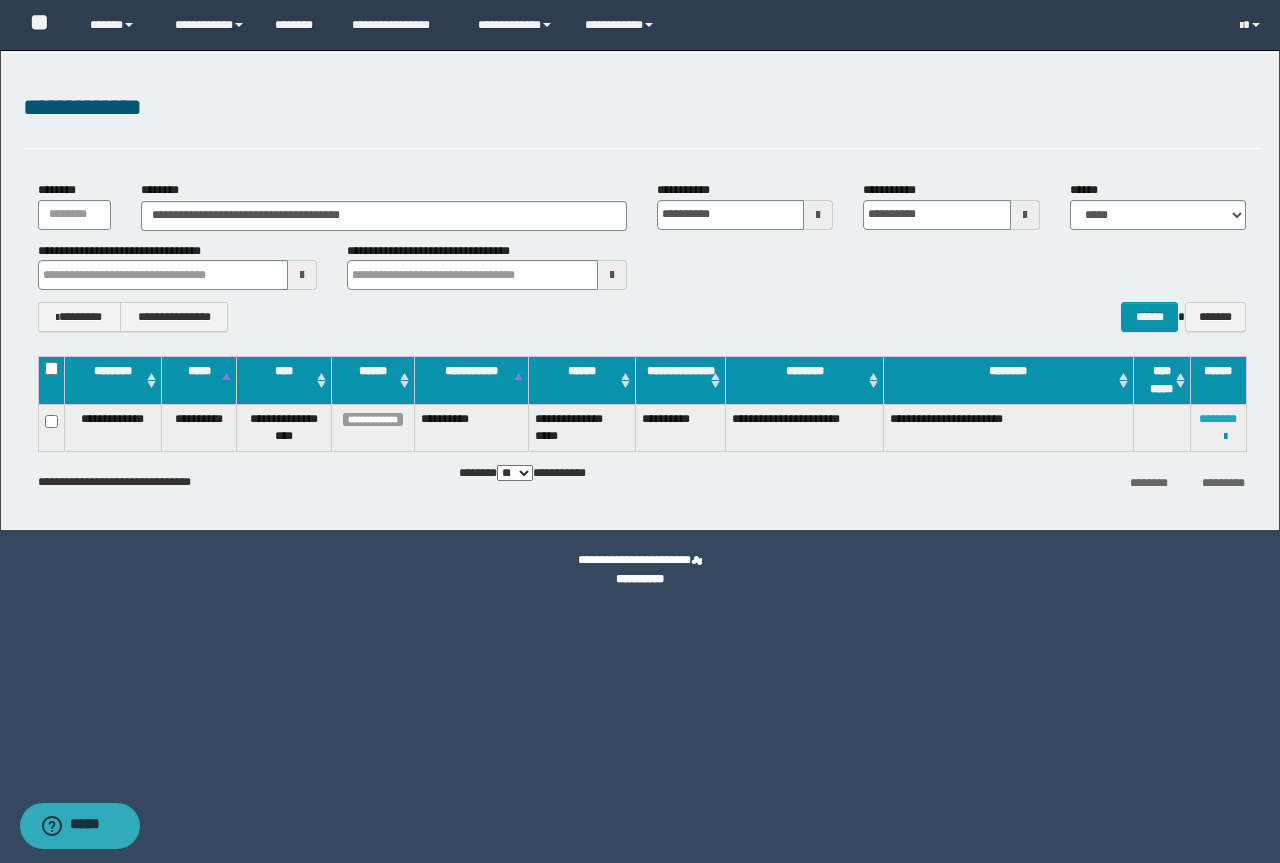 click on "********" at bounding box center [1218, 419] 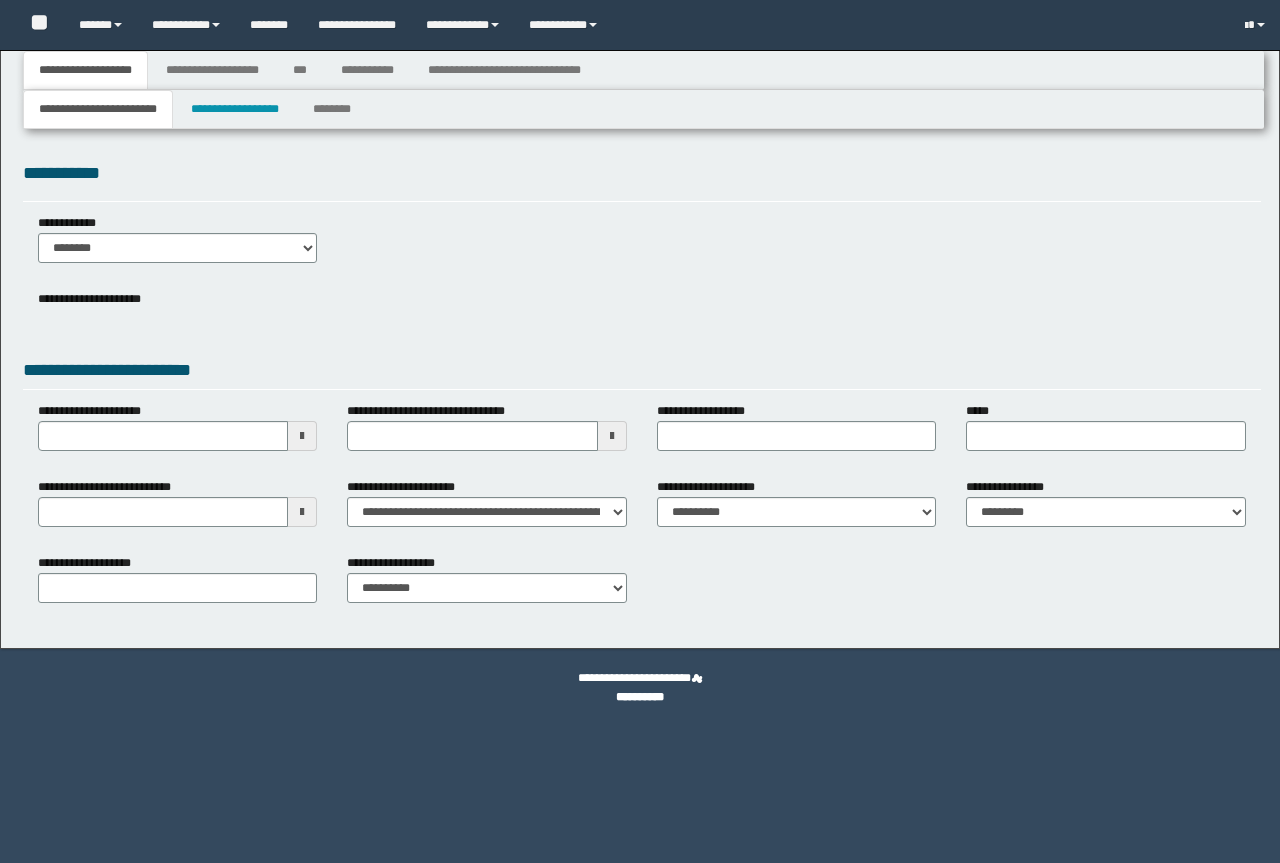 scroll, scrollTop: 0, scrollLeft: 0, axis: both 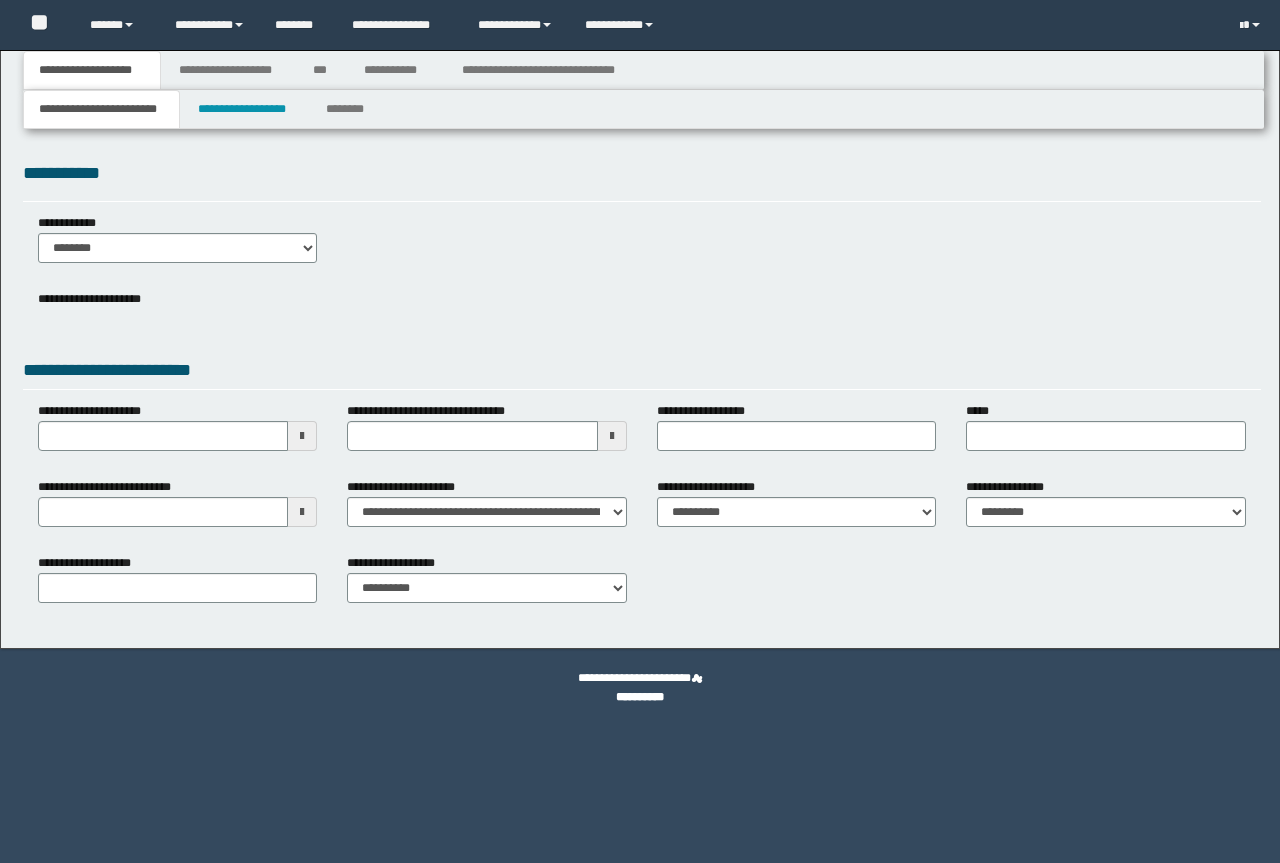 select on "*" 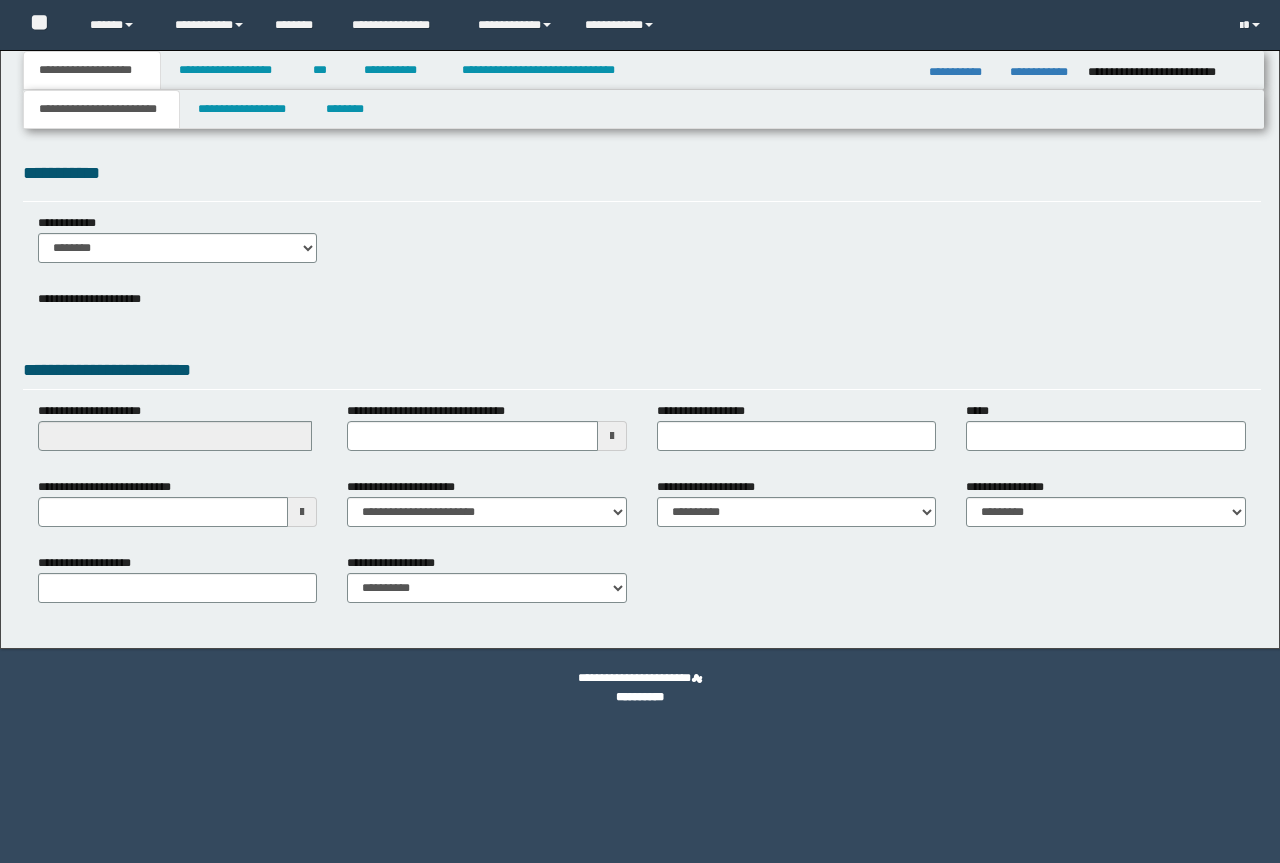 scroll, scrollTop: 0, scrollLeft: 0, axis: both 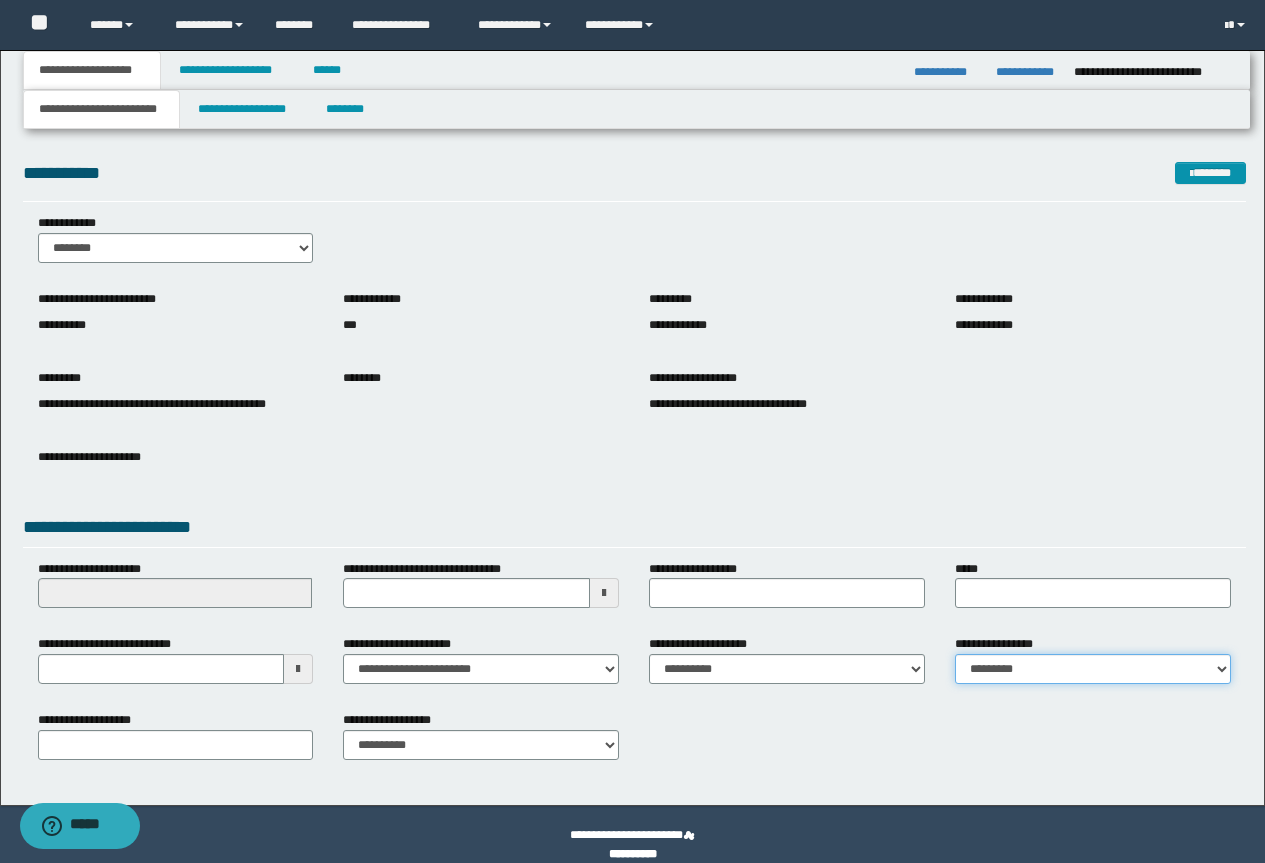 click on "**********" at bounding box center (1093, 669) 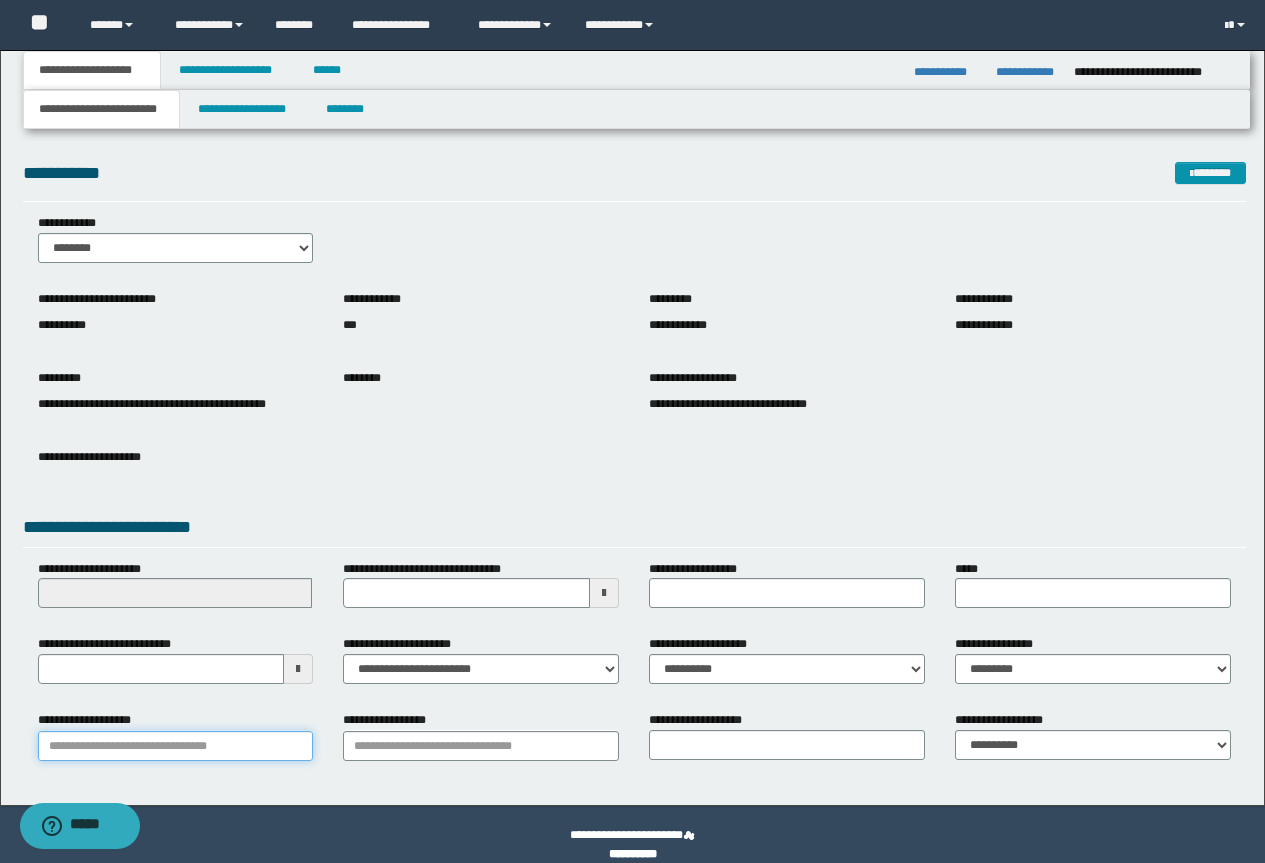 click on "**********" at bounding box center [176, 746] 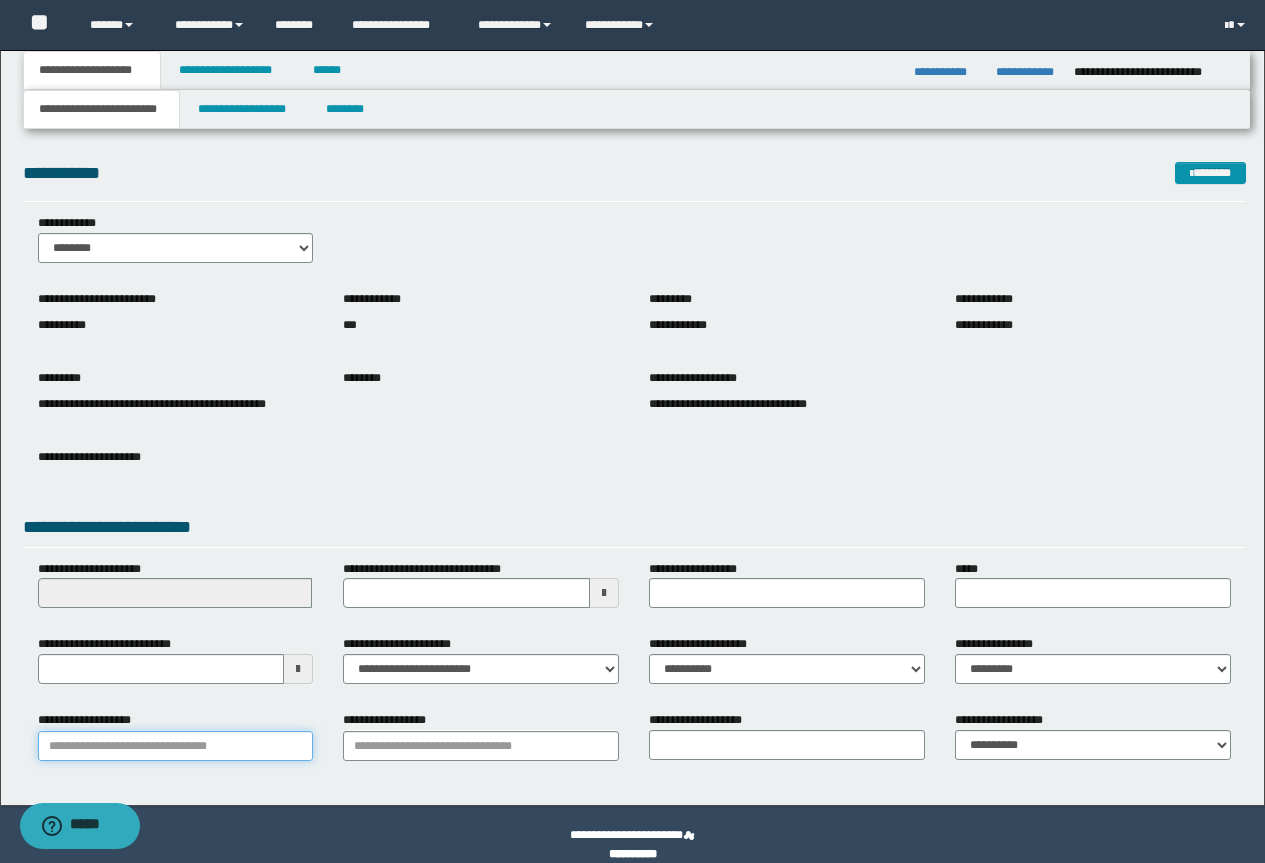 click on "**********" at bounding box center [176, 746] 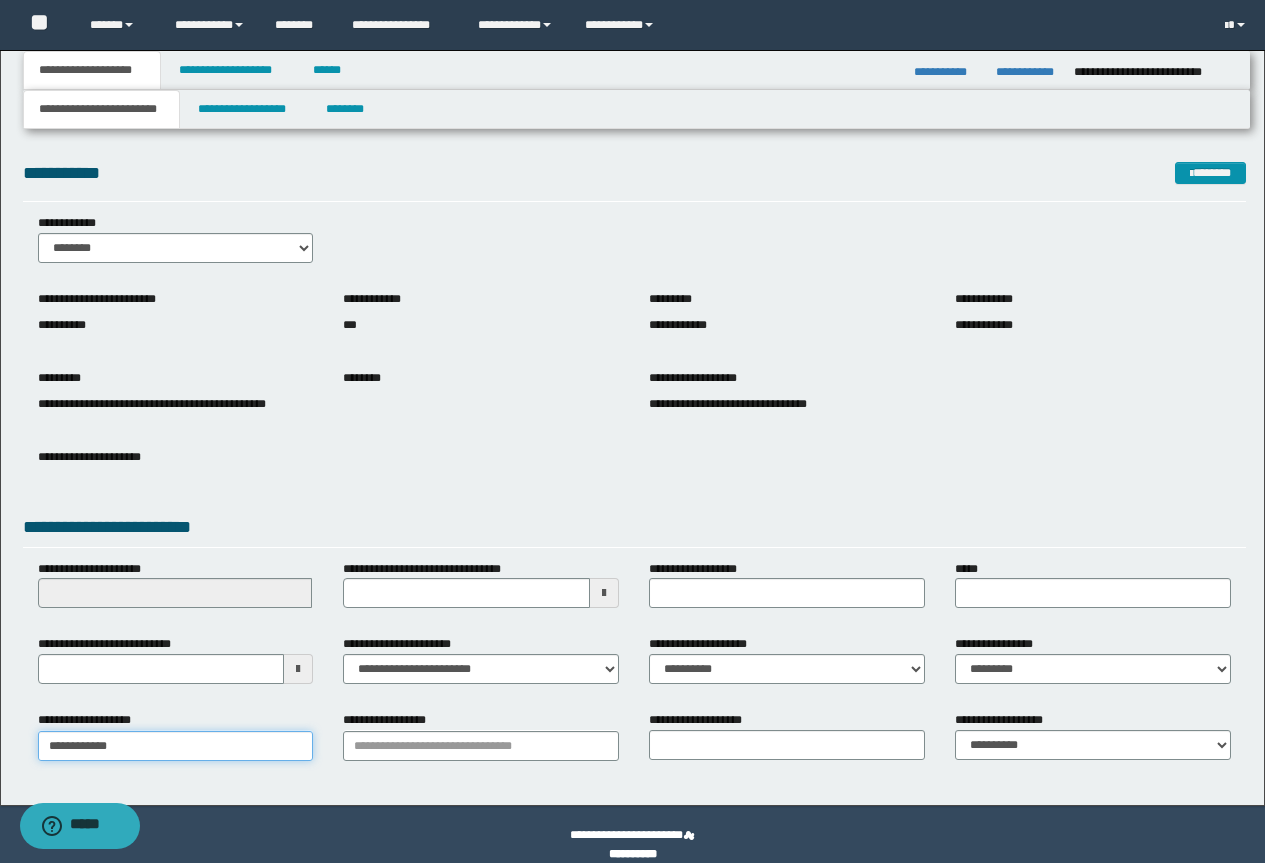 type on "**********" 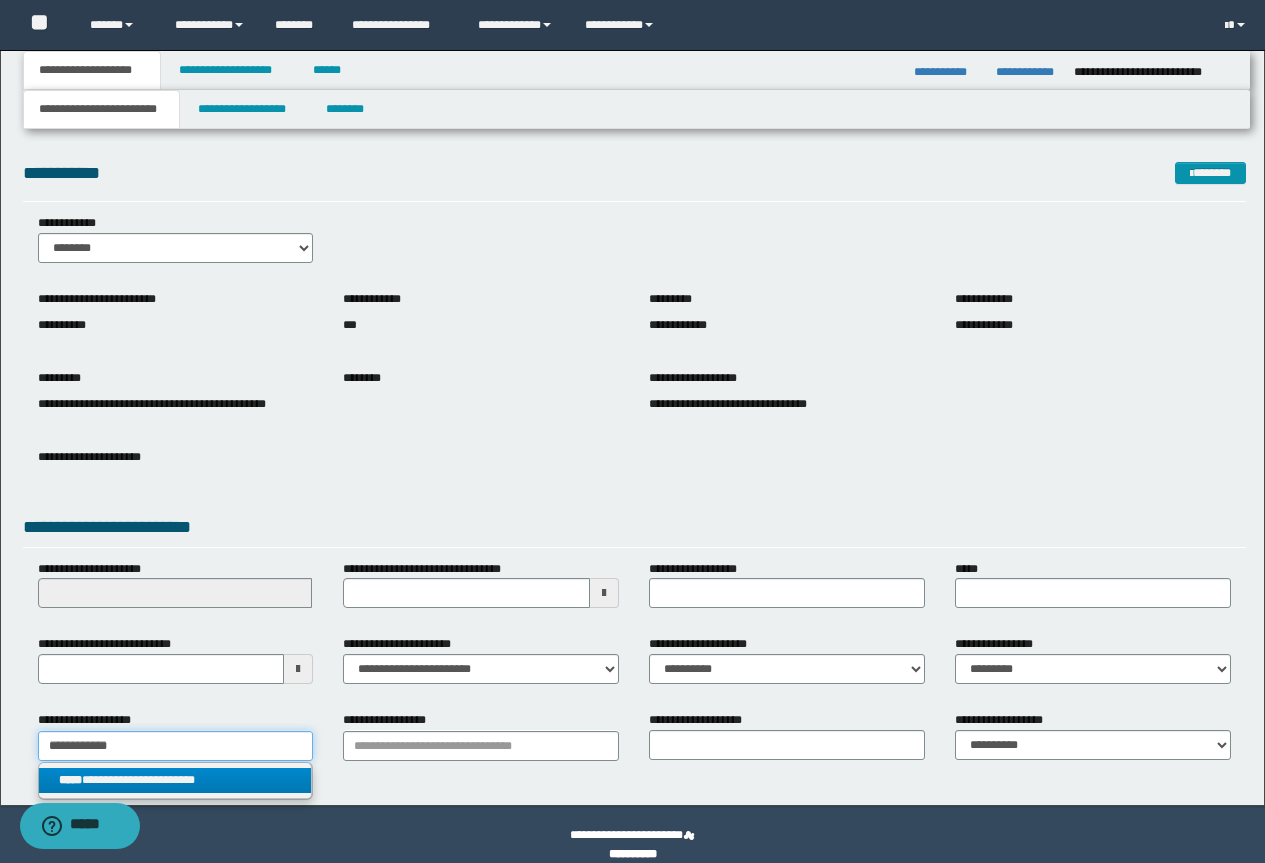 type 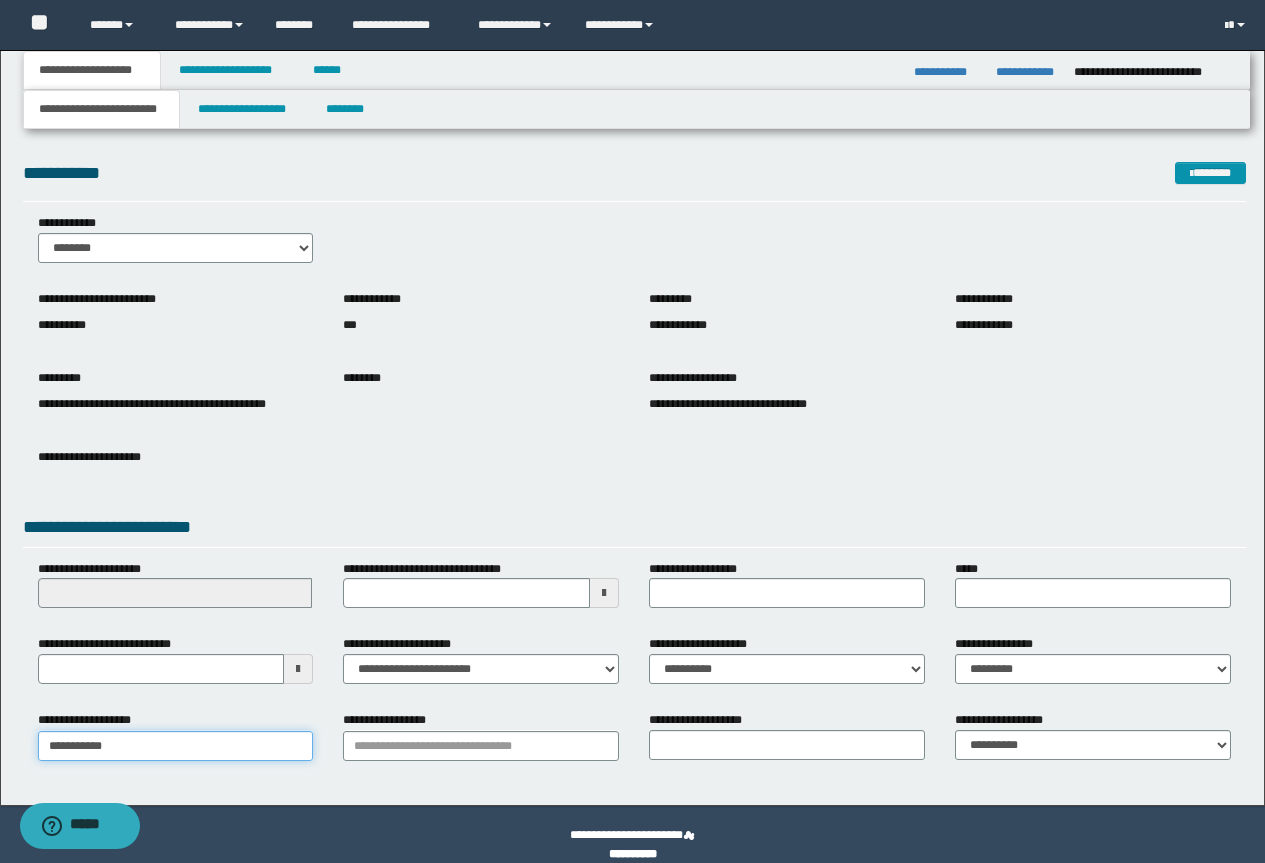 type on "**********" 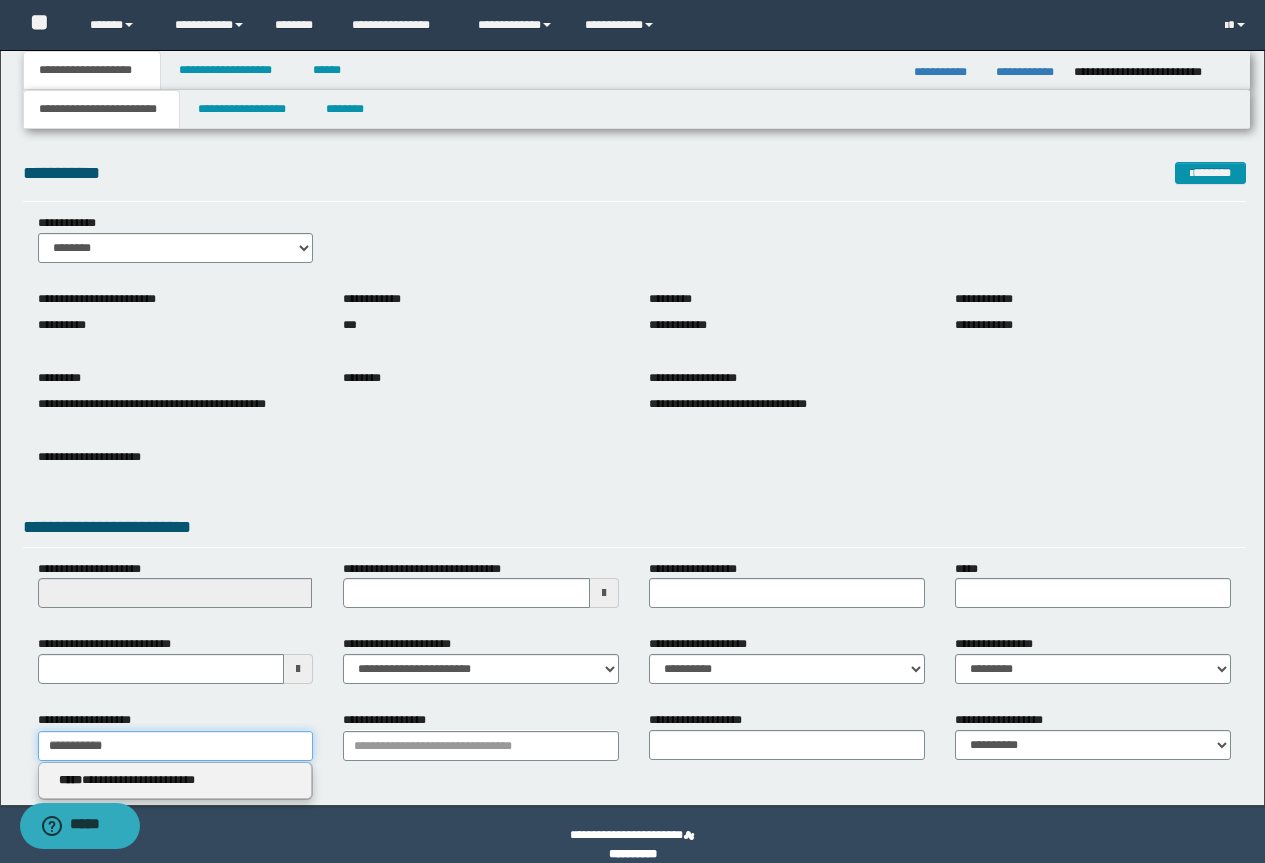 type 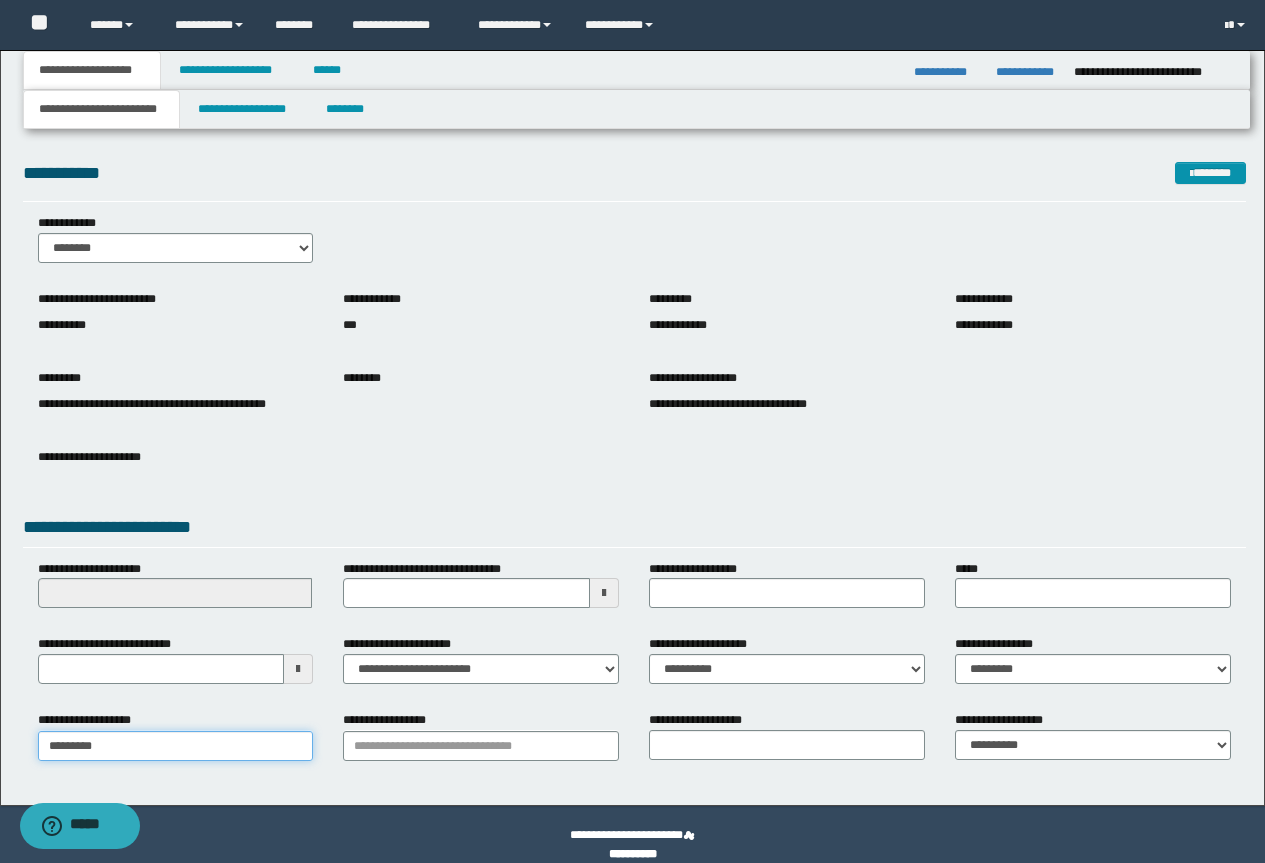 type on "********" 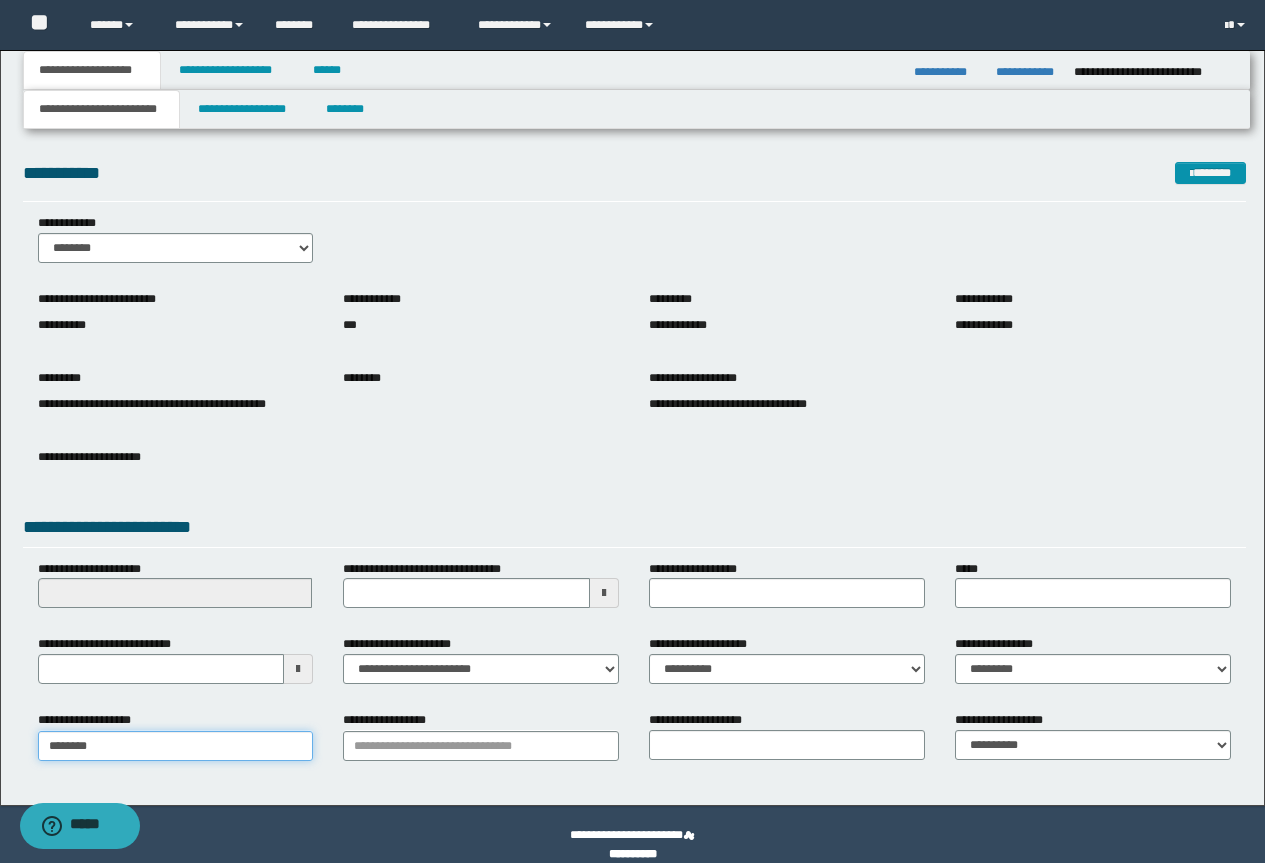 type on "**********" 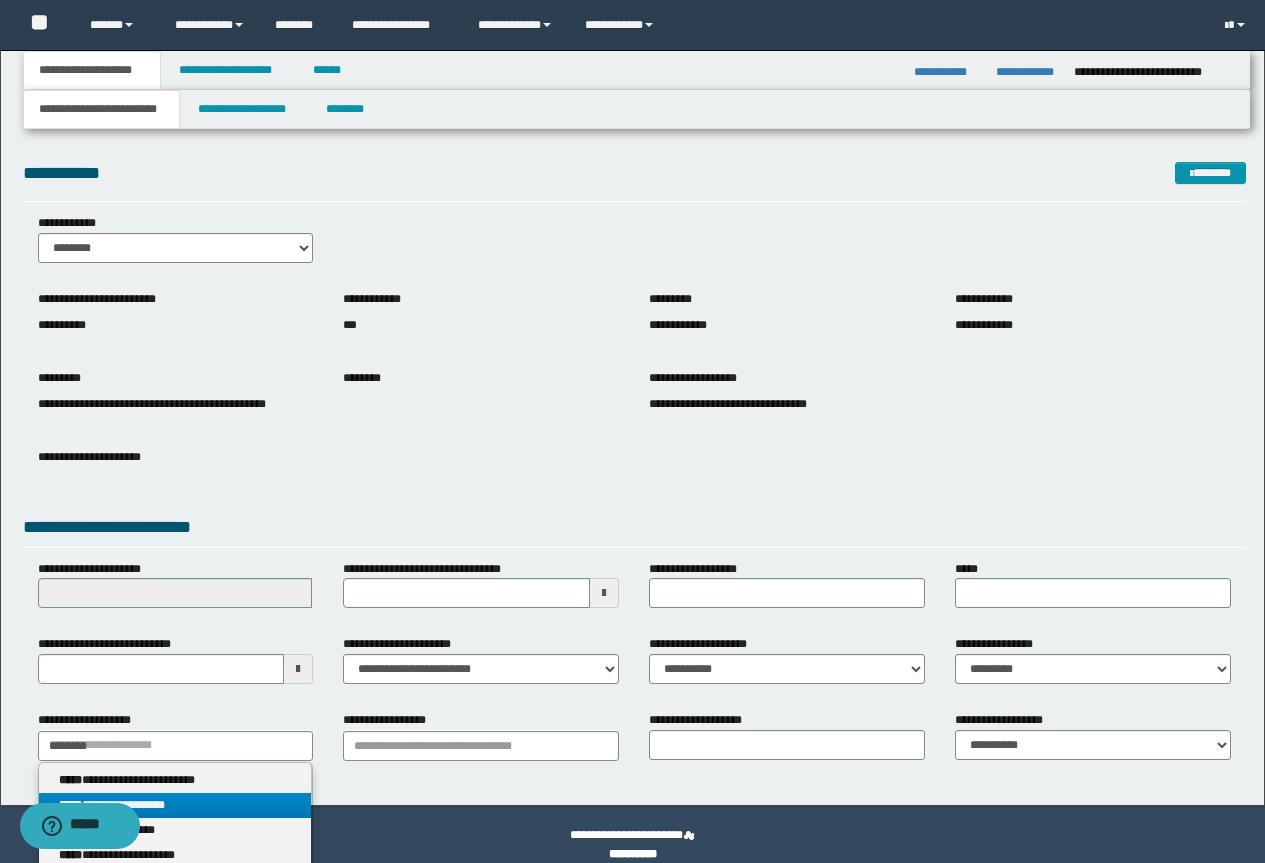 type on "********" 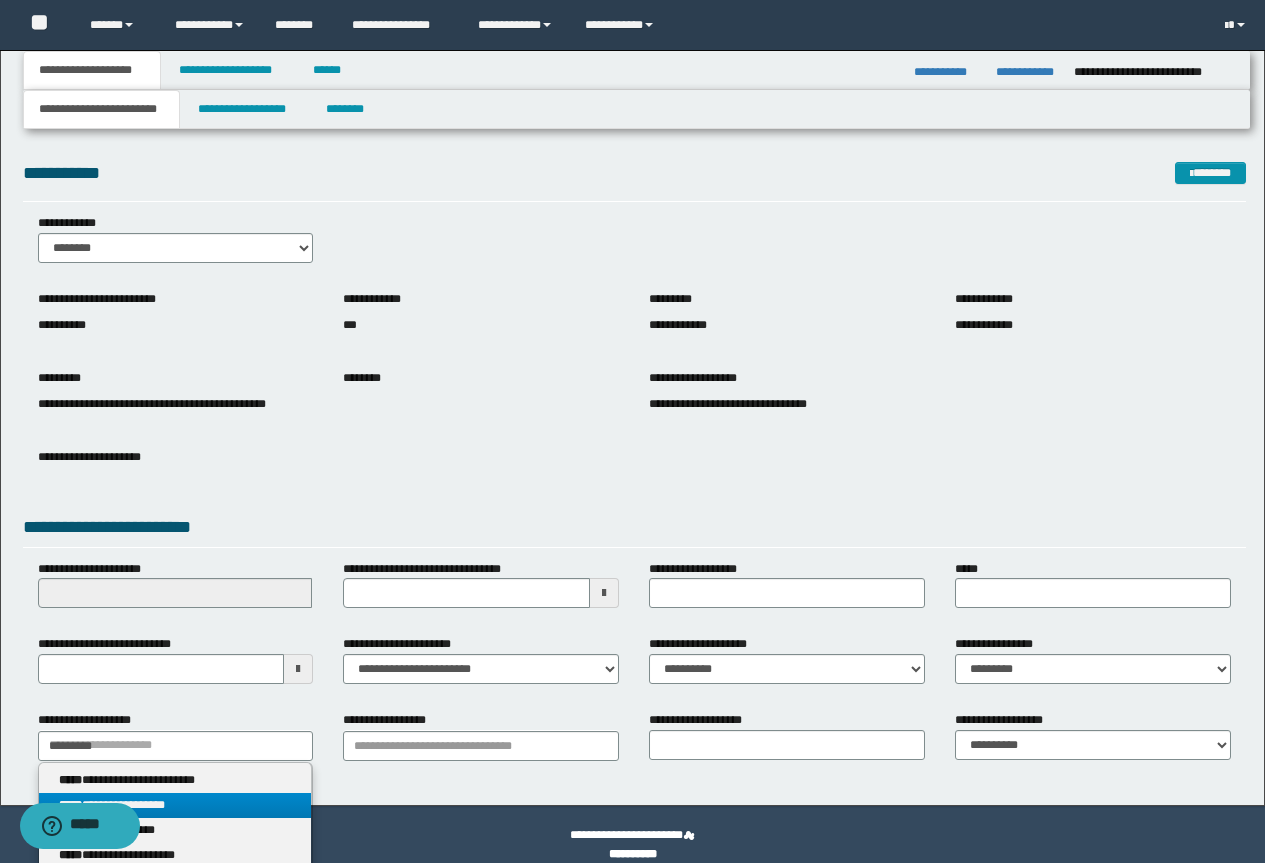 click on "**********" at bounding box center (175, 805) 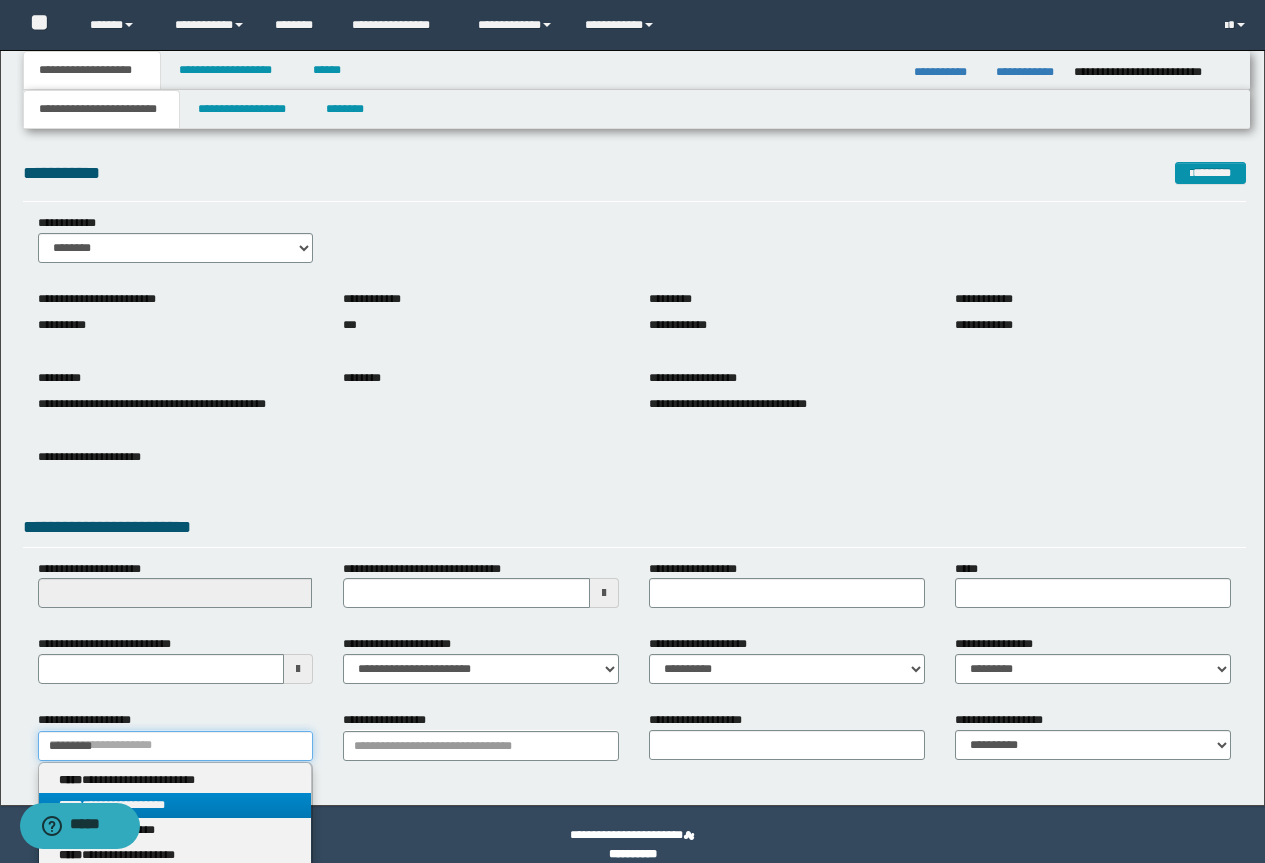 type 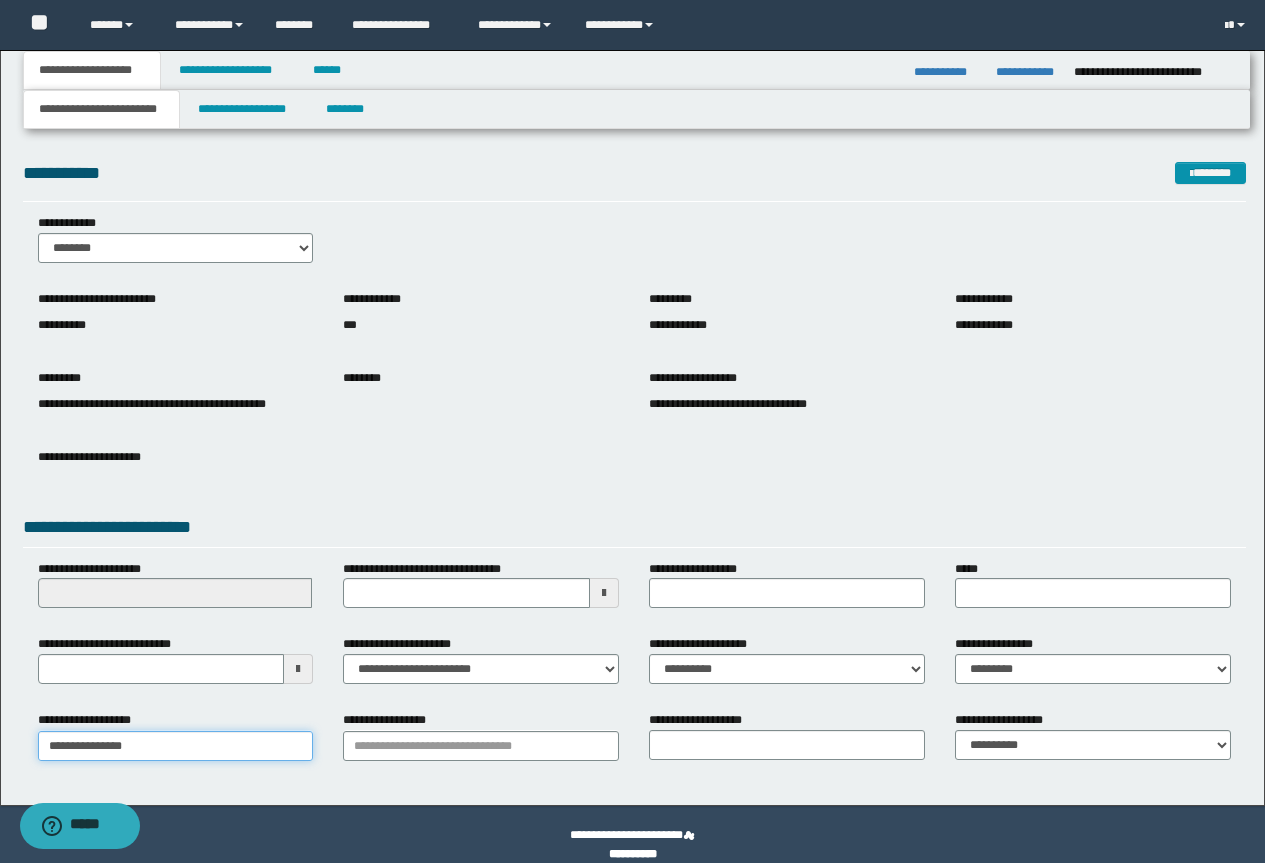 type on "**********" 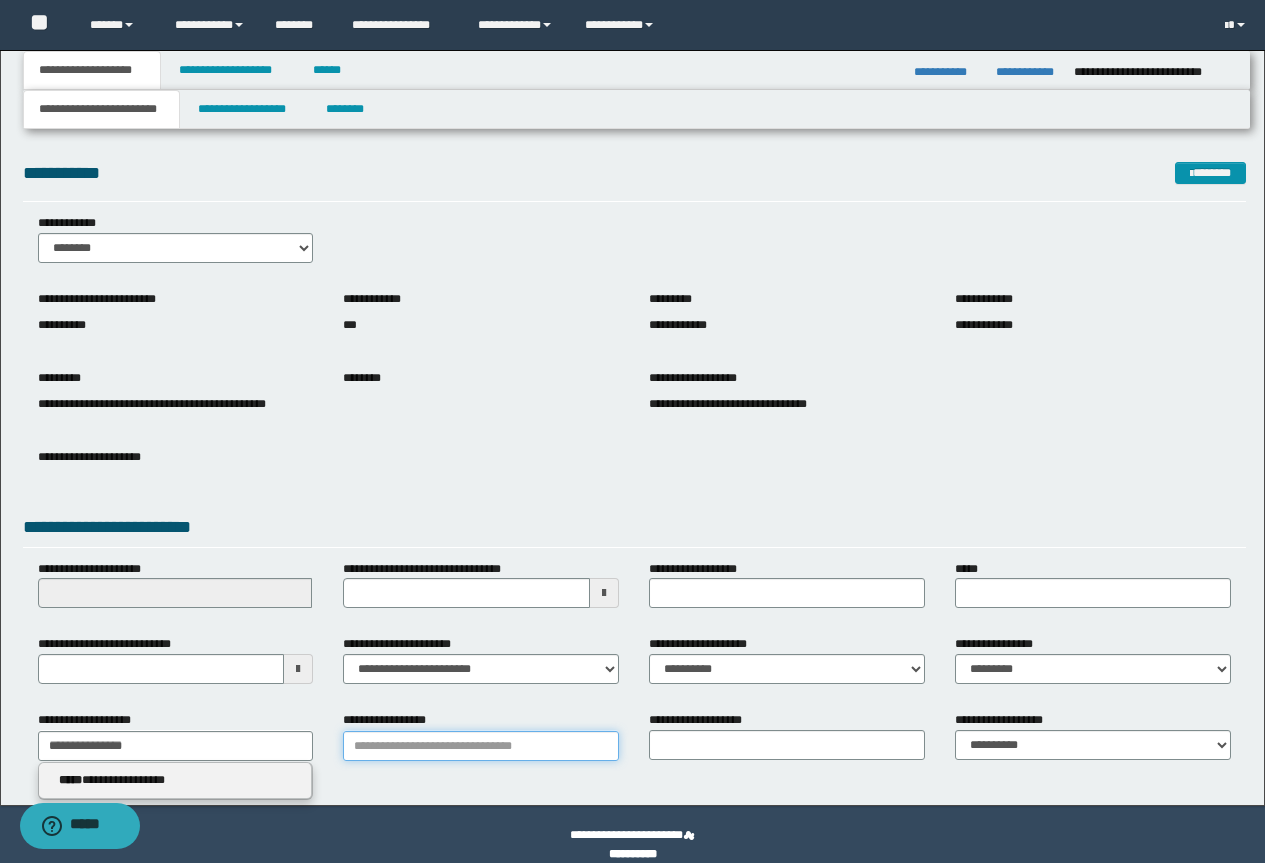 type 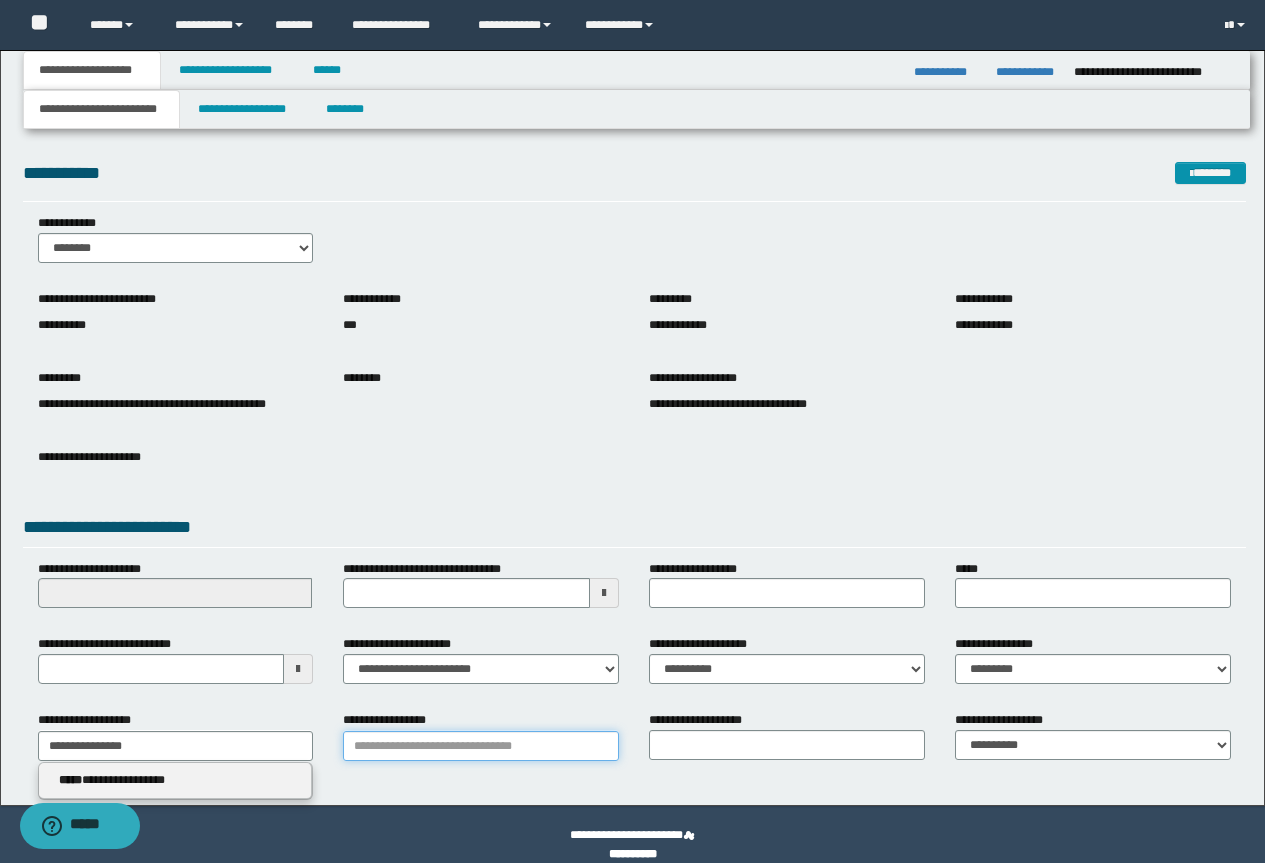 click on "**********" at bounding box center (481, 746) 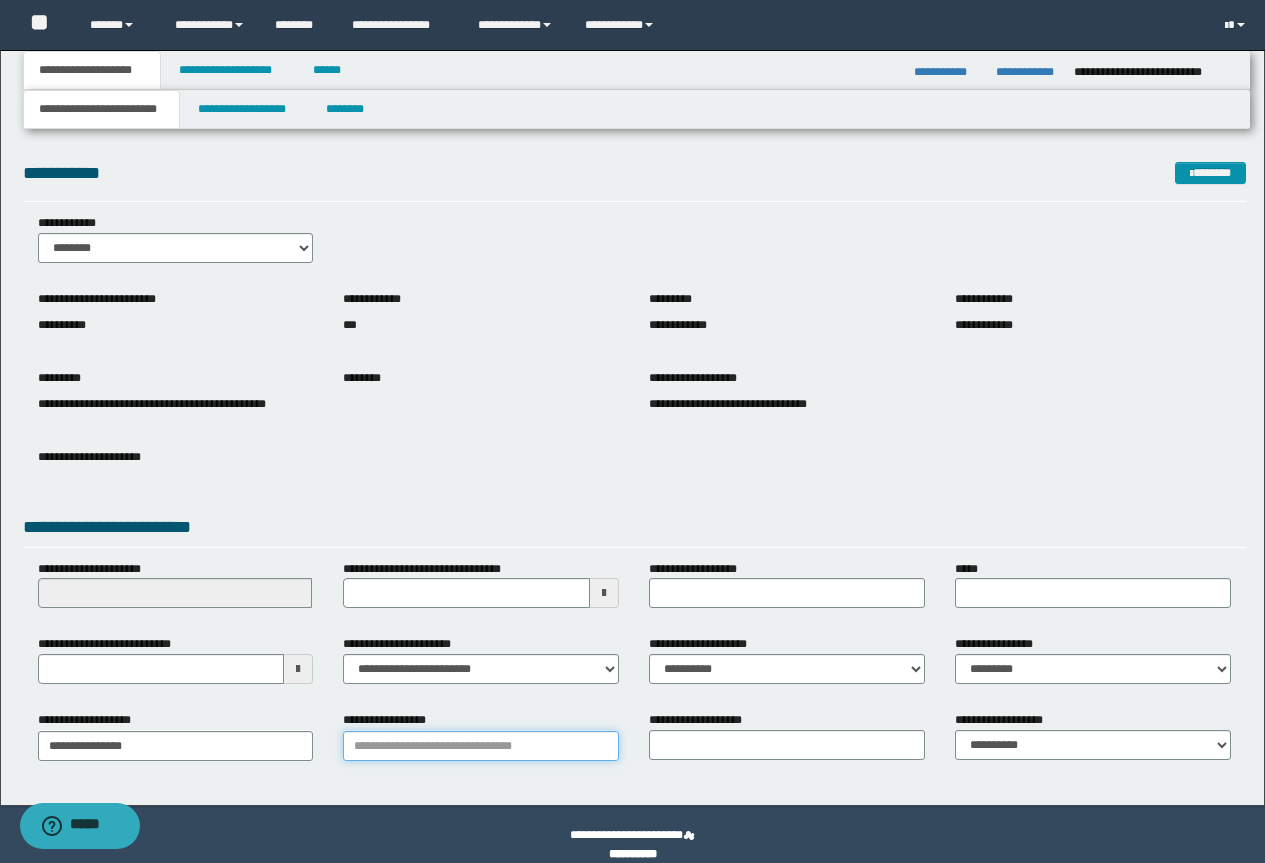 paste on "**********" 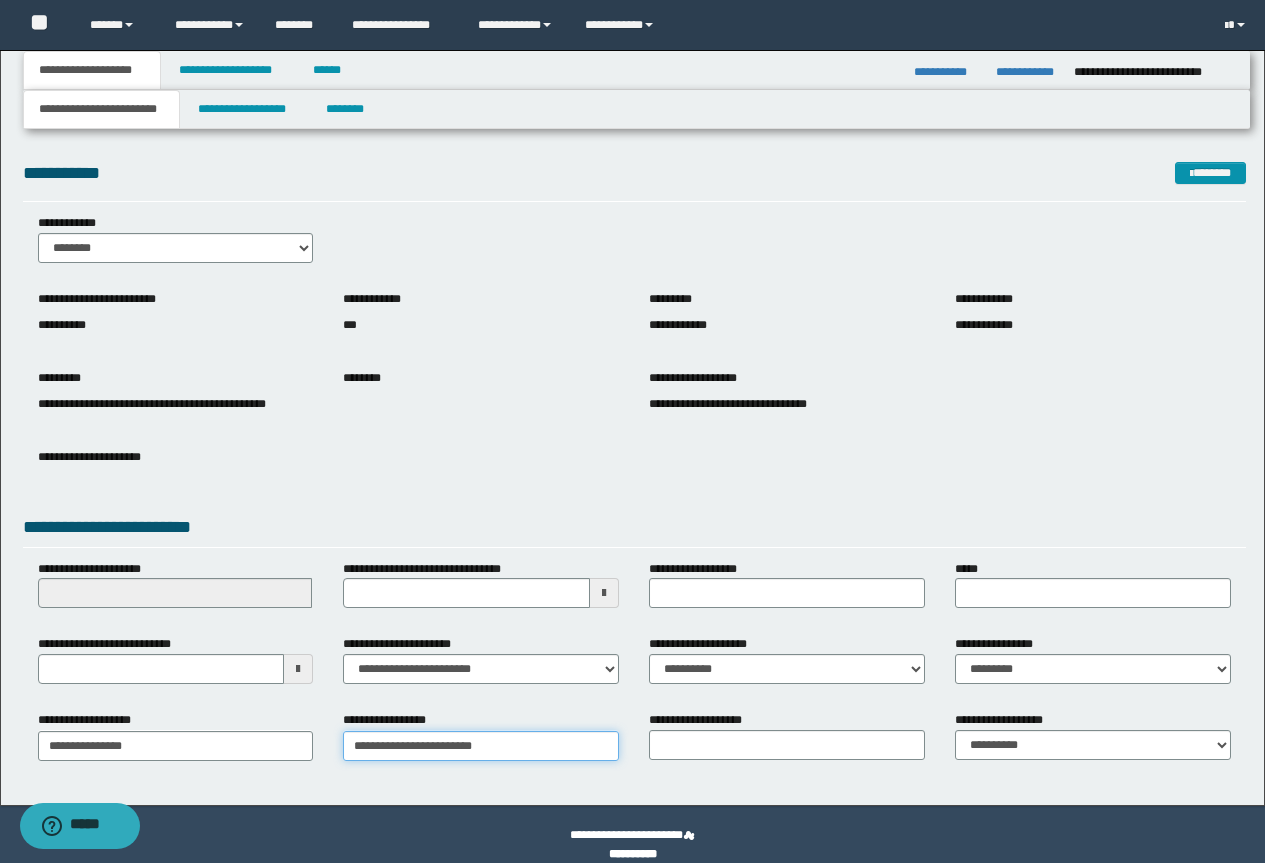 type on "**********" 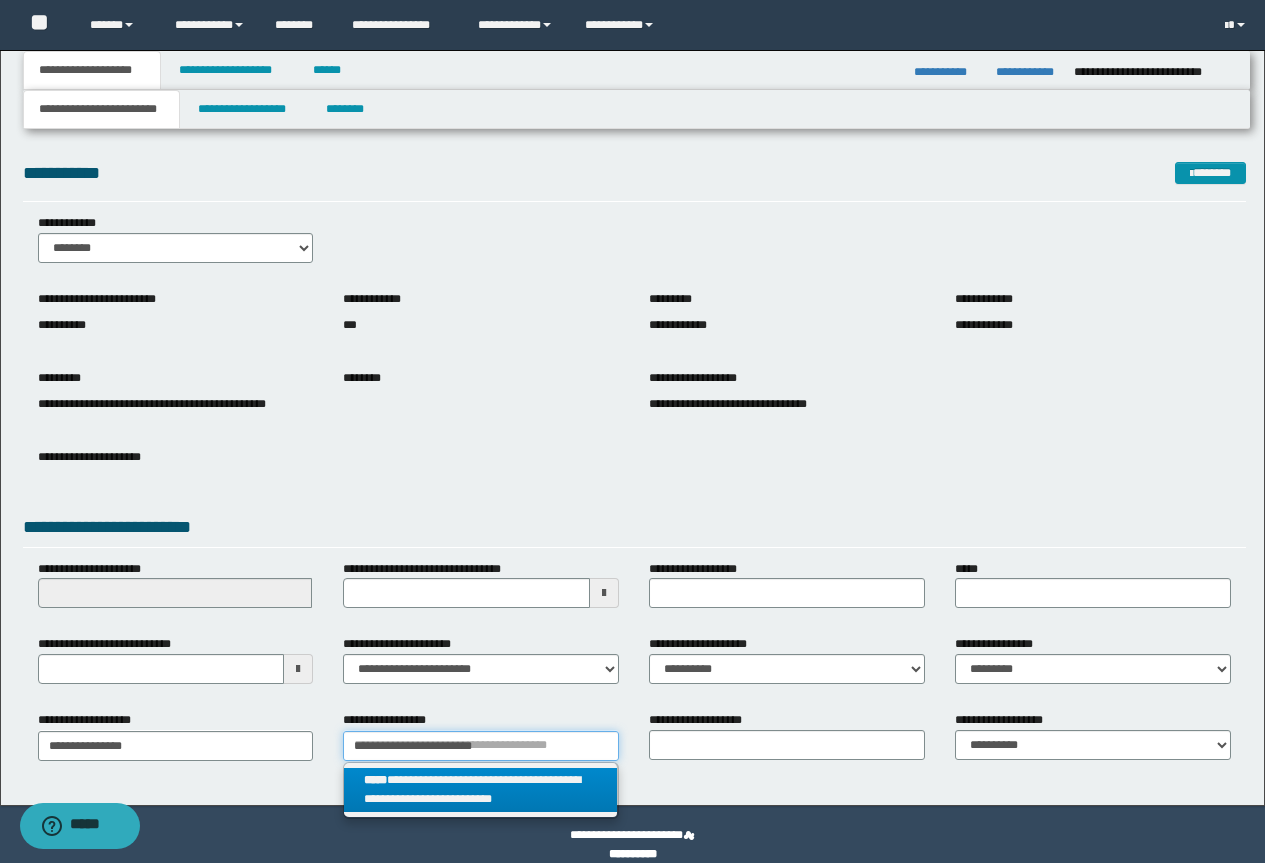 type on "**********" 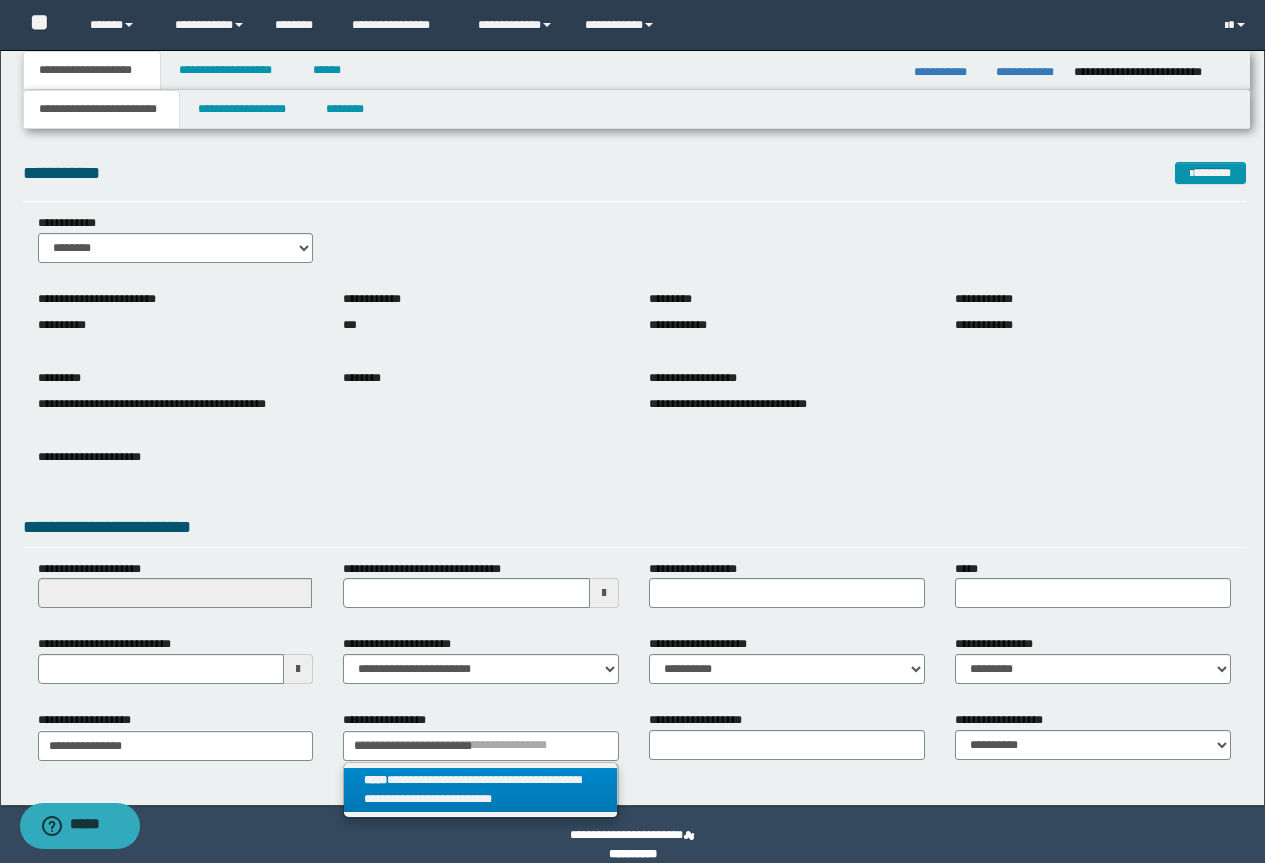 click on "**********" at bounding box center [480, 790] 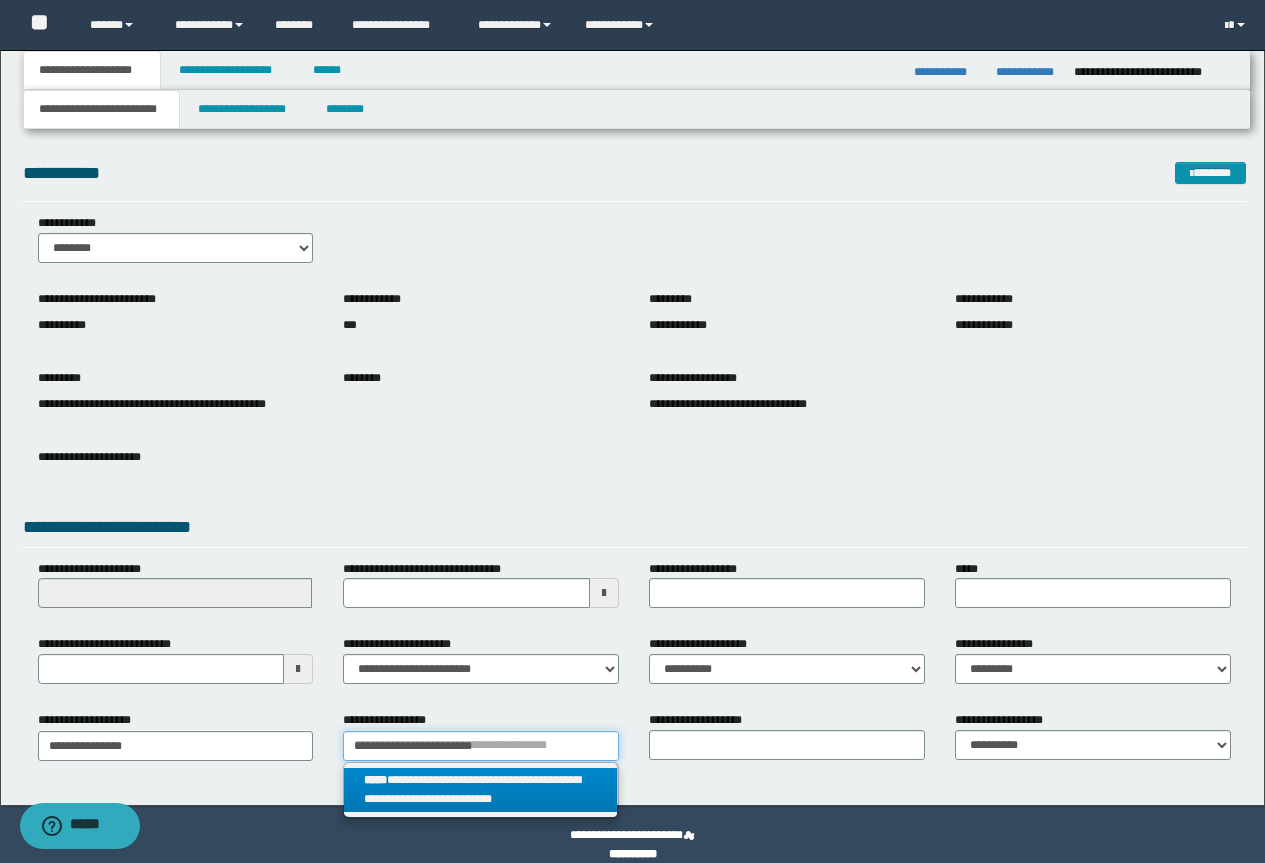 type 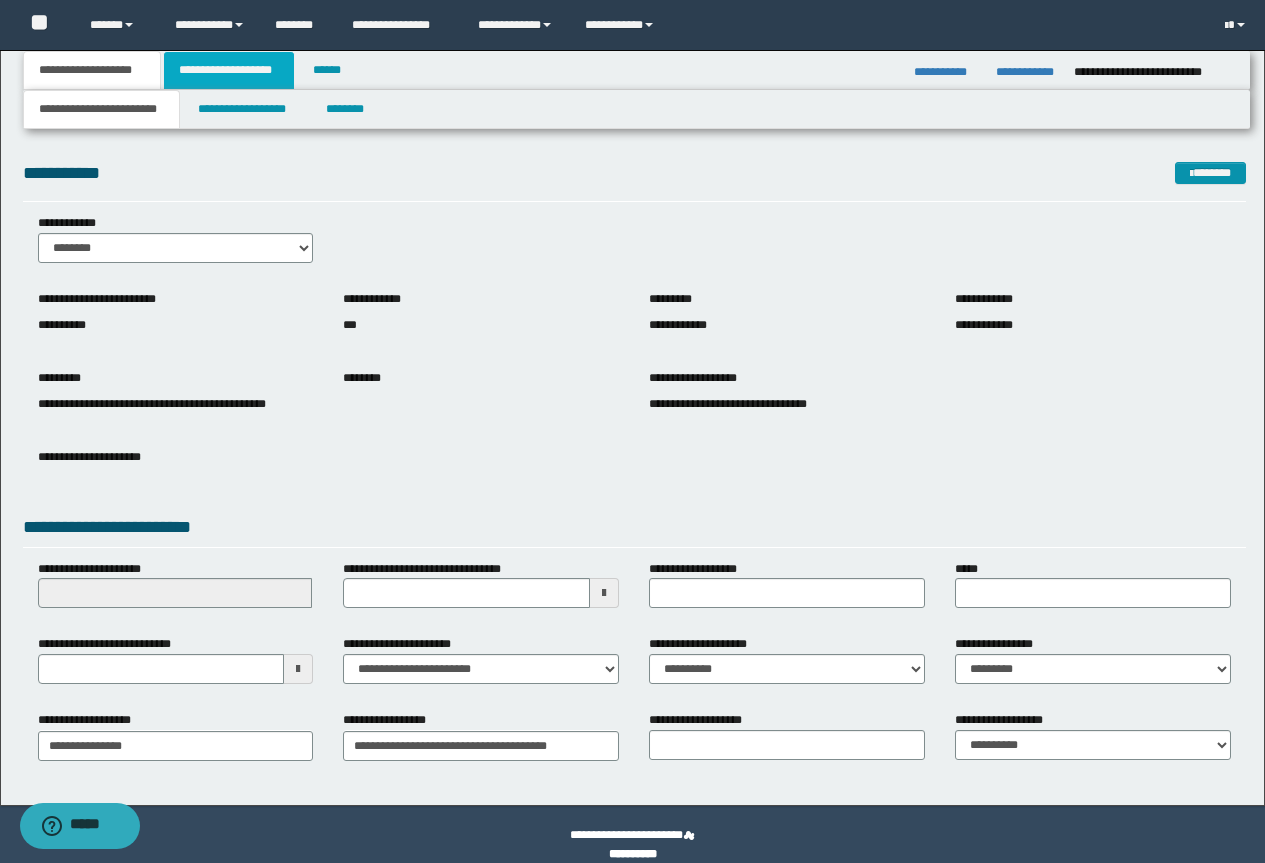 click on "**********" at bounding box center (229, 70) 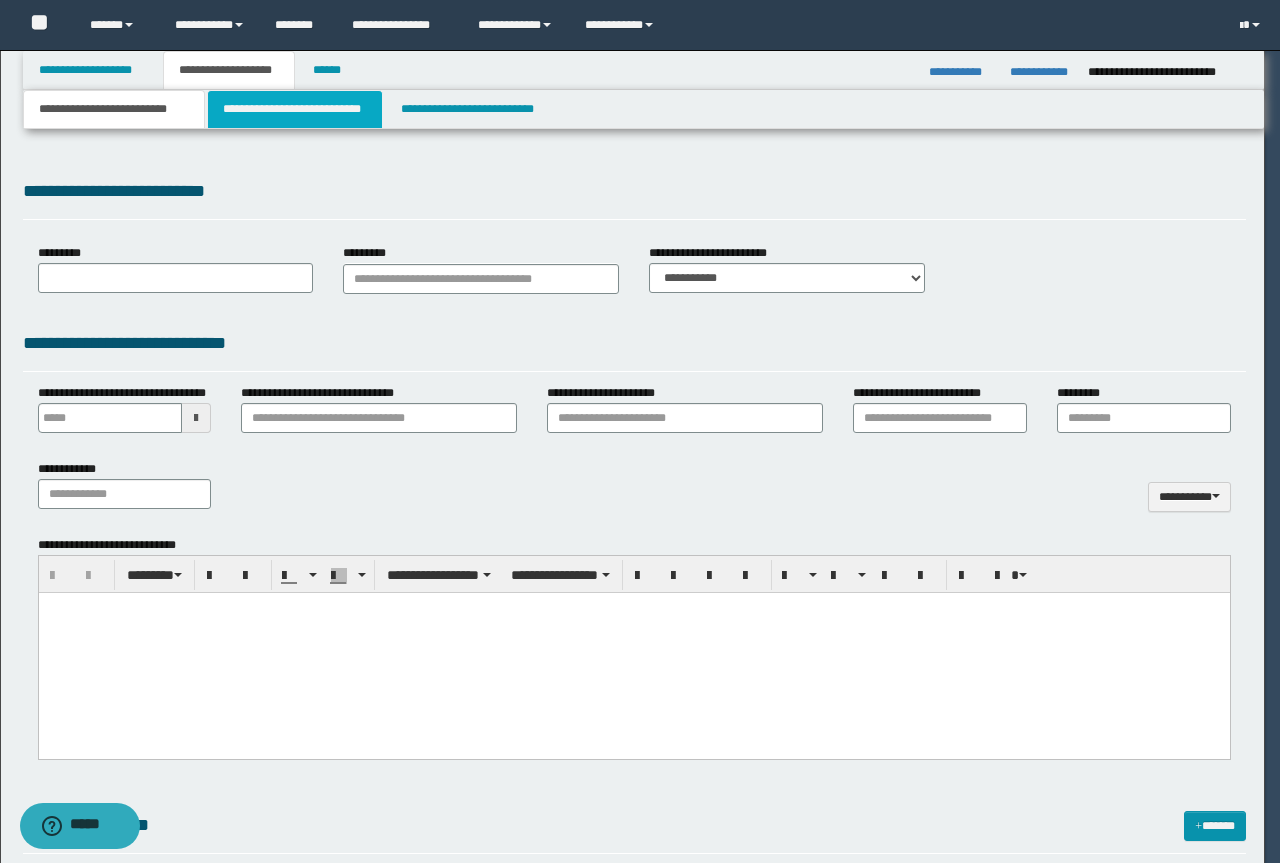 type 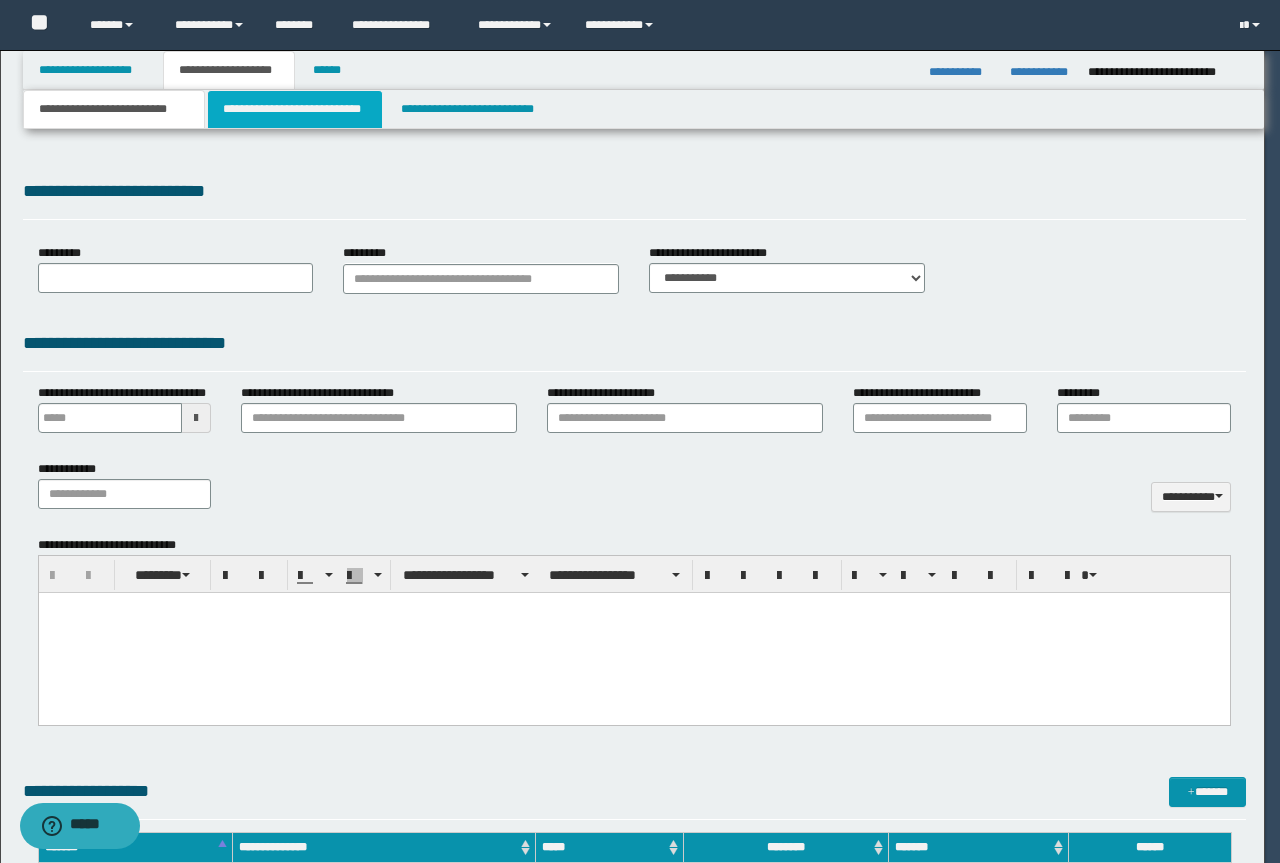 scroll, scrollTop: 0, scrollLeft: 0, axis: both 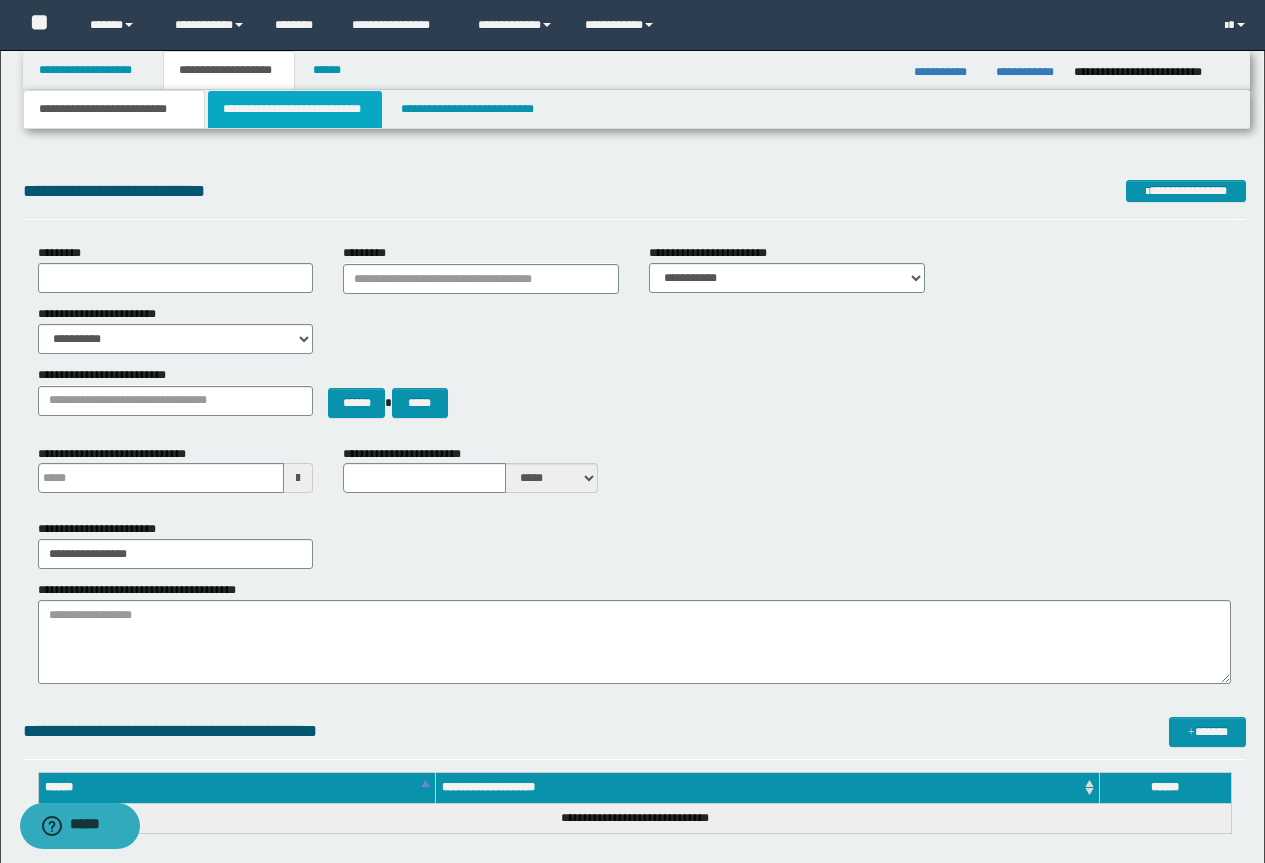 click on "**********" at bounding box center [295, 109] 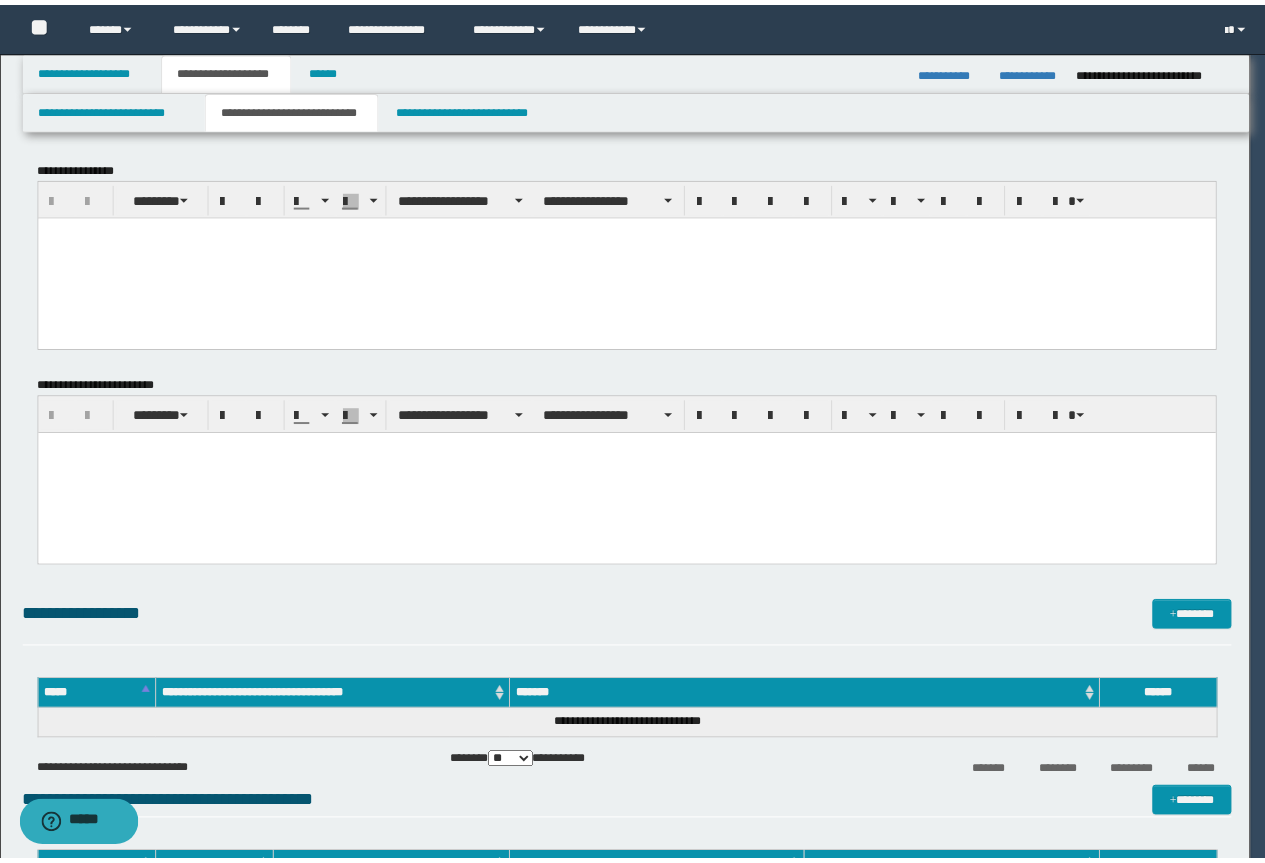 scroll, scrollTop: 0, scrollLeft: 0, axis: both 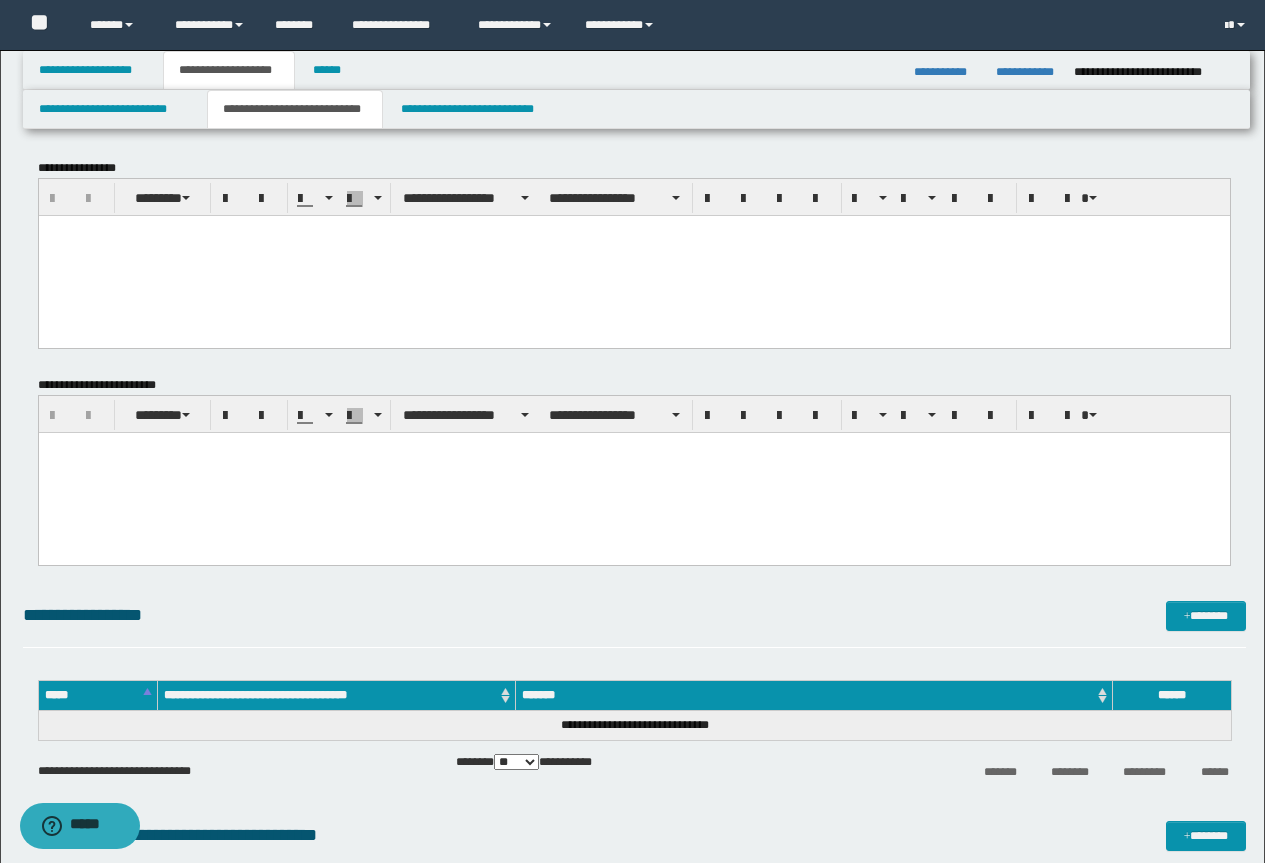 click at bounding box center [633, 255] 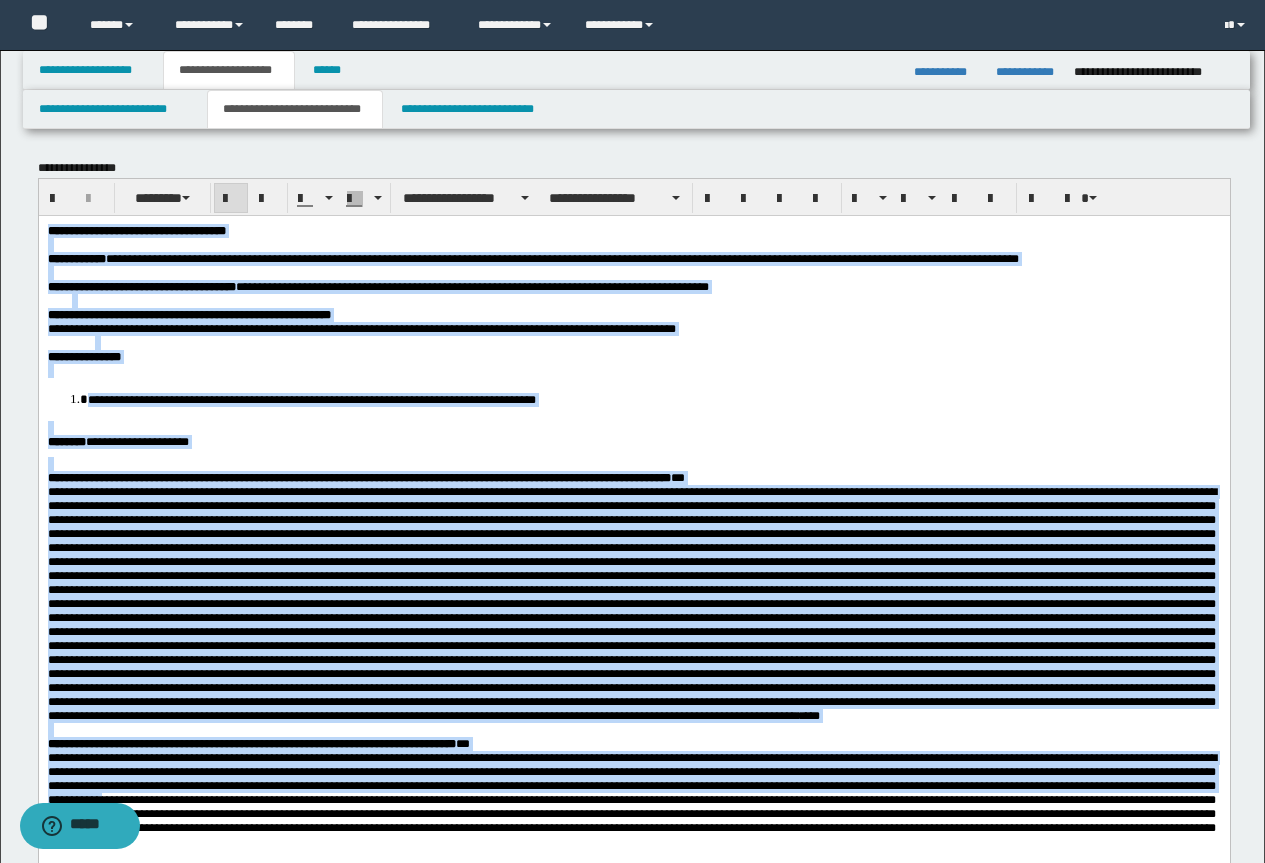 scroll, scrollTop: 700, scrollLeft: 0, axis: vertical 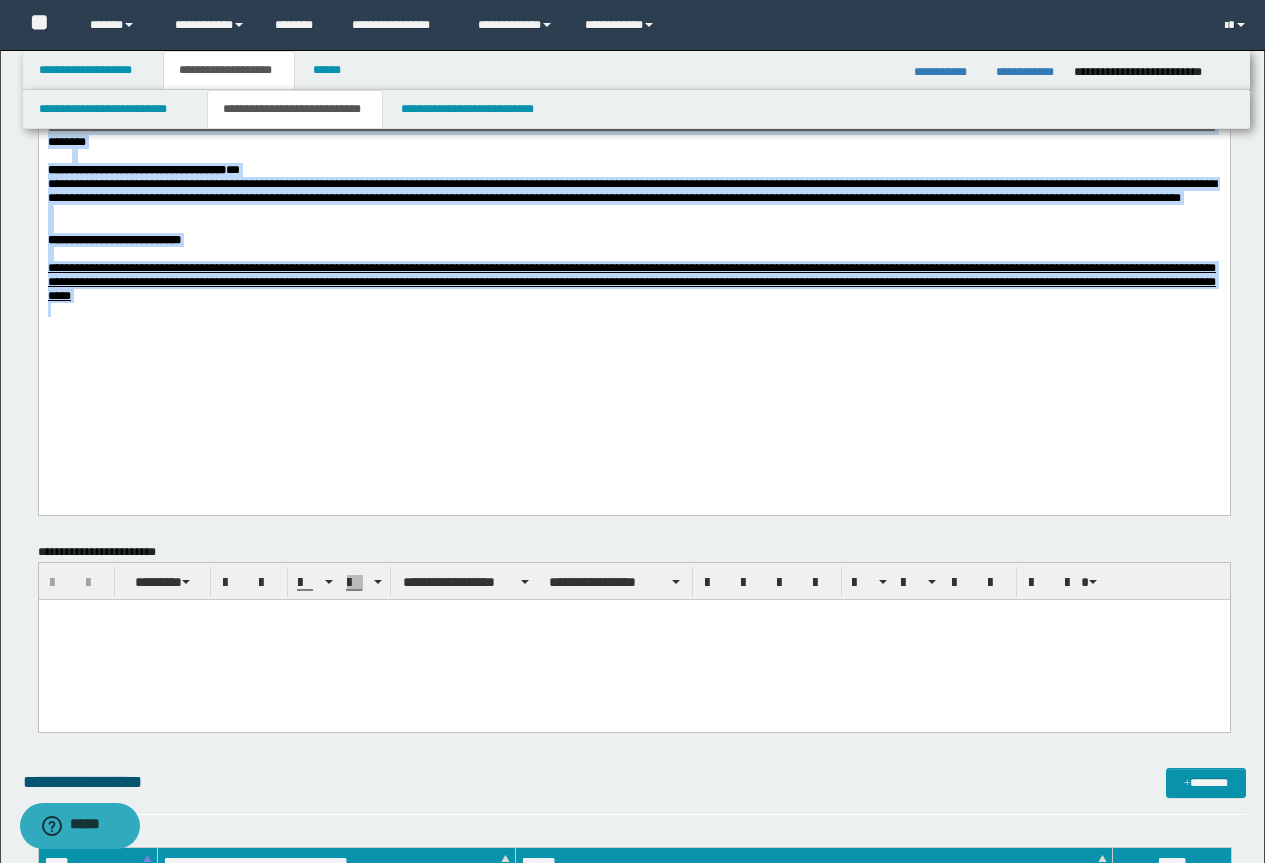drag, startPoint x: 47, startPoint y: -475, endPoint x: 460, endPoint y: 611, distance: 1161.8799 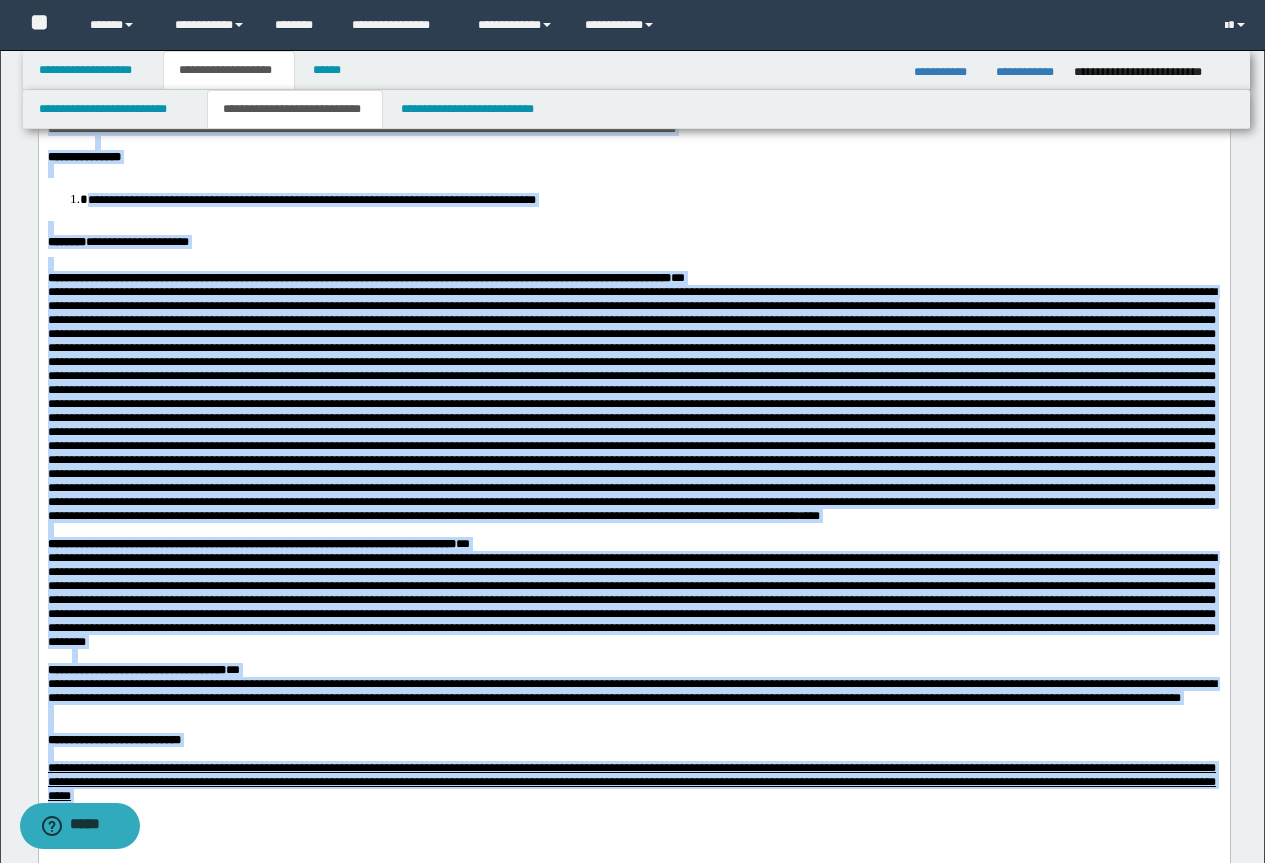 scroll, scrollTop: 0, scrollLeft: 0, axis: both 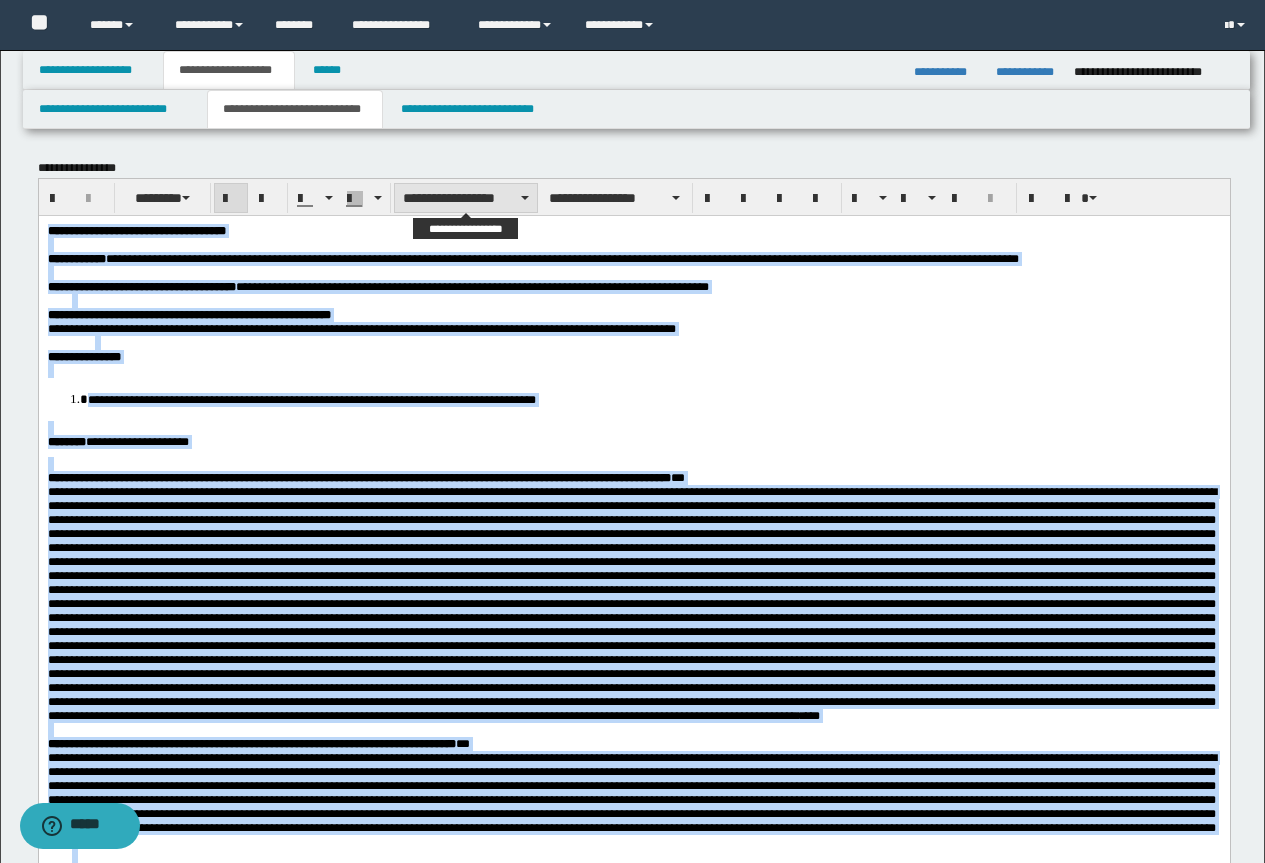 click on "**********" at bounding box center [466, 198] 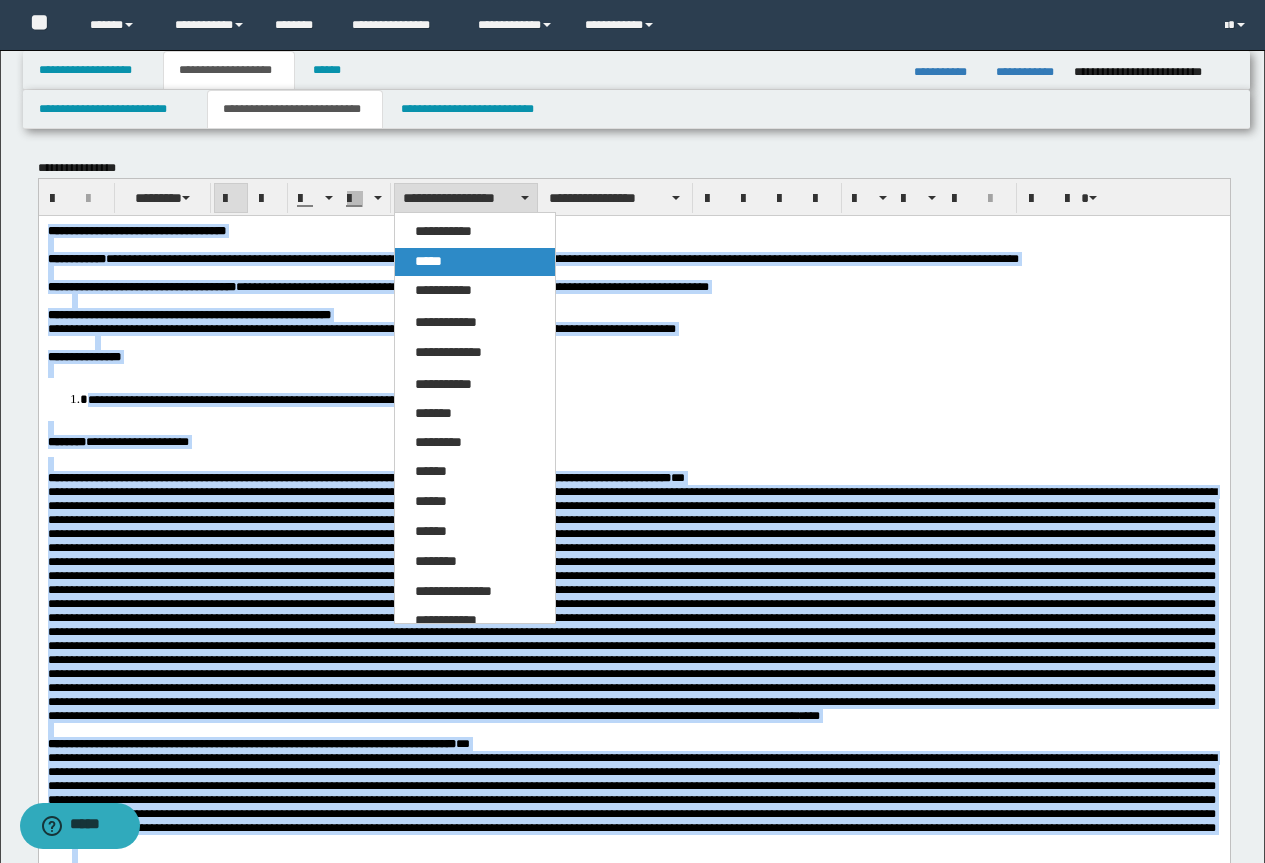 click on "*****" at bounding box center (428, 261) 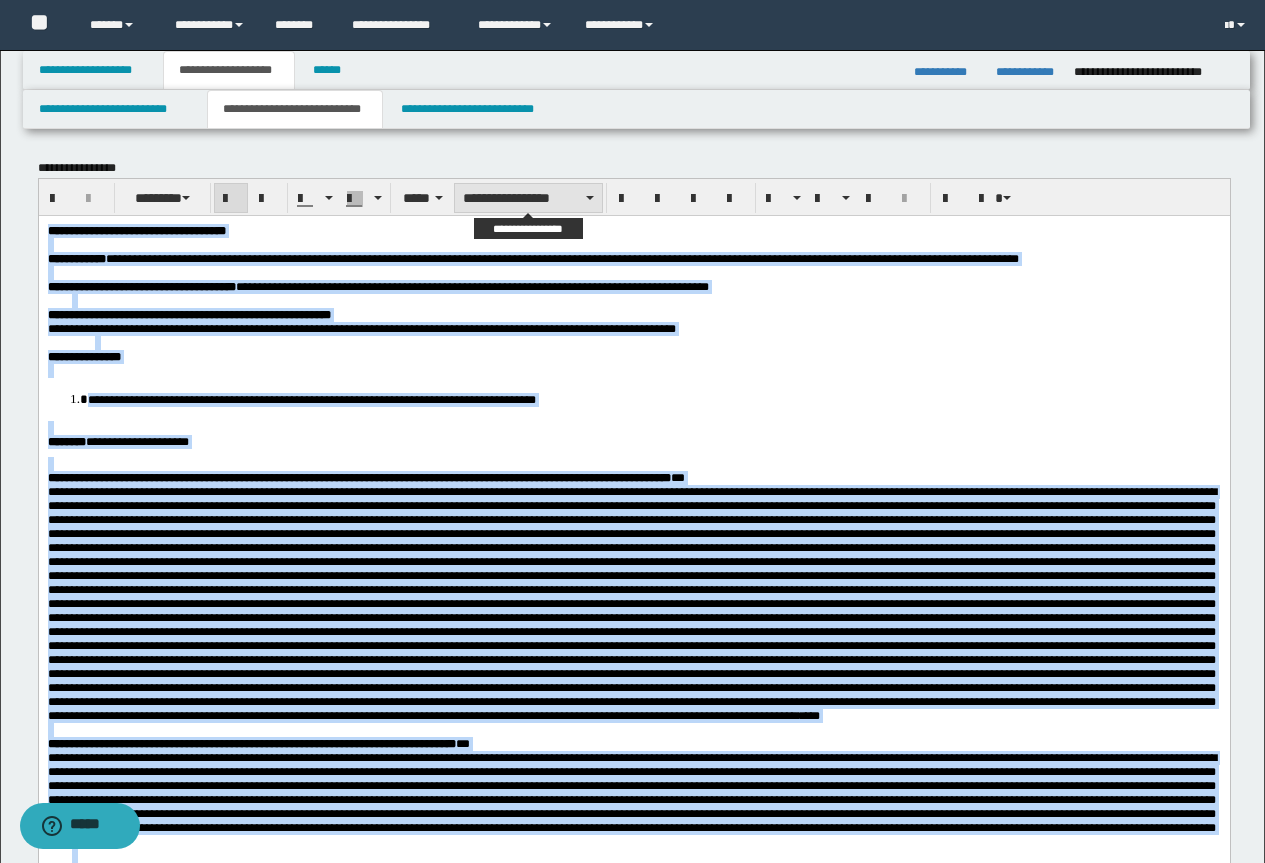 click on "**********" at bounding box center (528, 198) 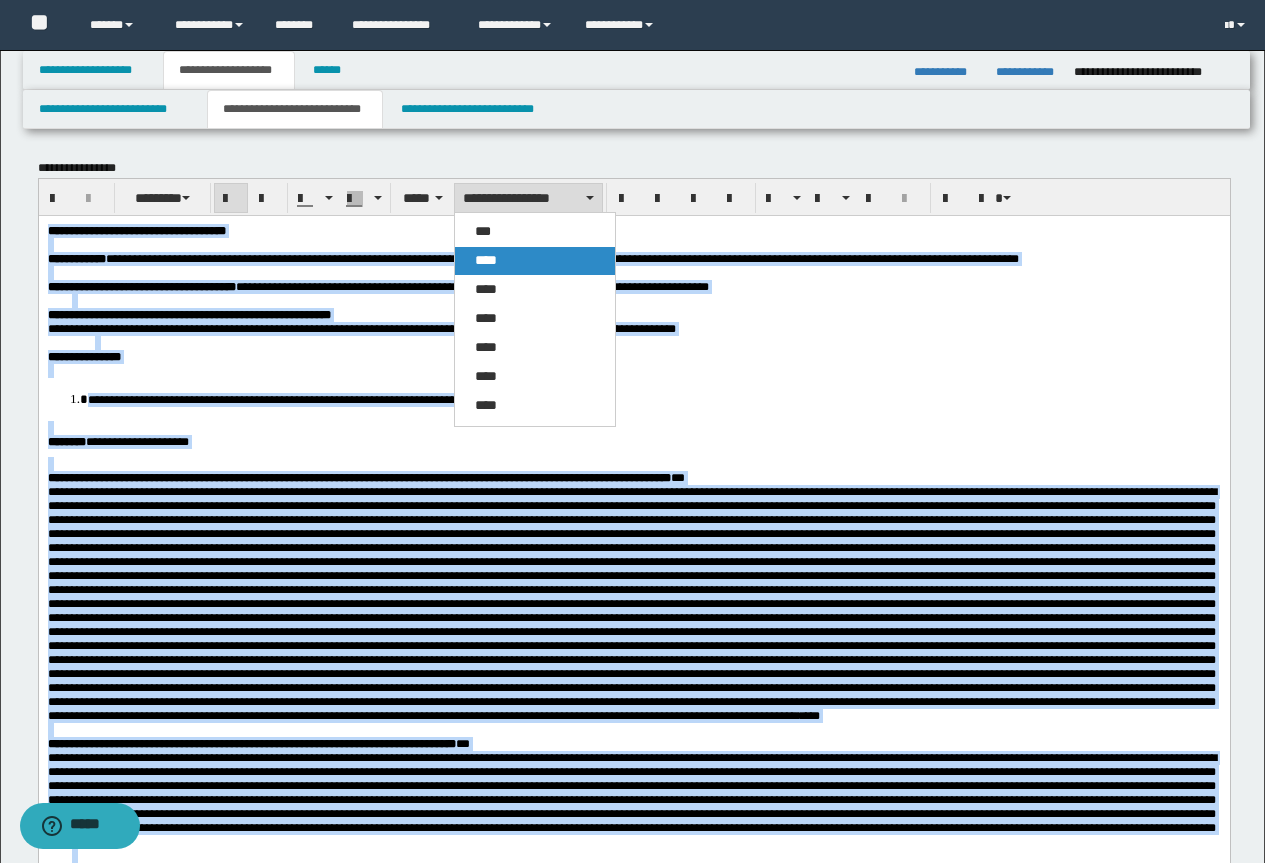 click on "****" at bounding box center (535, 261) 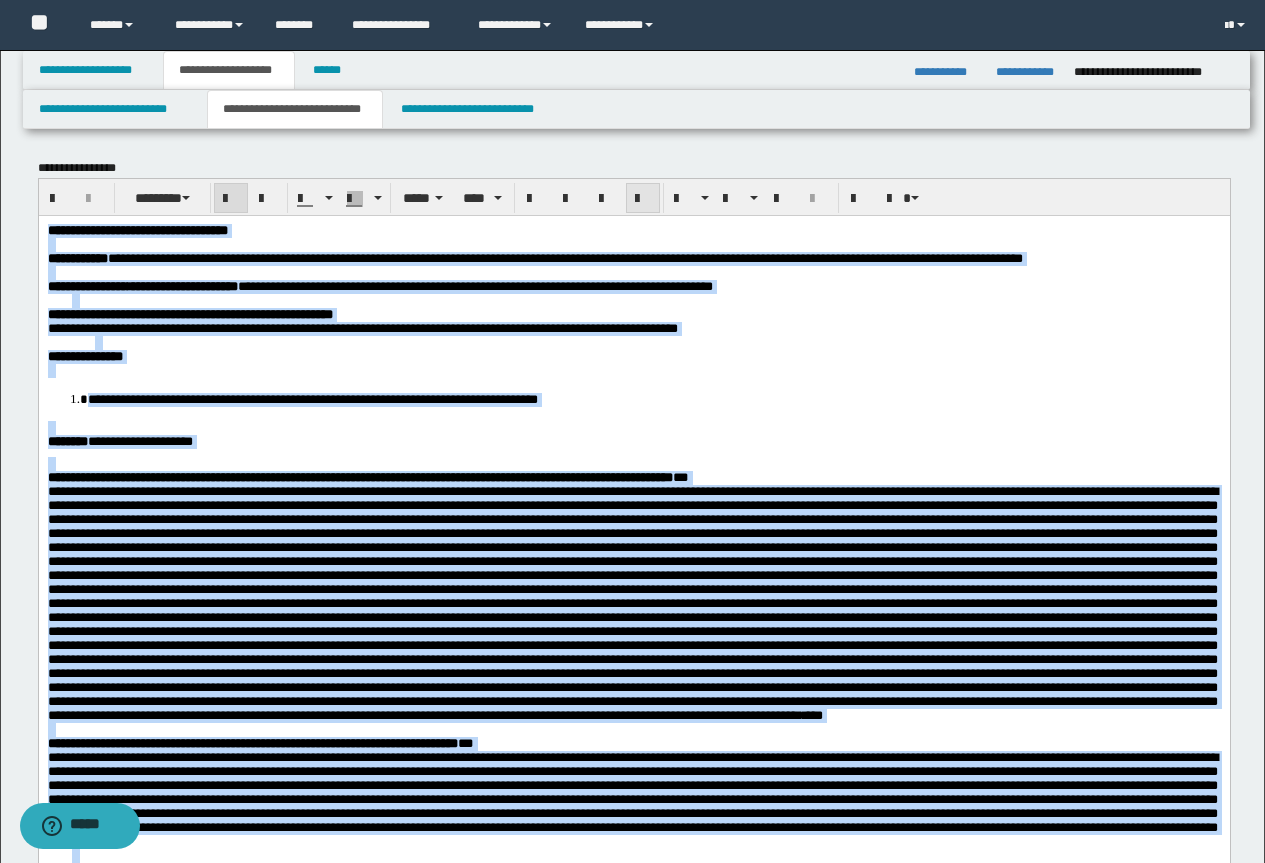 click at bounding box center [643, 199] 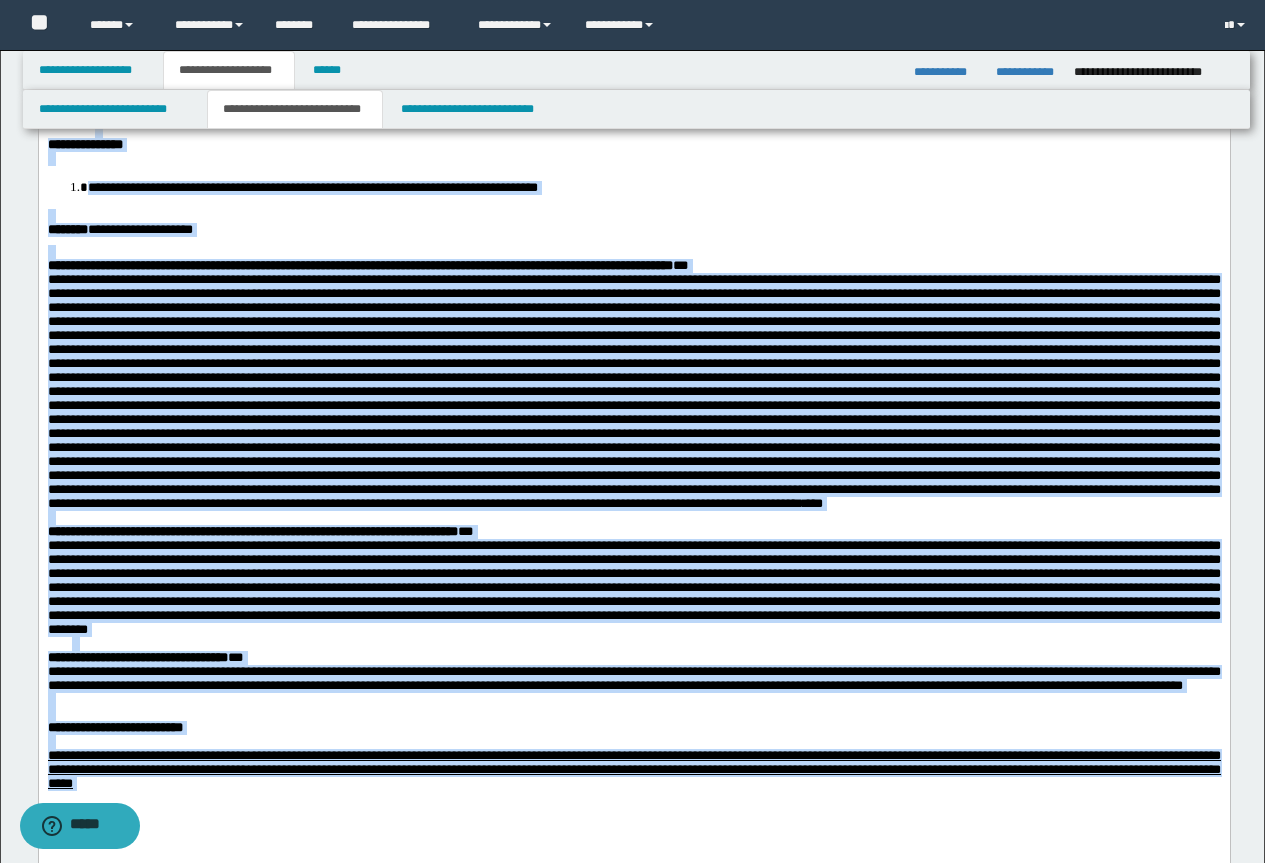 scroll, scrollTop: 700, scrollLeft: 0, axis: vertical 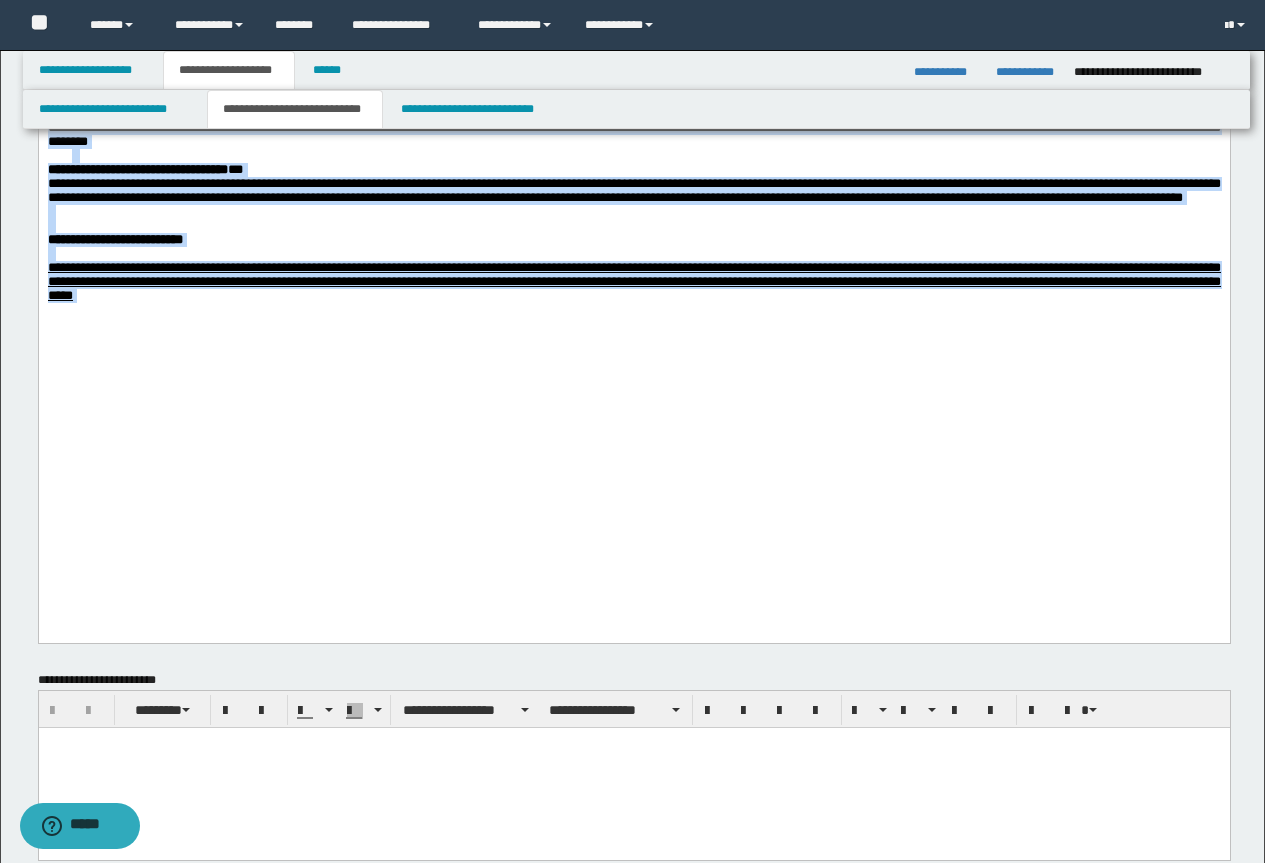click on "**********" at bounding box center [633, -55] 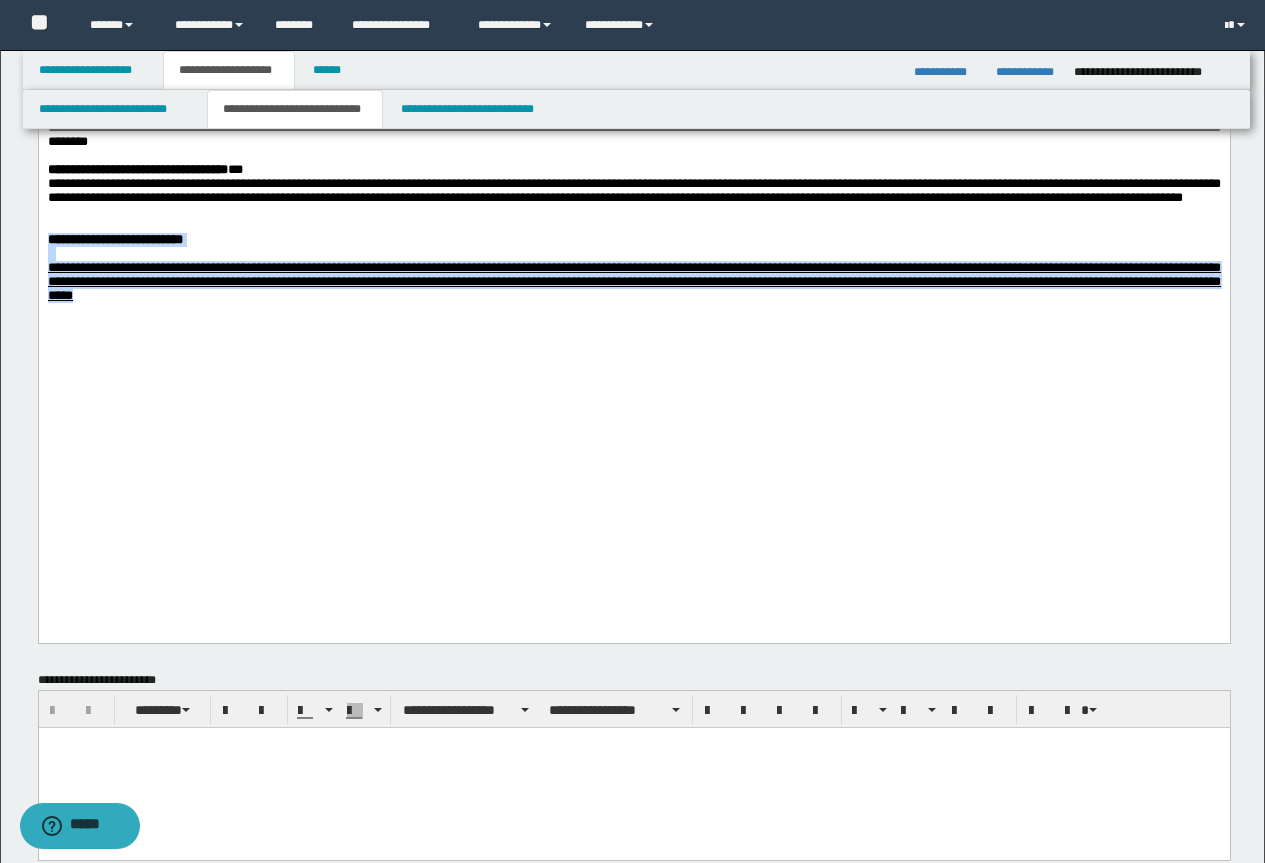 drag, startPoint x: 517, startPoint y: 517, endPoint x: 48, endPoint y: 444, distance: 474.64725 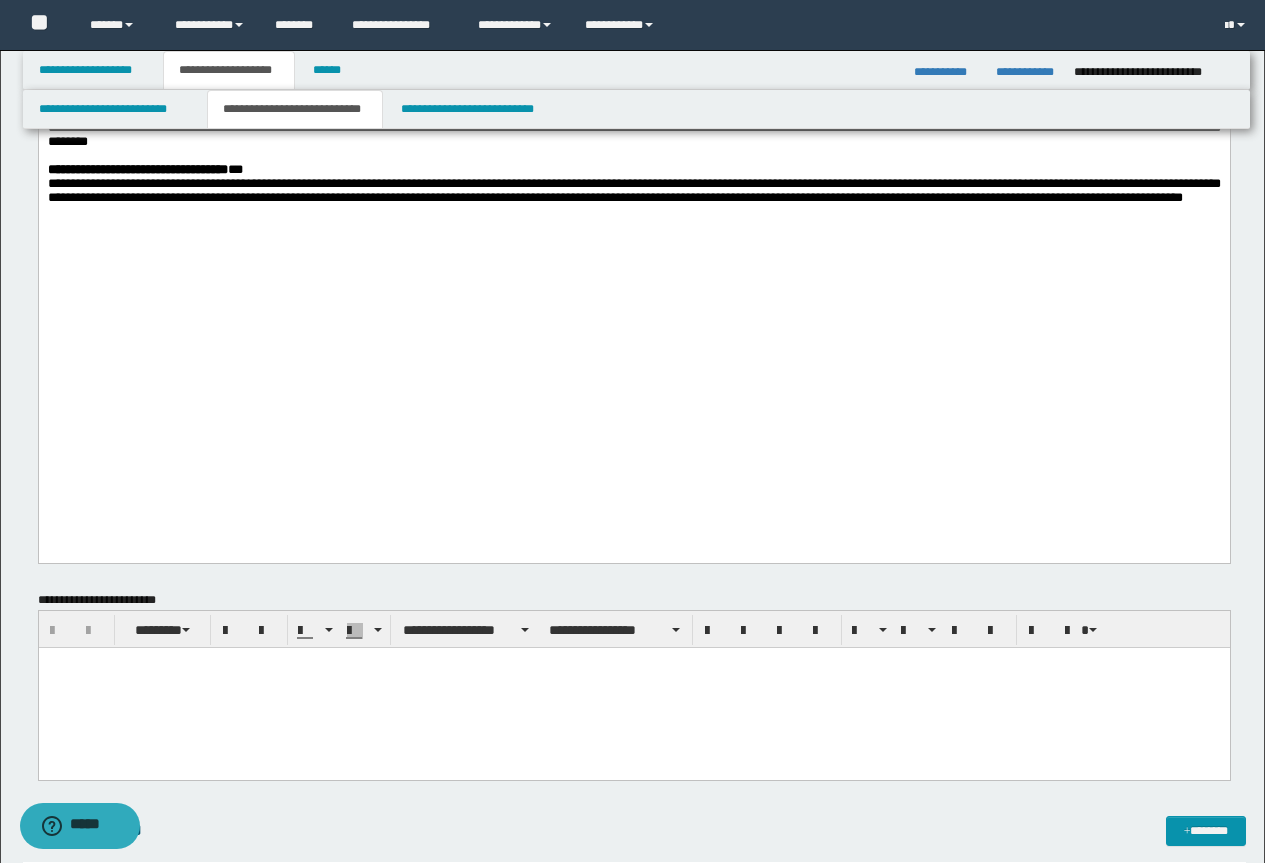 click at bounding box center [633, 687] 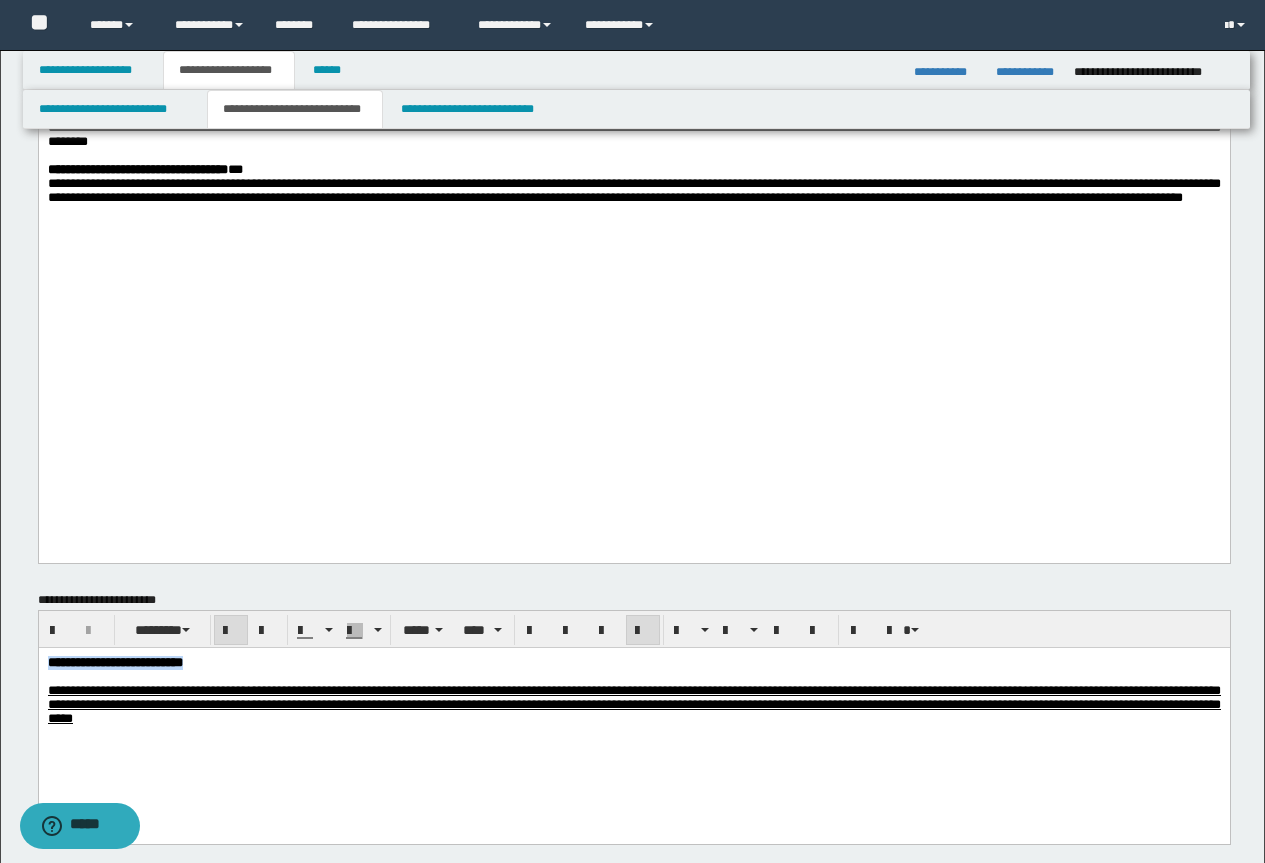 drag, startPoint x: 259, startPoint y: 667, endPoint x: -1, endPoint y: 547, distance: 286.3564 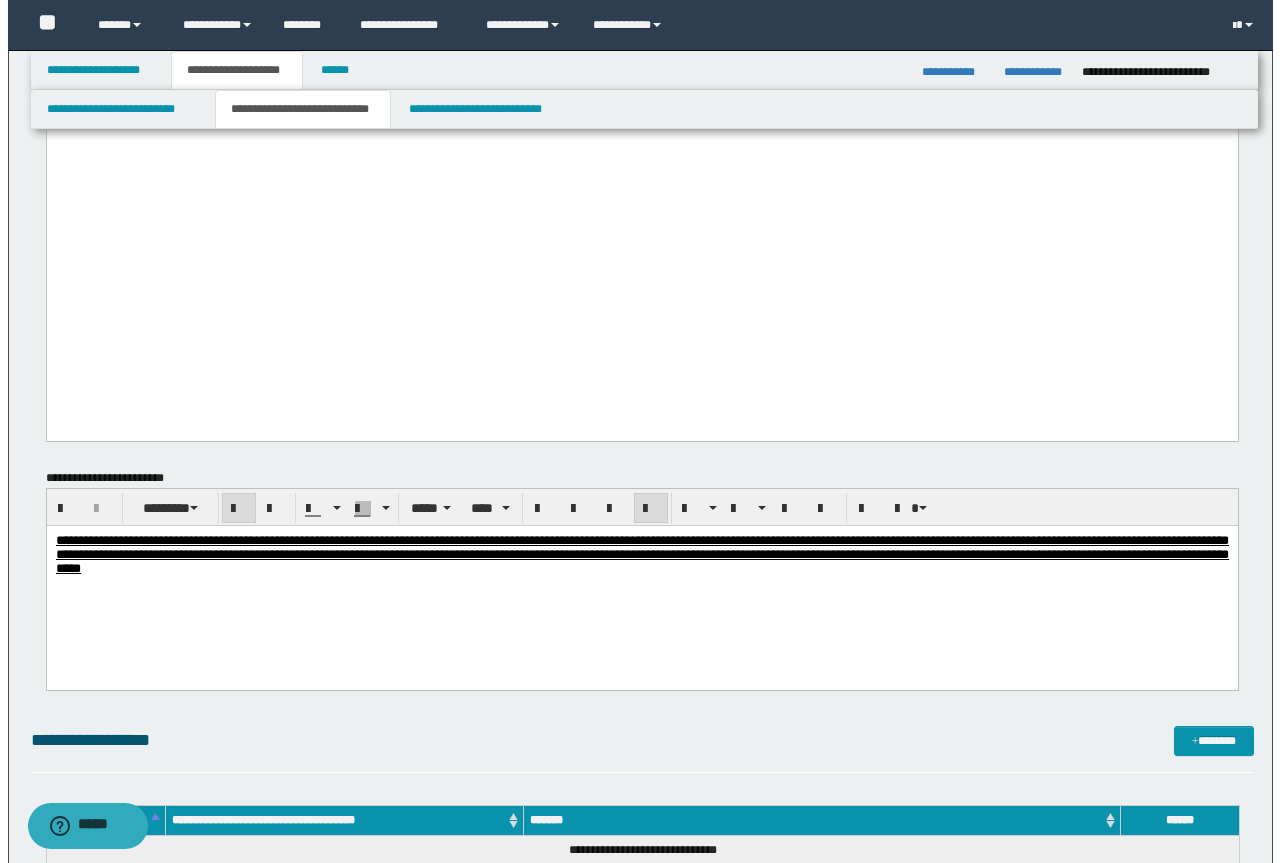 scroll, scrollTop: 1000, scrollLeft: 0, axis: vertical 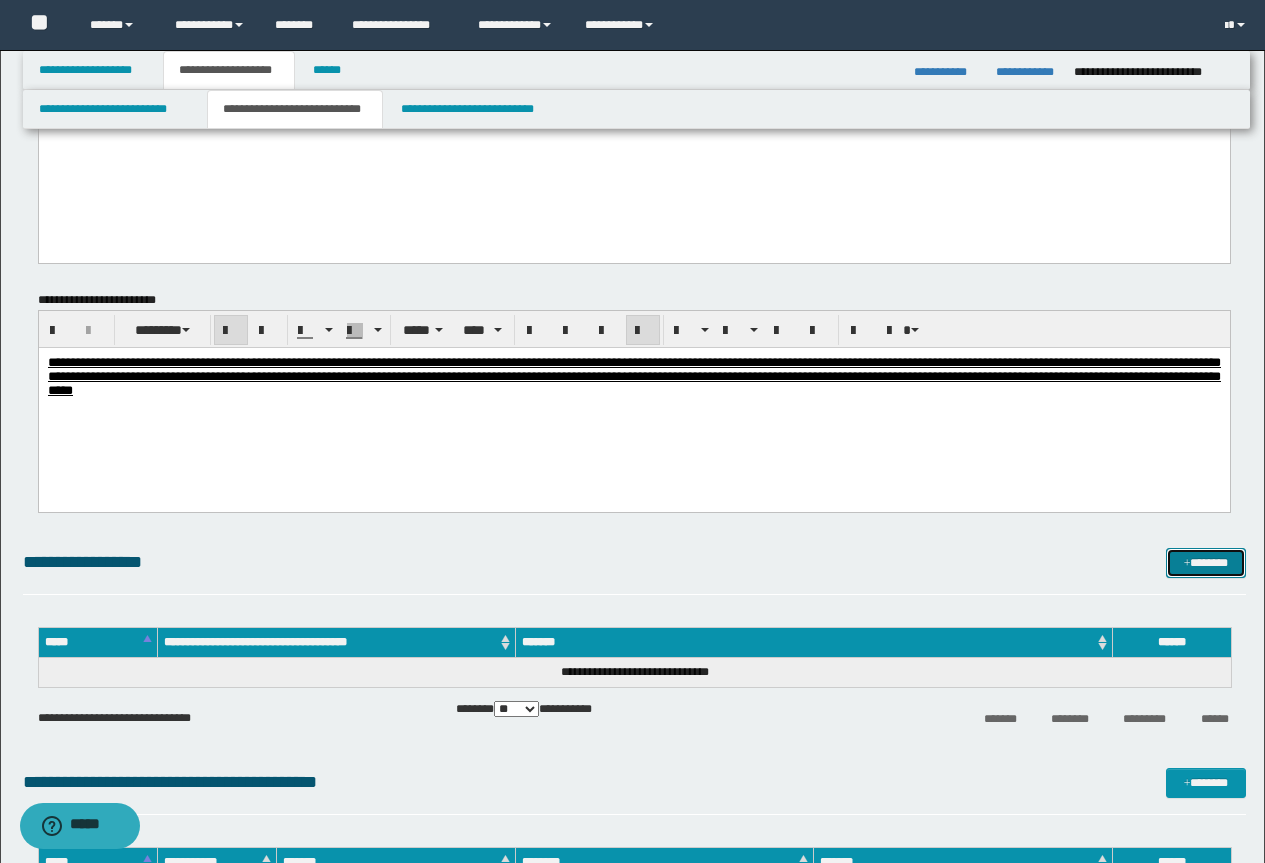click on "*******" at bounding box center [1206, 563] 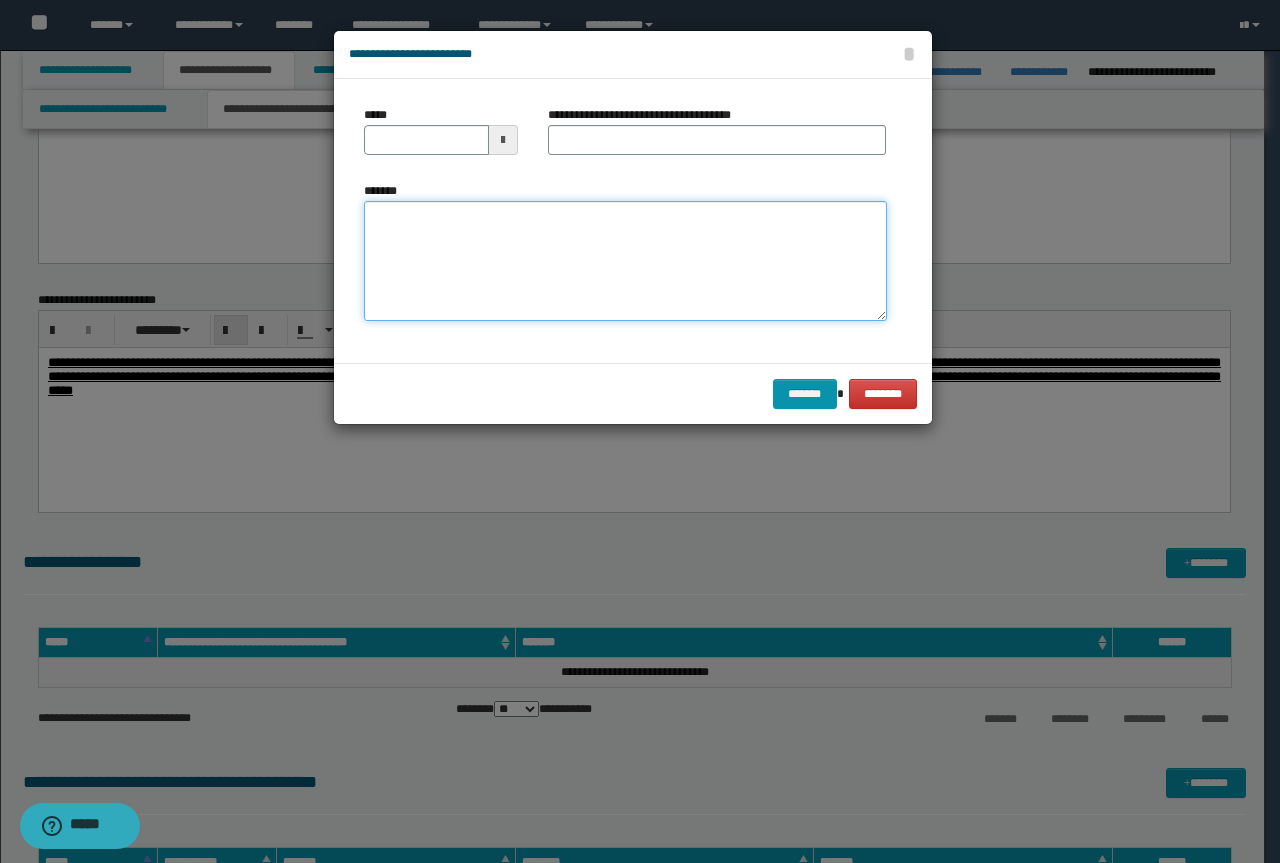 click on "*******" at bounding box center [625, 261] 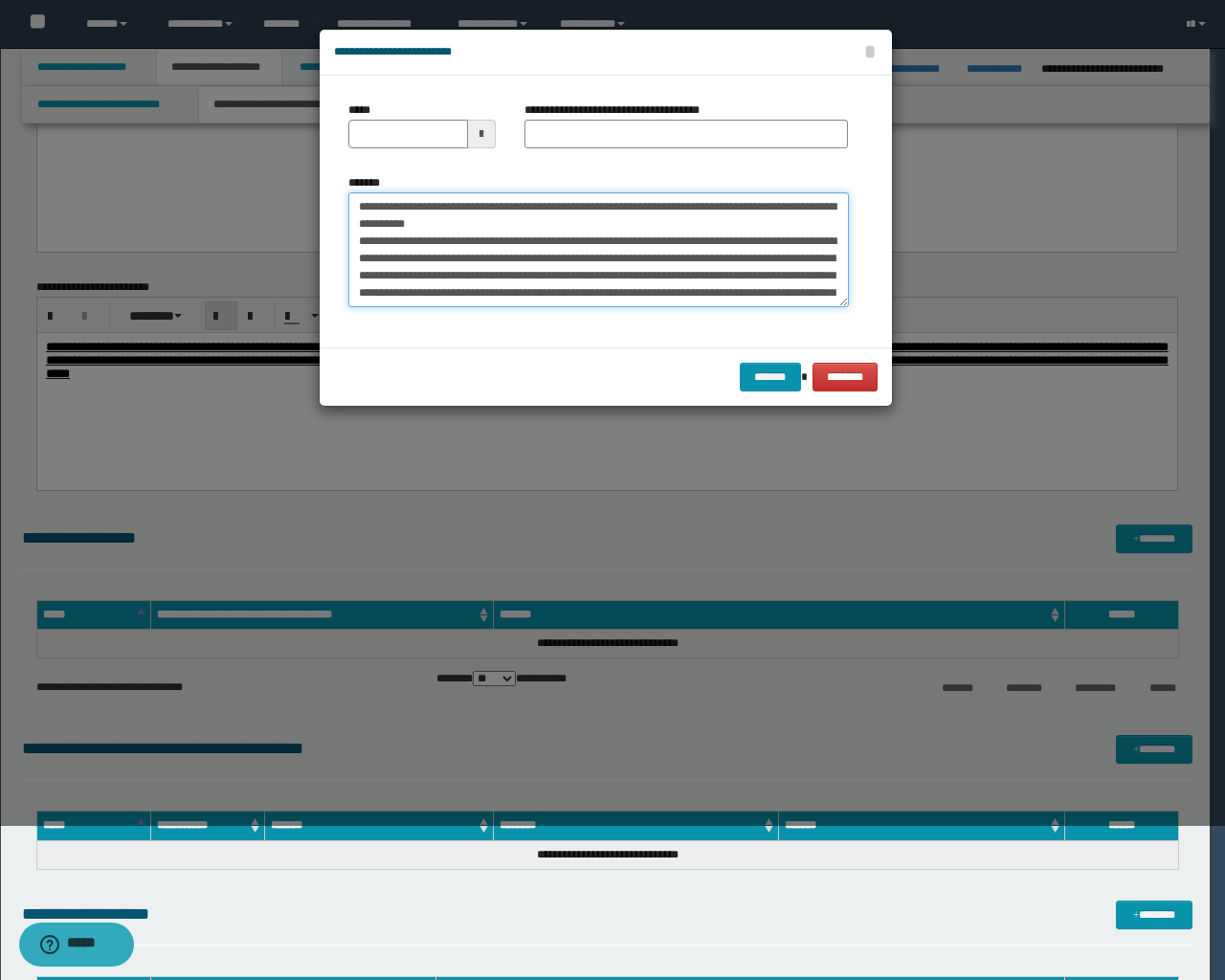 scroll, scrollTop: 98, scrollLeft: 0, axis: vertical 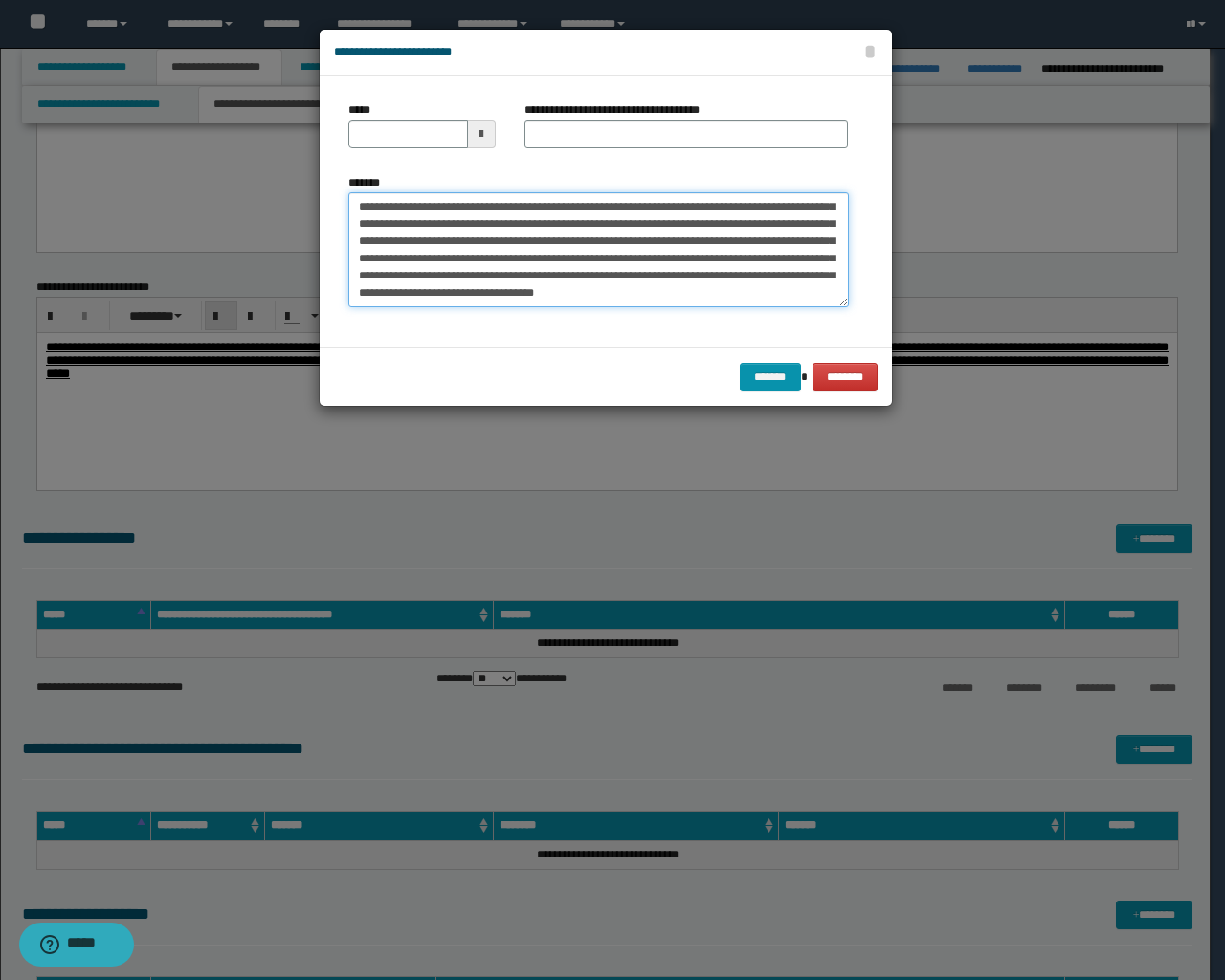 click on "**********" at bounding box center [598, 250] 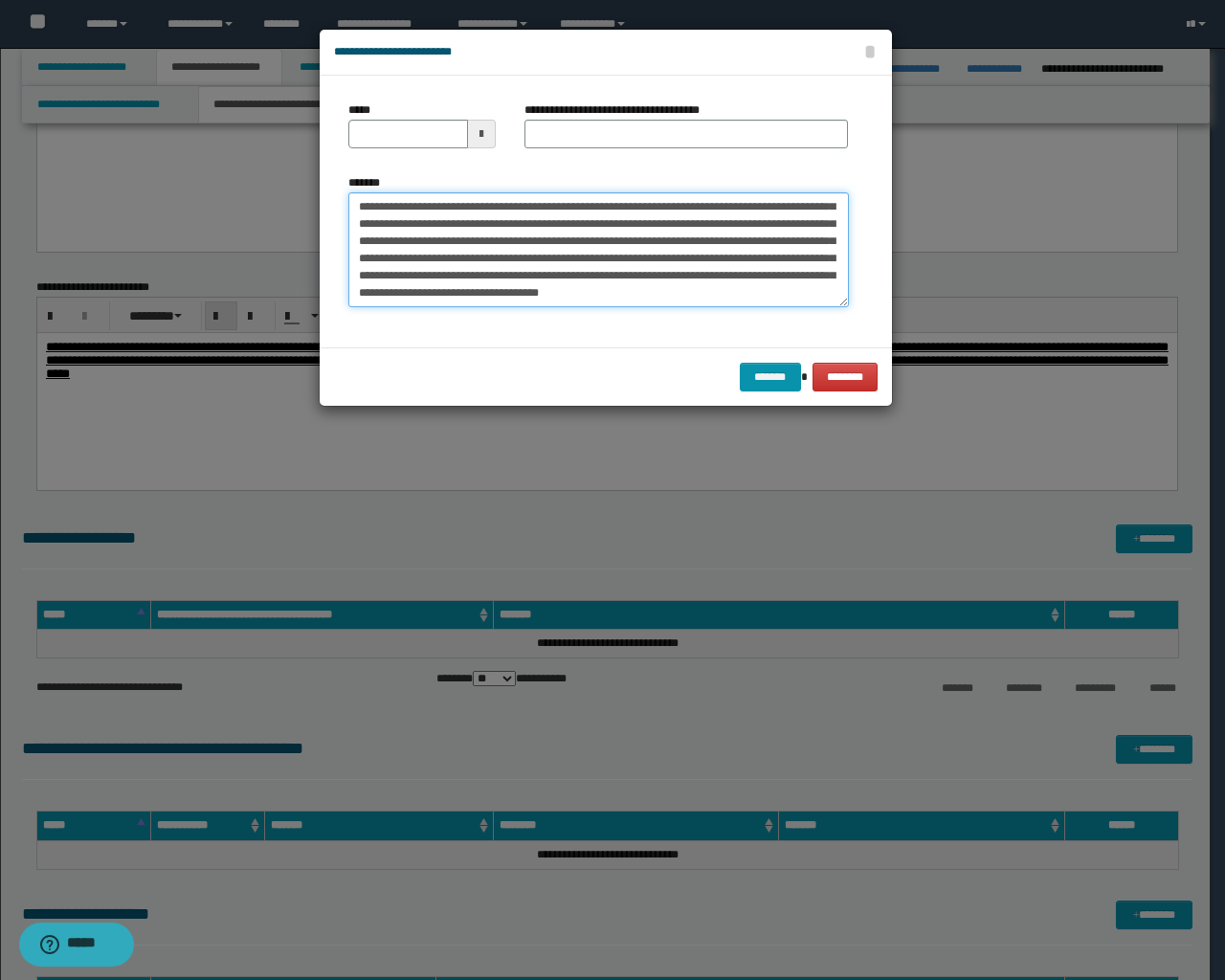 type on "**********" 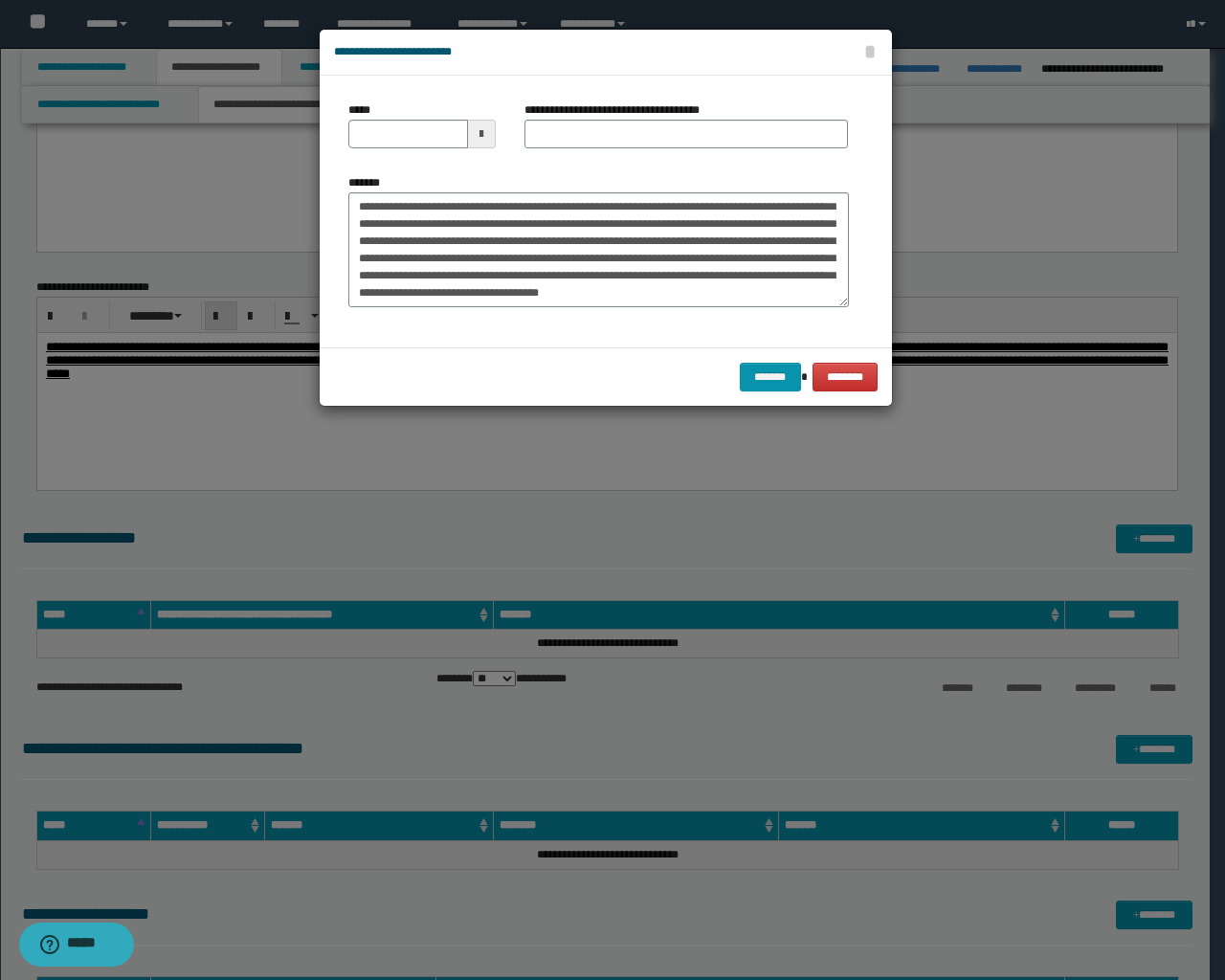 click at bounding box center [612, 490] 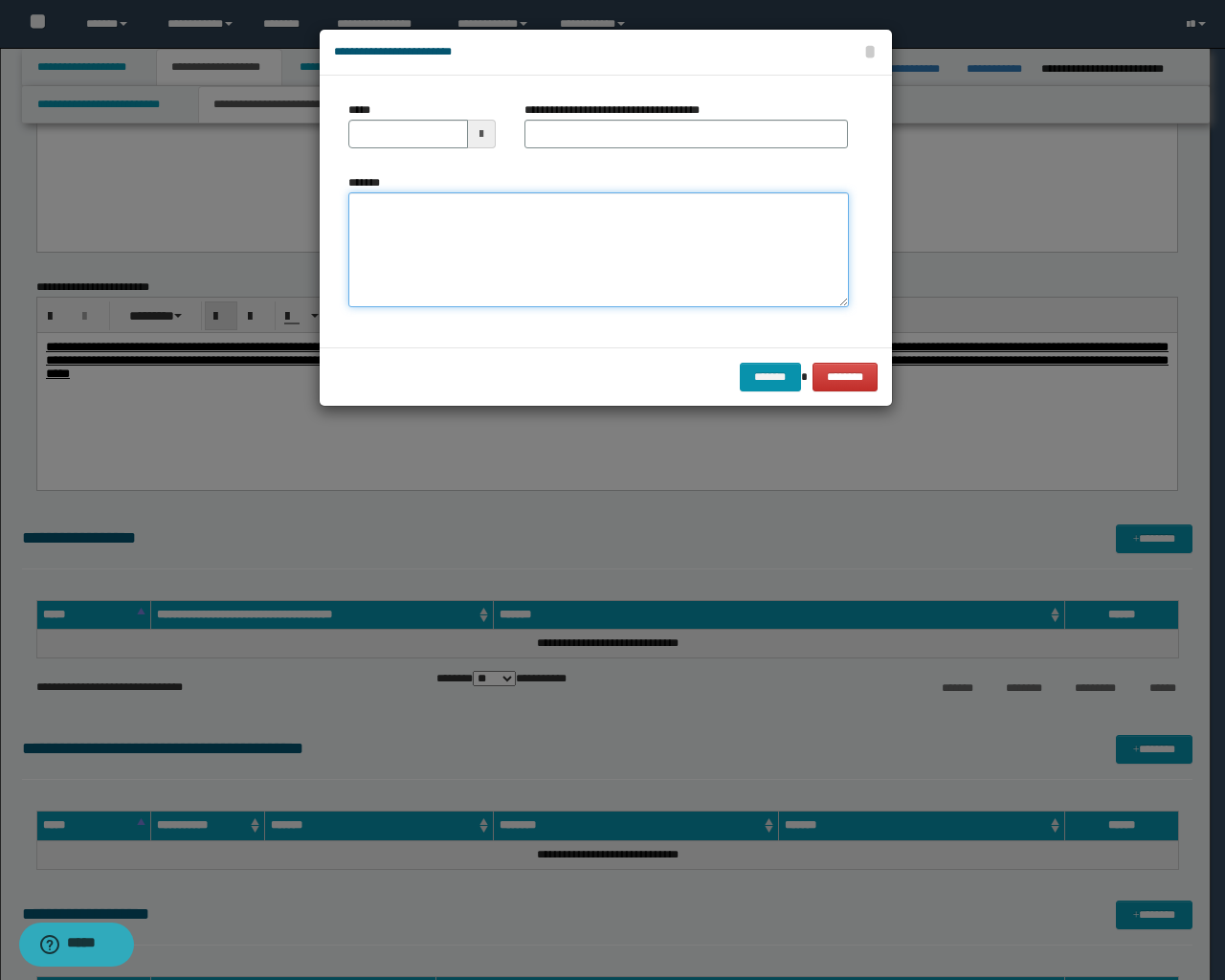 scroll, scrollTop: 0, scrollLeft: 0, axis: both 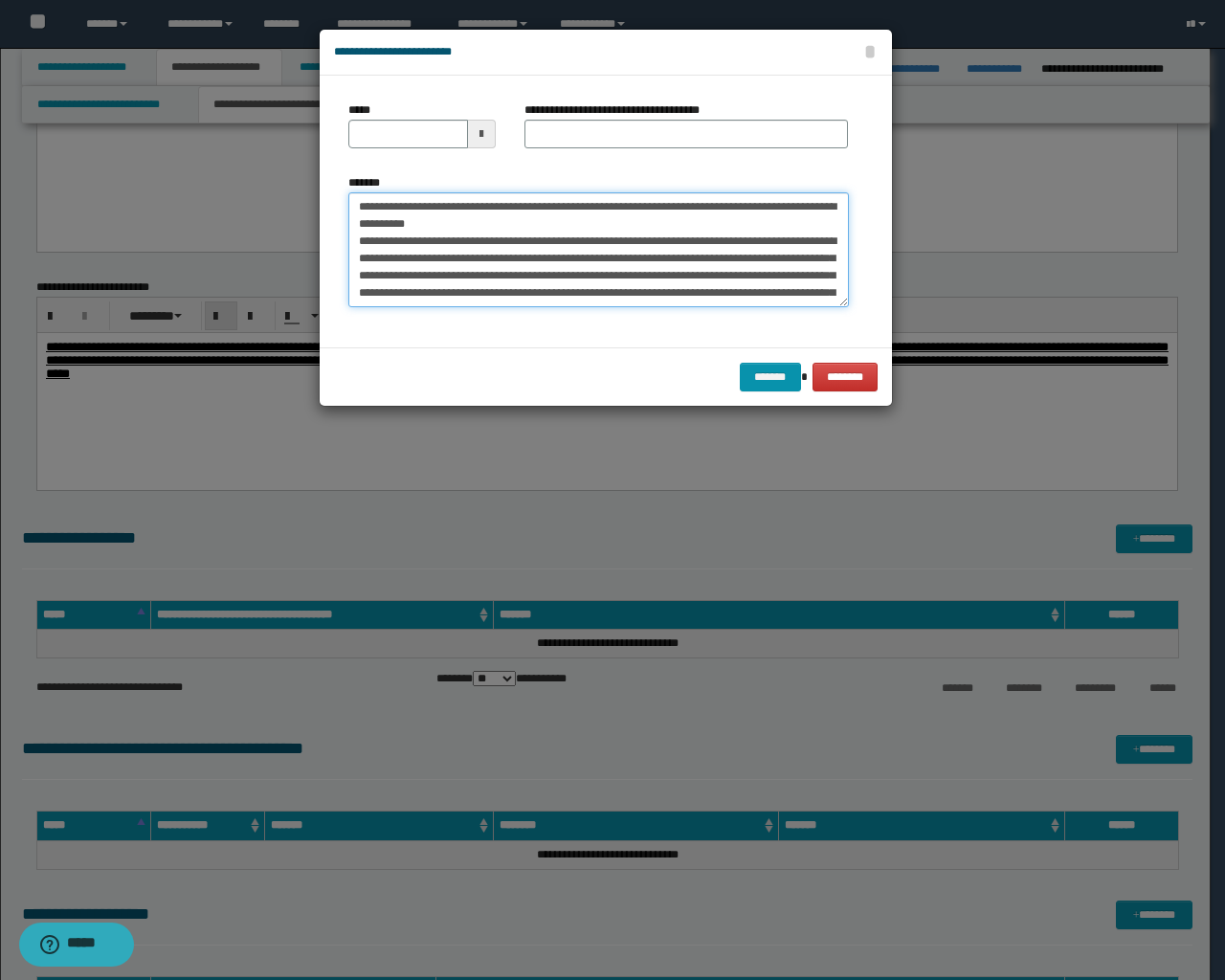 drag, startPoint x: 501, startPoint y: 228, endPoint x: 299, endPoint y: 192, distance: 205.18285 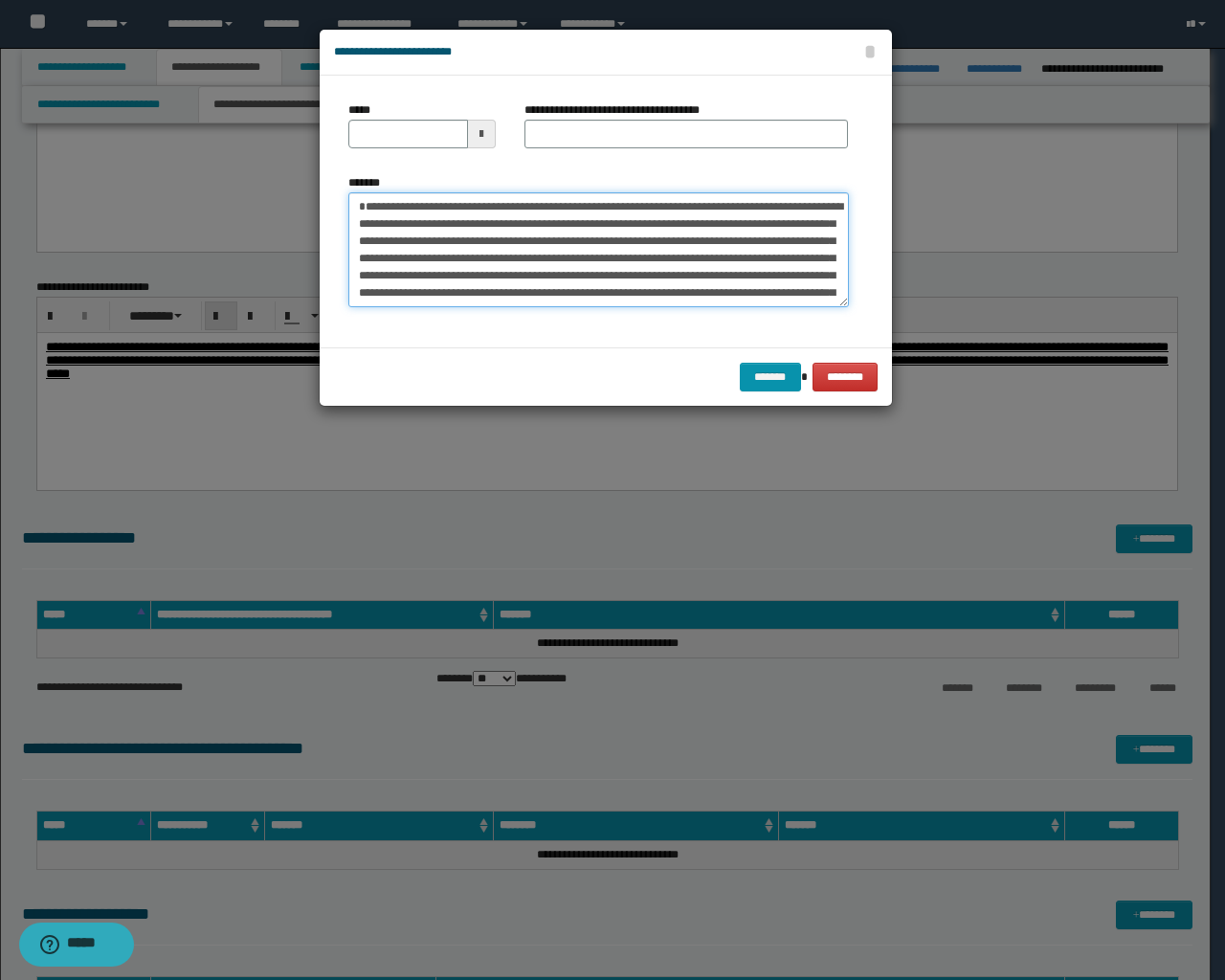 type on "**********" 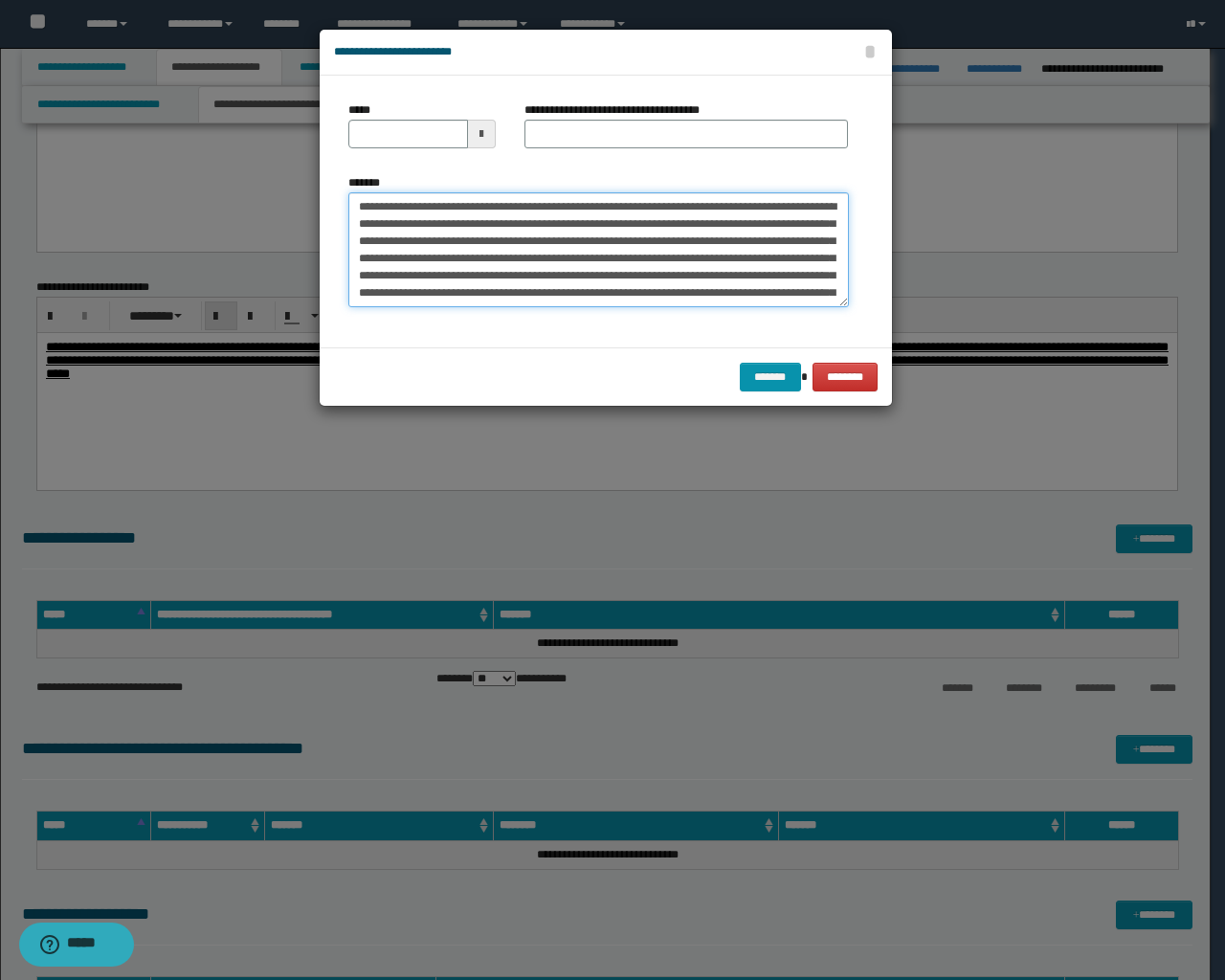 type 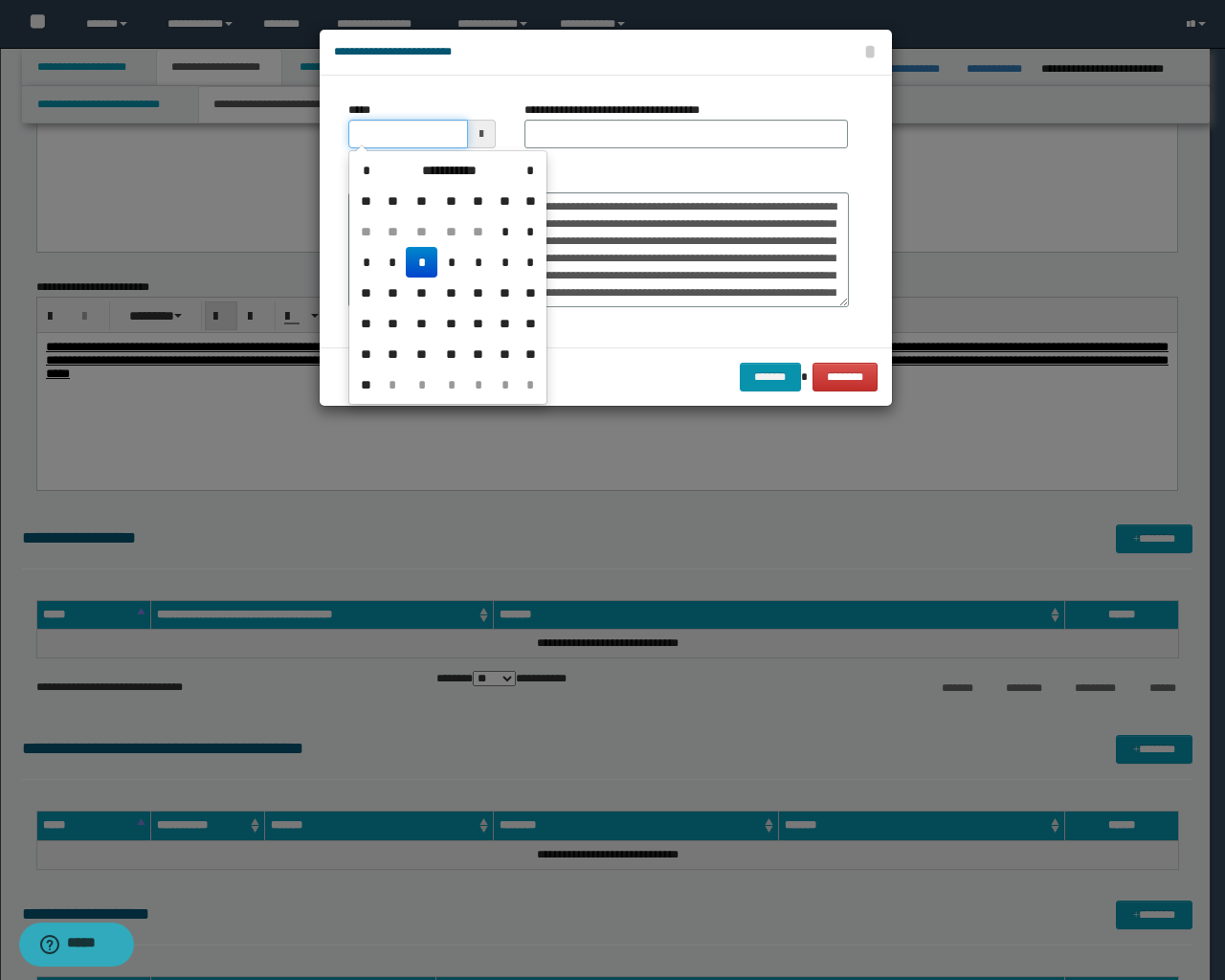 click on "*****" at bounding box center (408, 134) 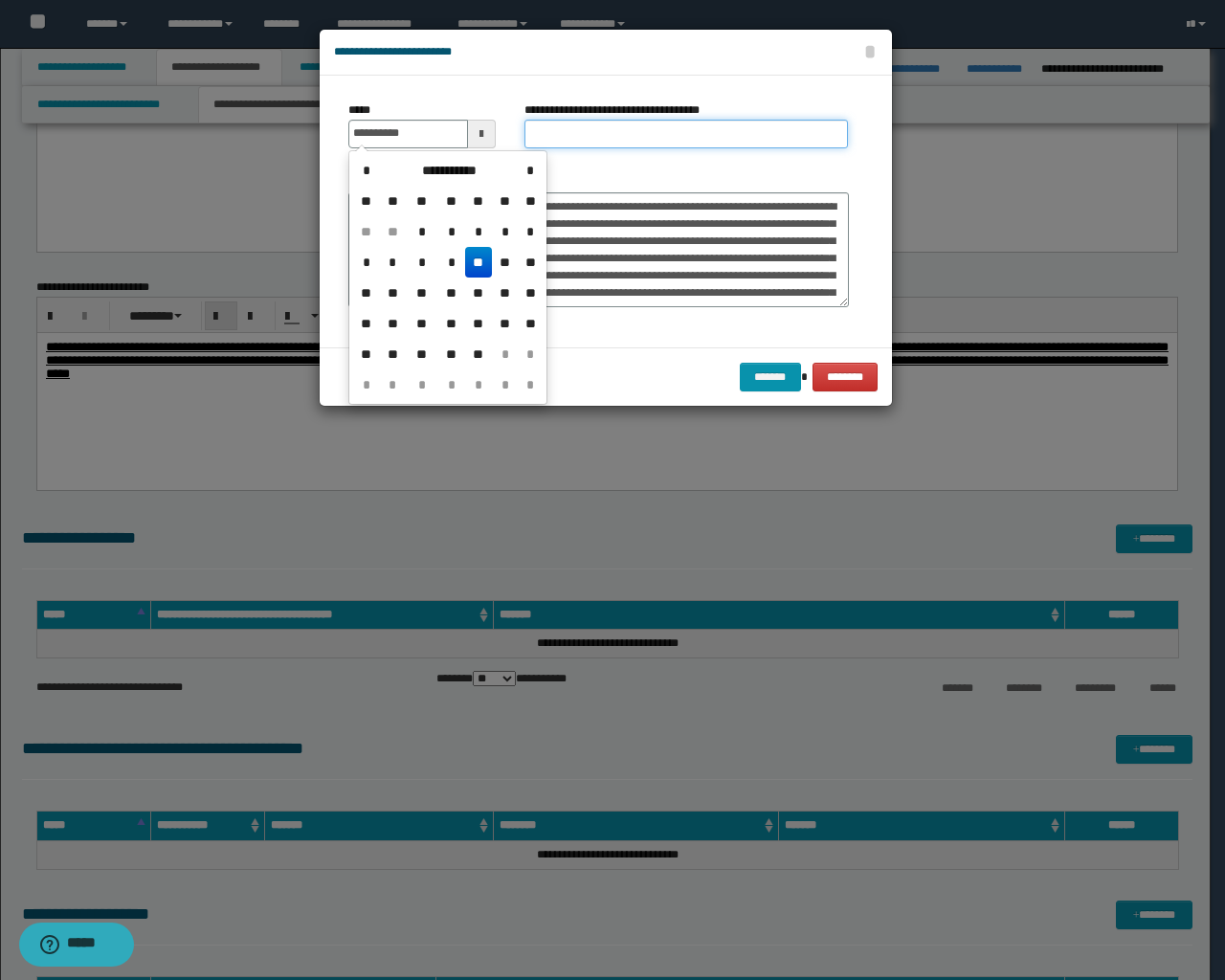 type on "**********" 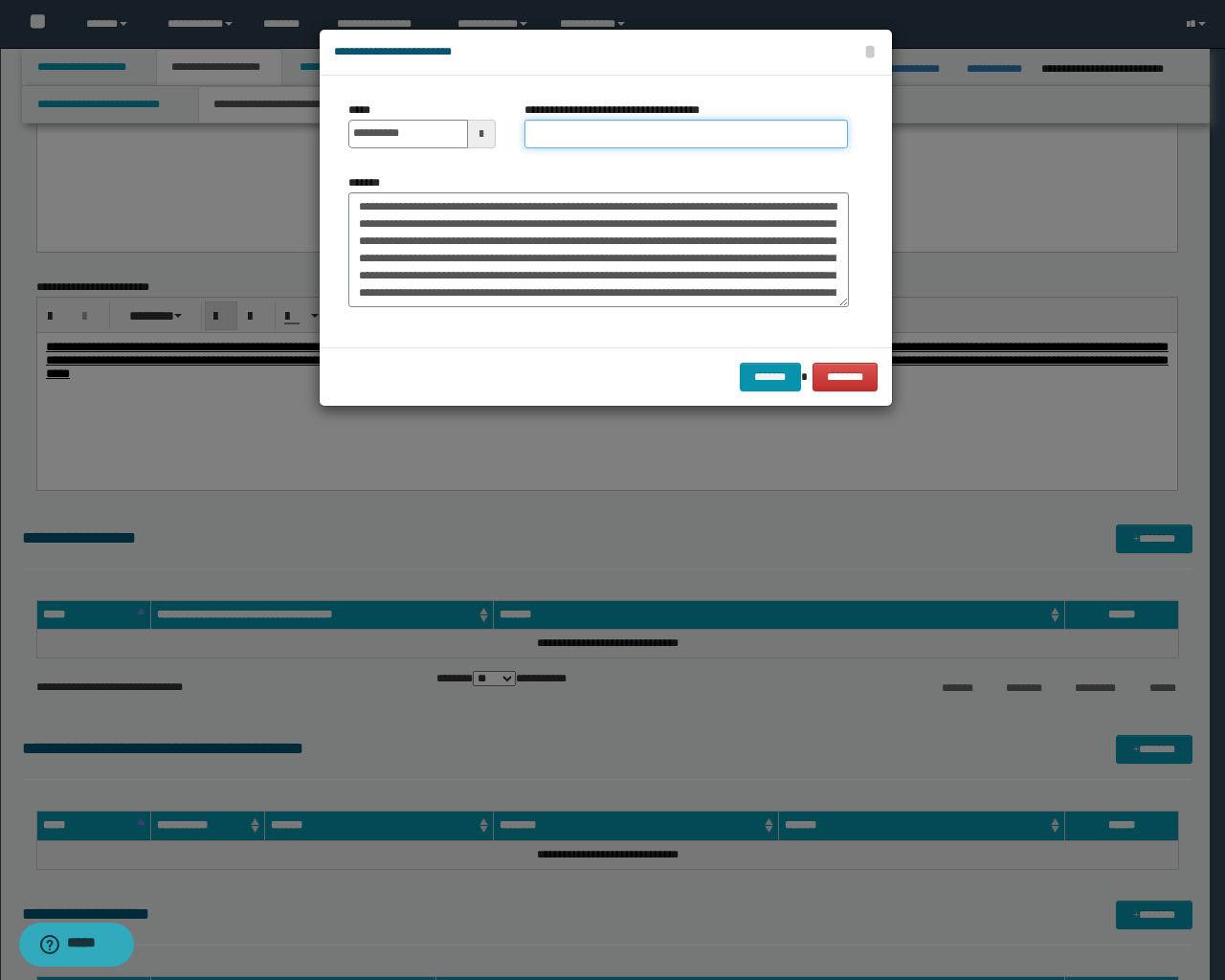 click on "**********" at bounding box center (686, 134) 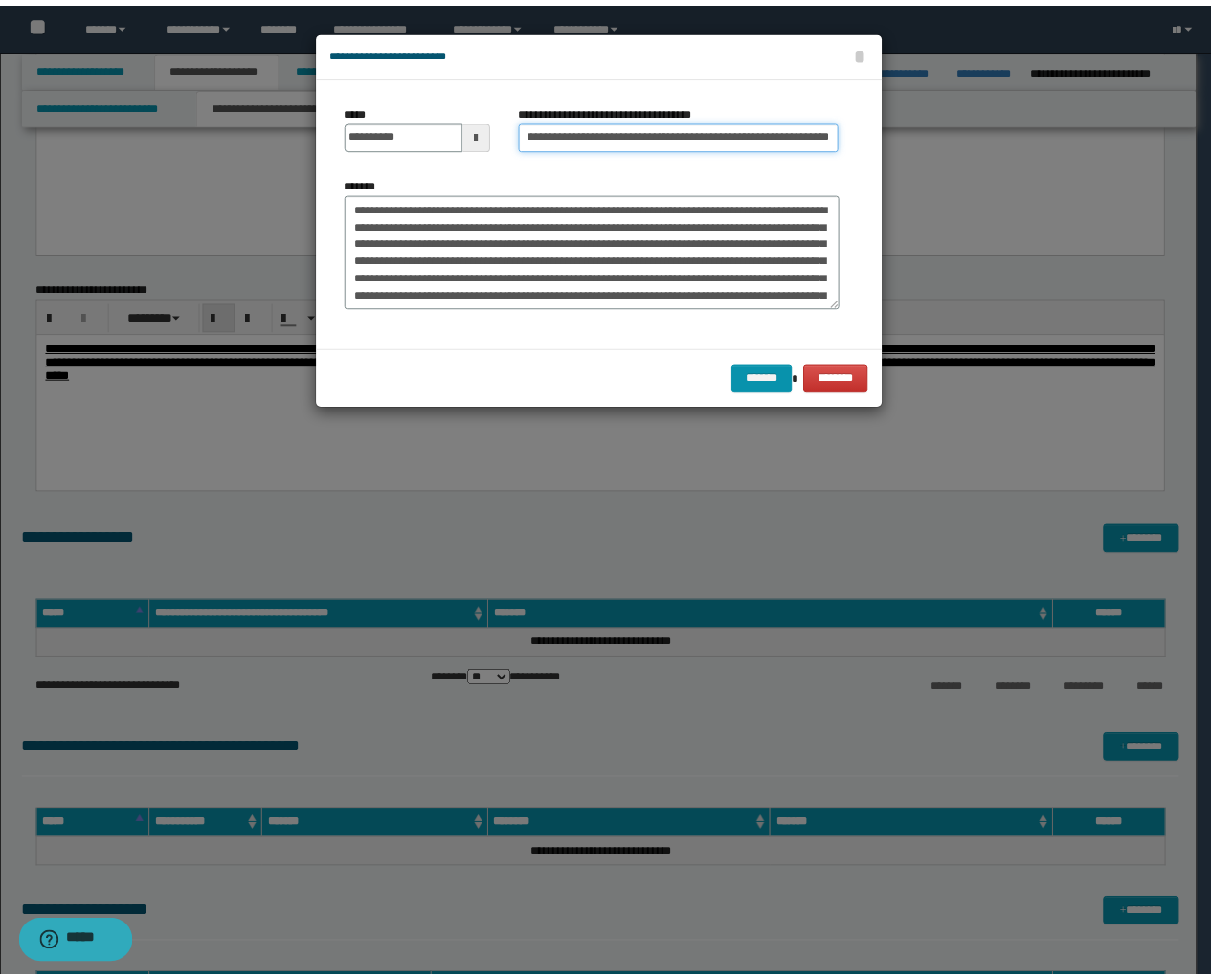 scroll, scrollTop: 0, scrollLeft: 0, axis: both 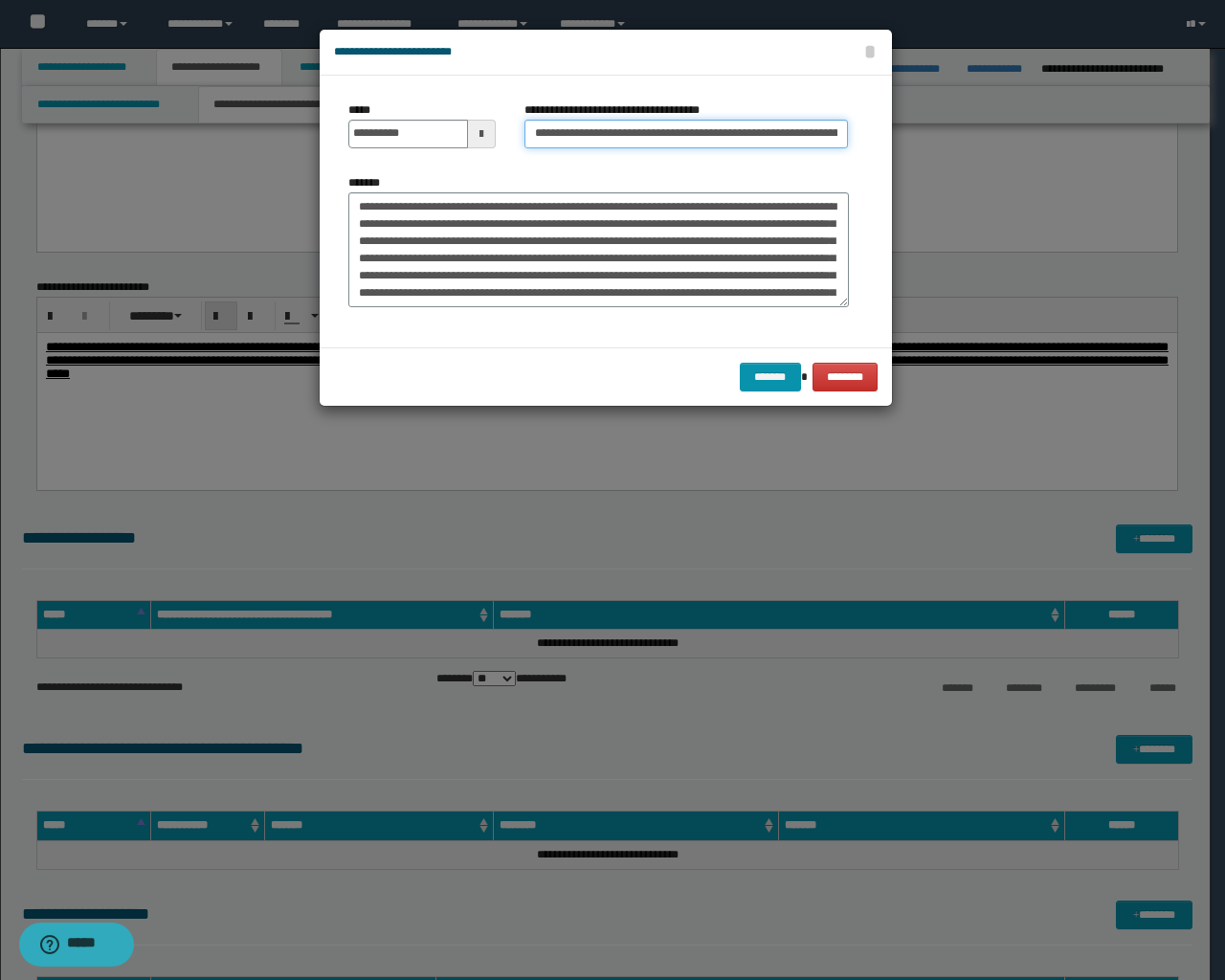 drag, startPoint x: 602, startPoint y: 131, endPoint x: 328, endPoint y: 142, distance: 274.22071 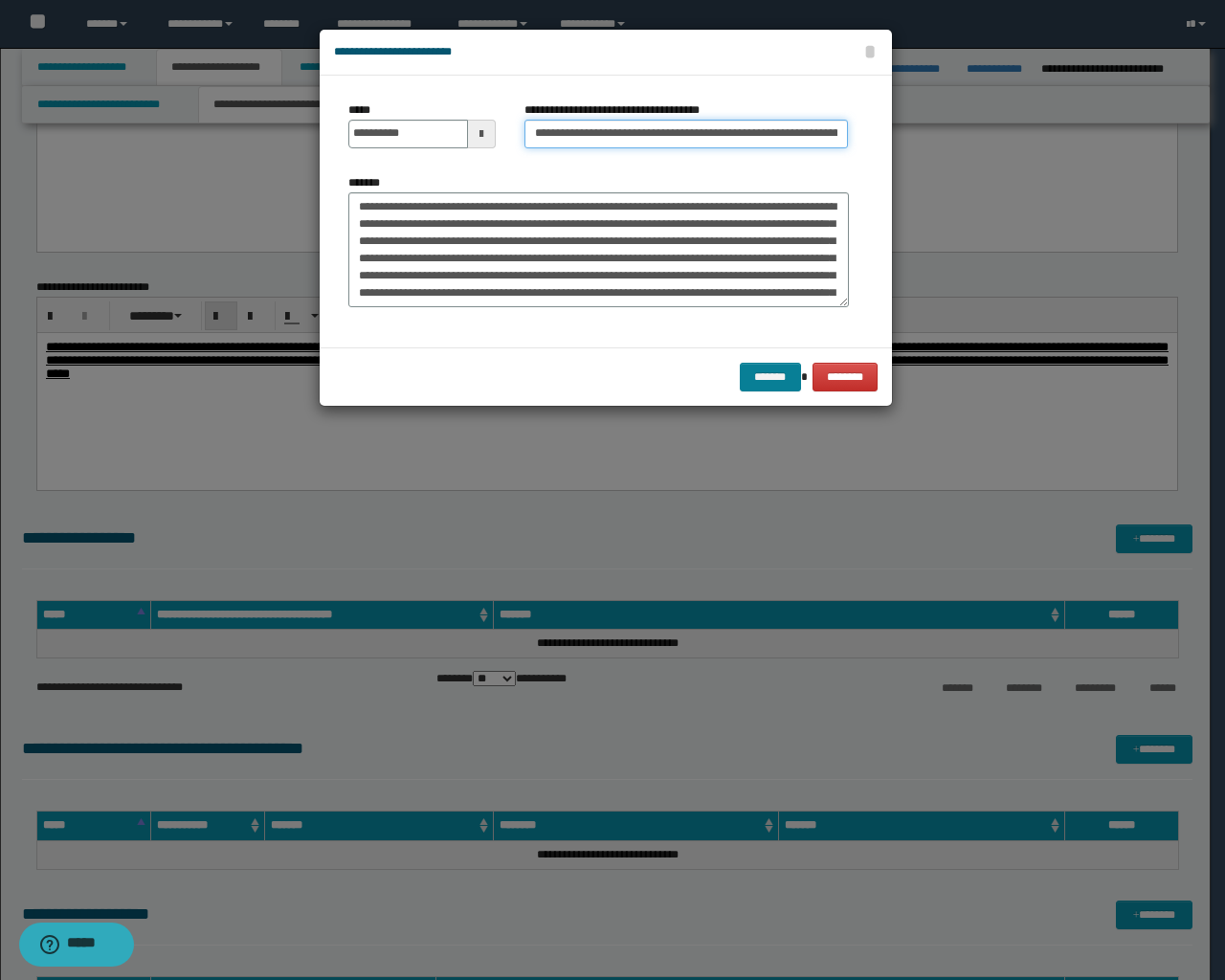 type on "**********" 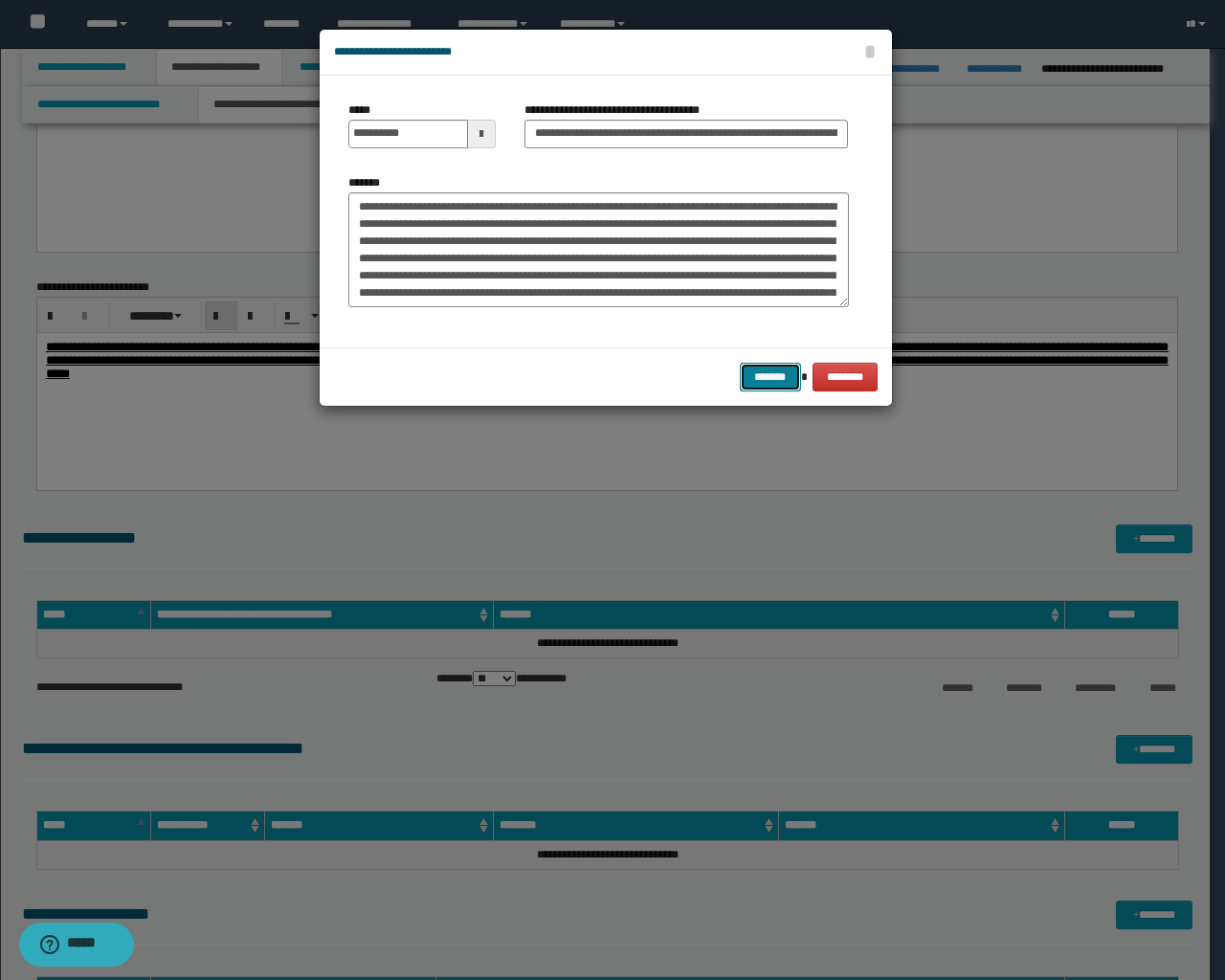 click on "*******" at bounding box center [770, 377] 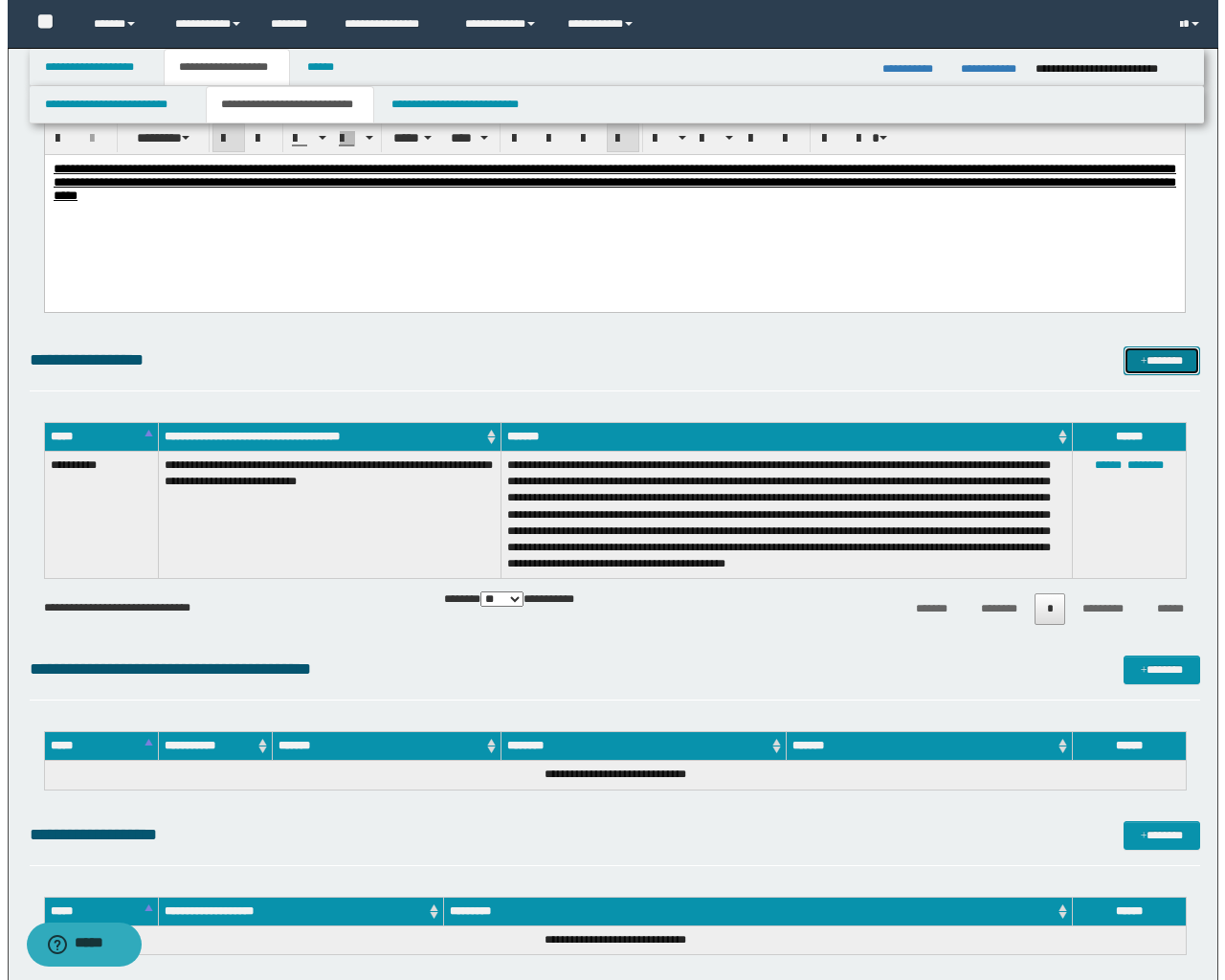scroll, scrollTop: 1148, scrollLeft: 0, axis: vertical 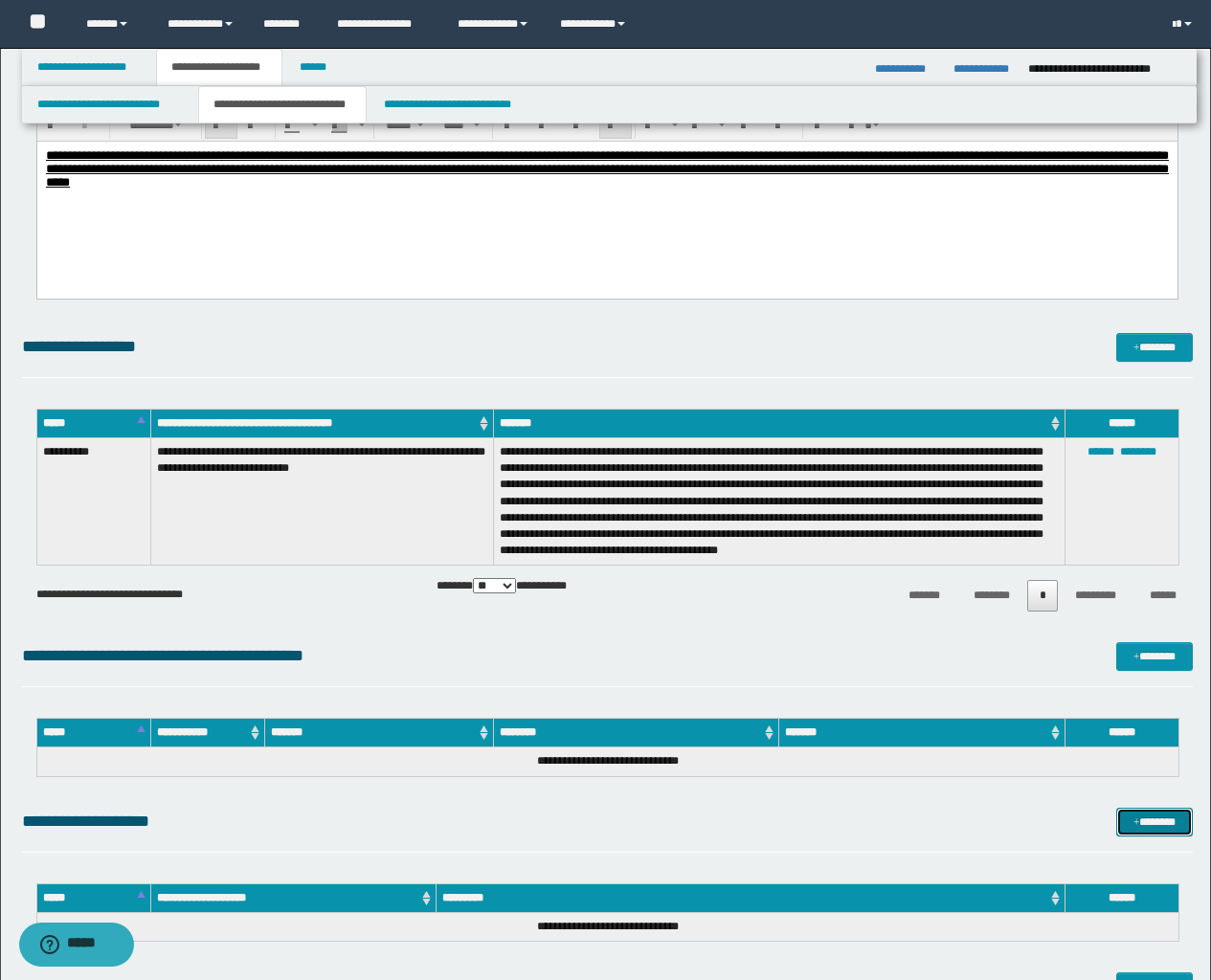 click at bounding box center (1136, 823) 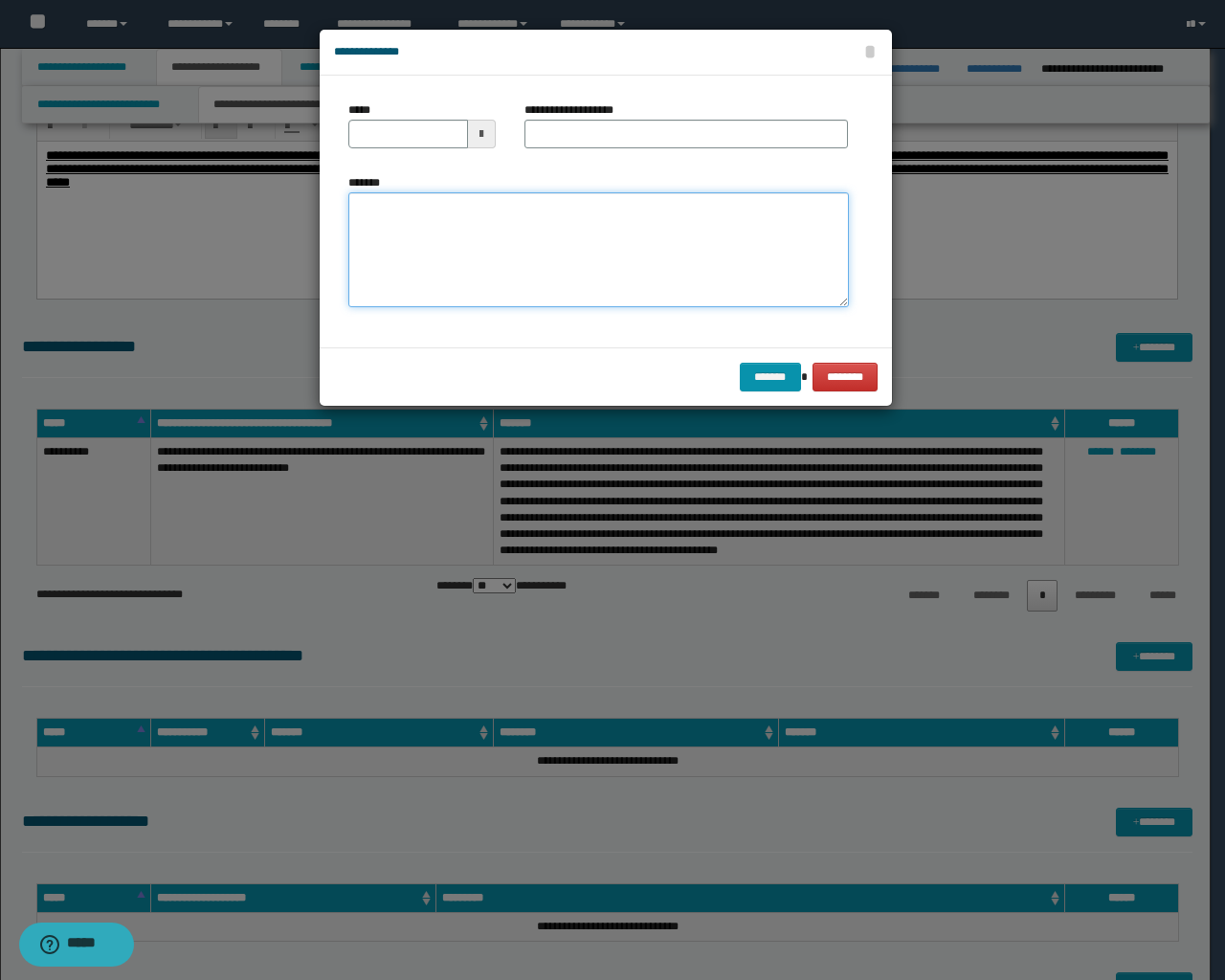 click on "*******" at bounding box center (598, 250) 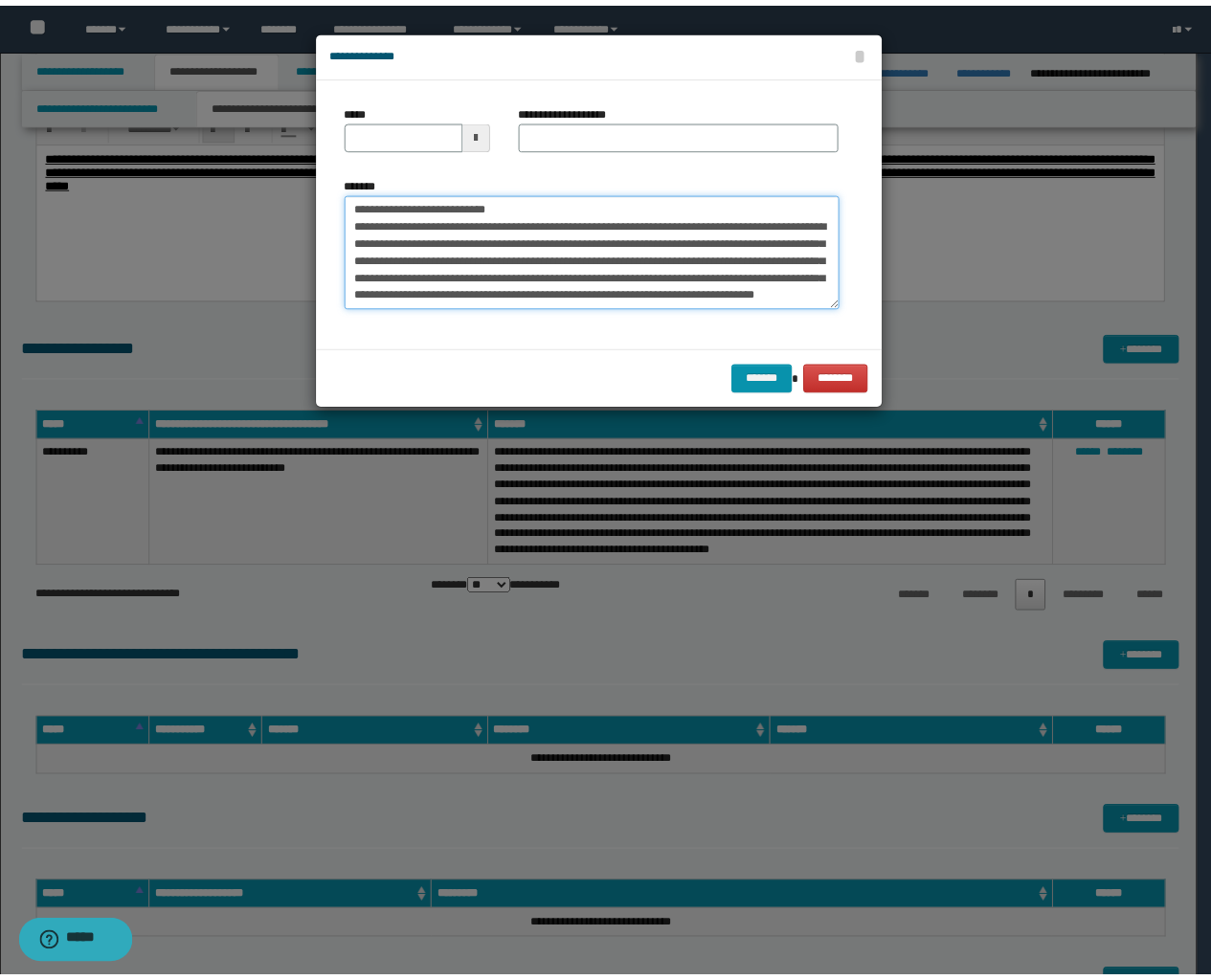 scroll, scrollTop: 0, scrollLeft: 0, axis: both 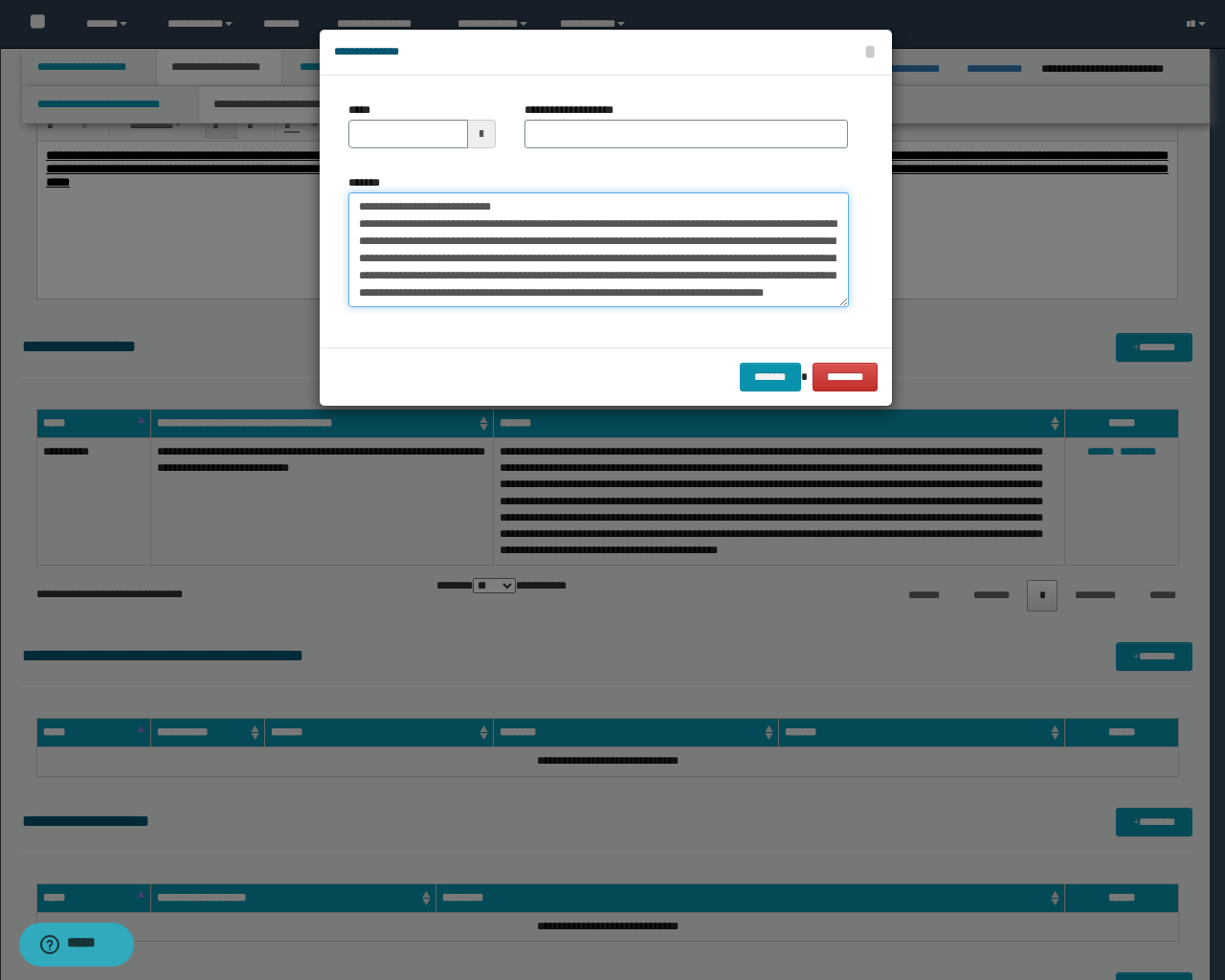 drag, startPoint x: 506, startPoint y: 204, endPoint x: 359, endPoint y: 212, distance: 147.21753 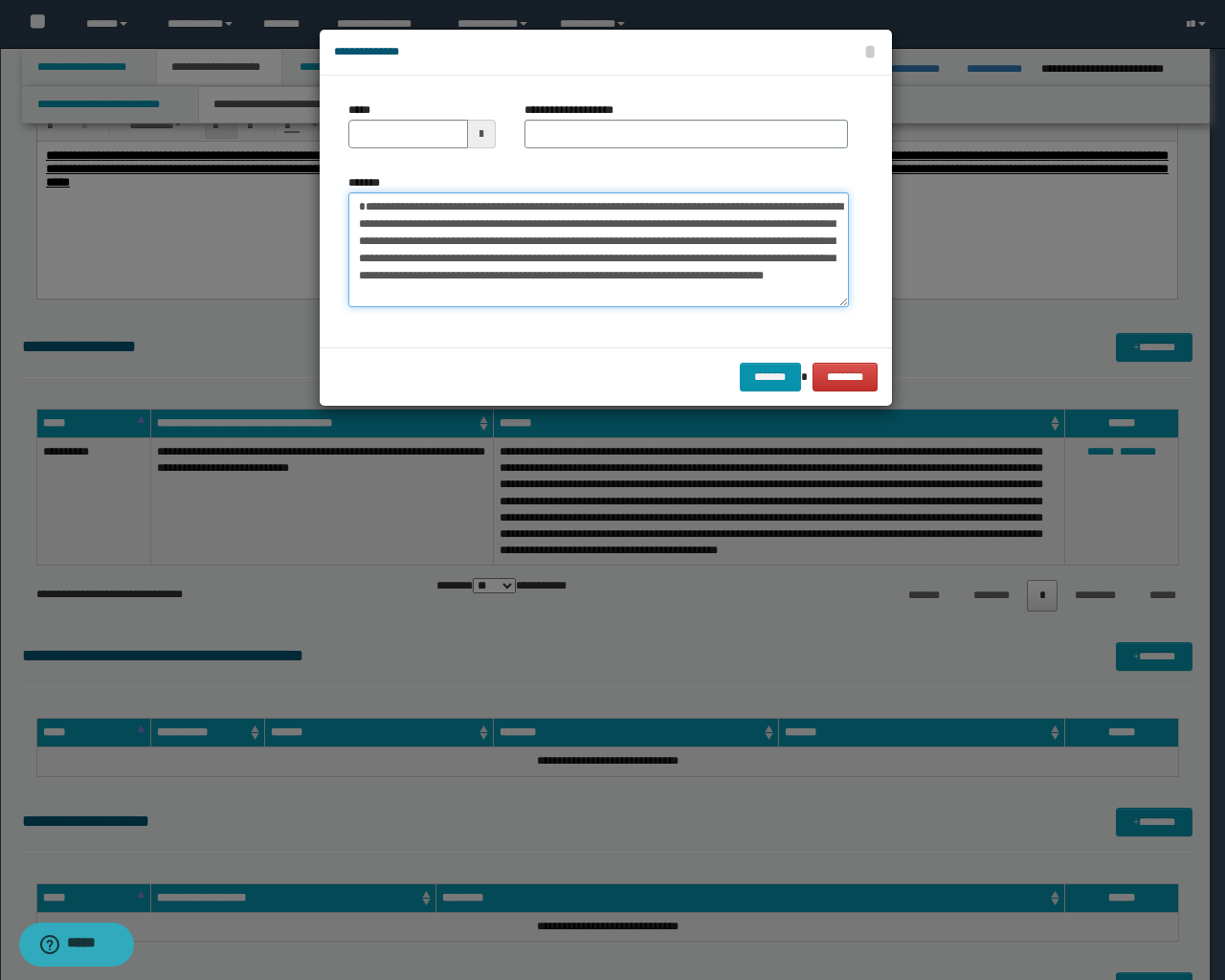 type on "**********" 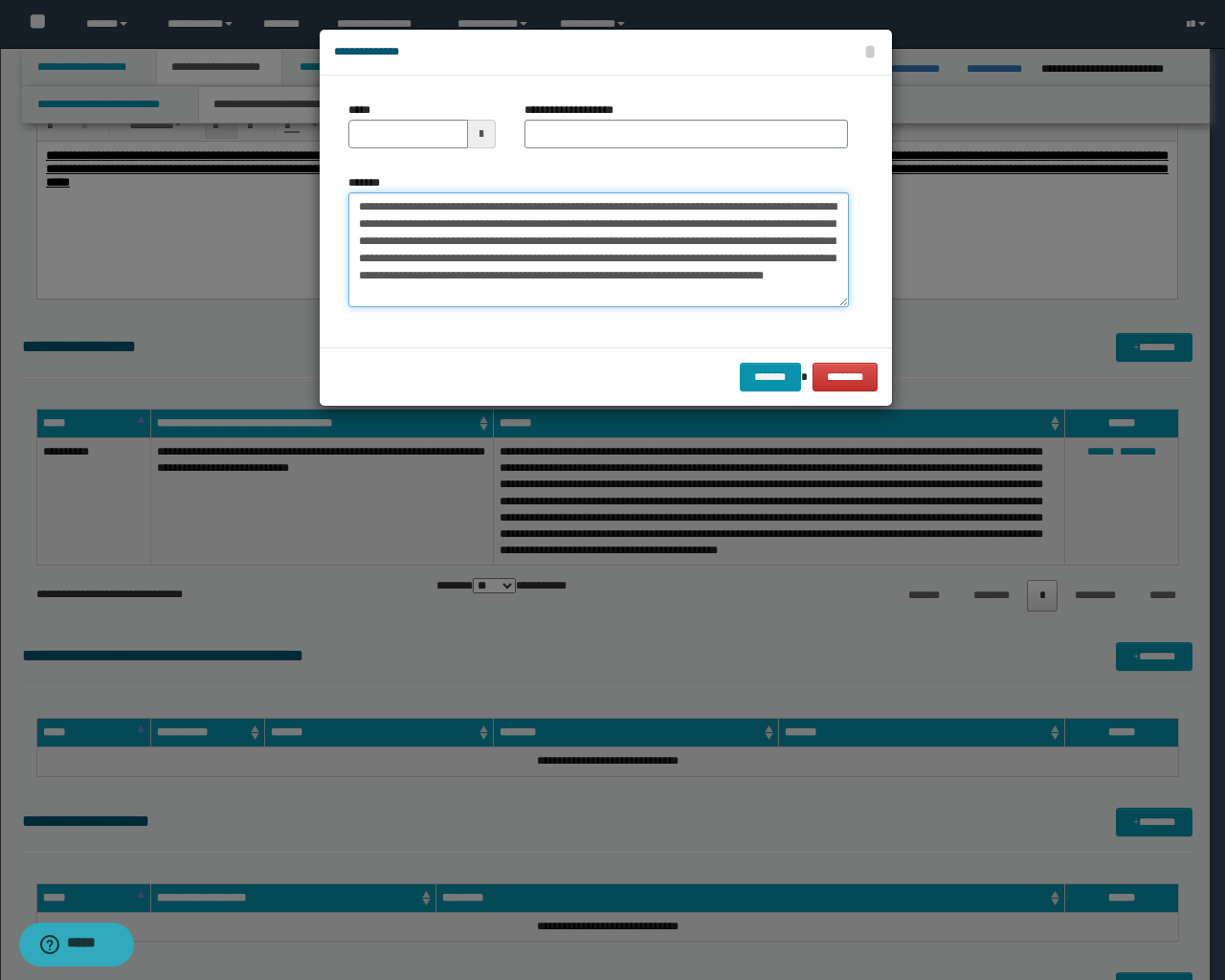 type 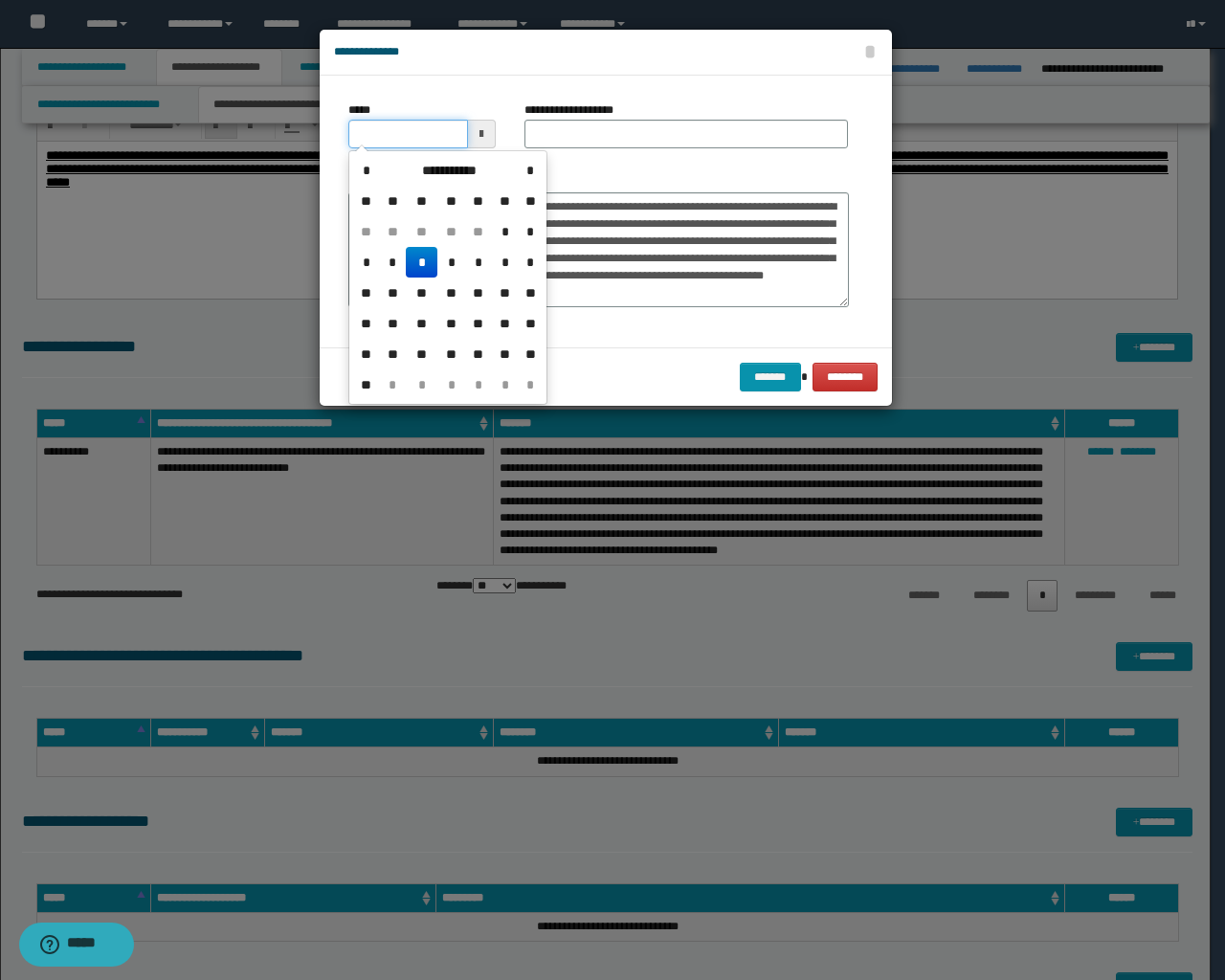 click on "*****" at bounding box center (408, 134) 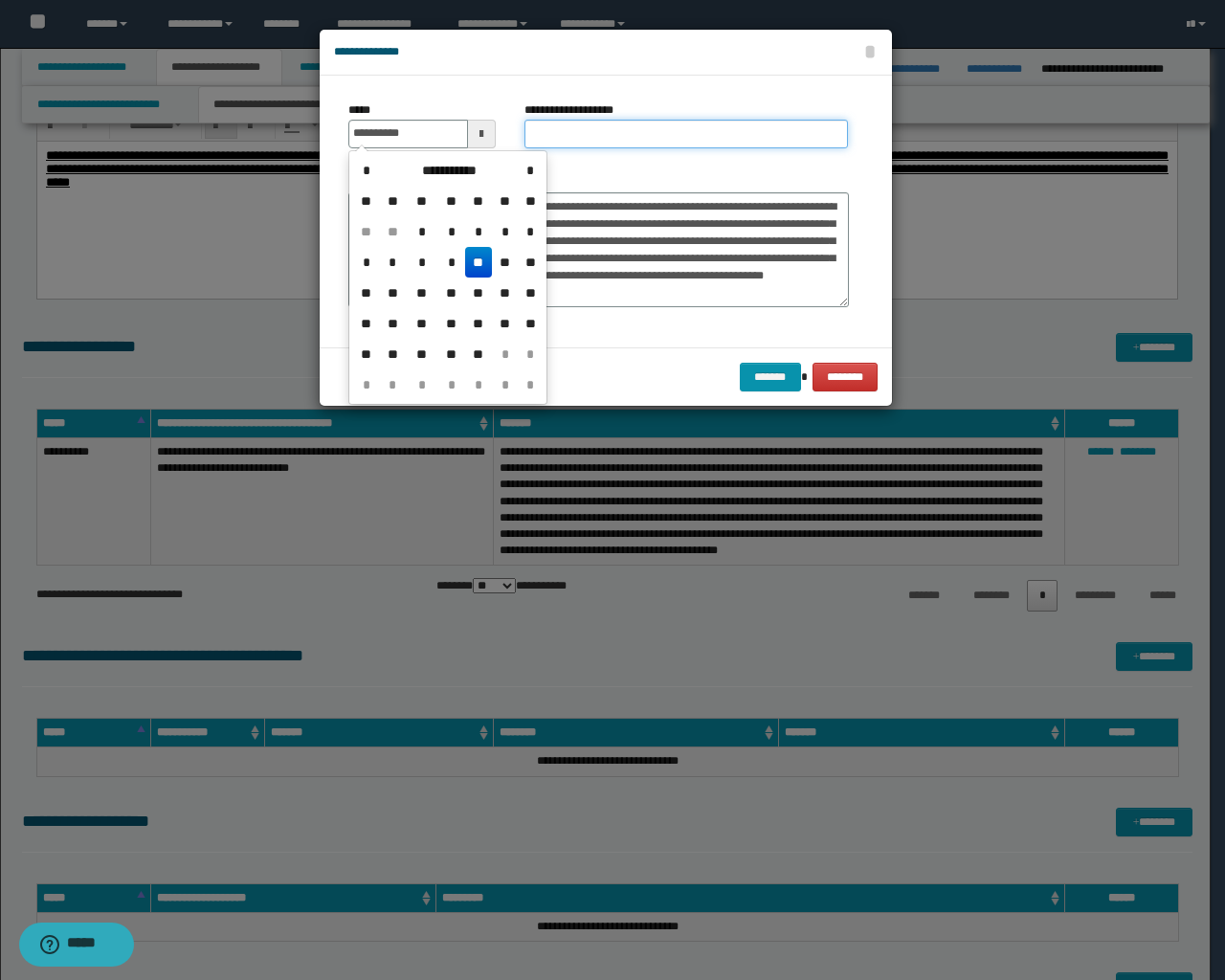 type on "**********" 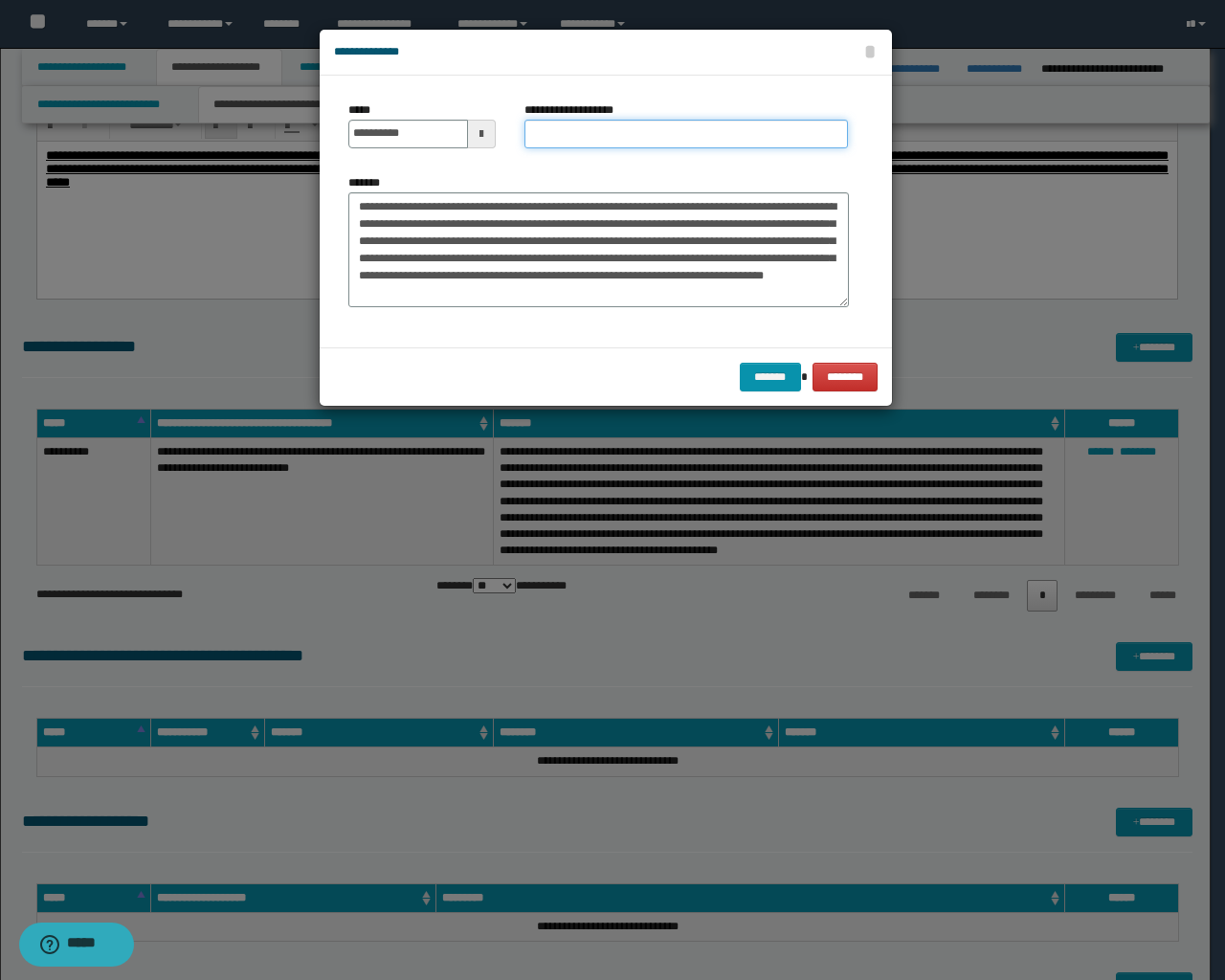 click on "**********" at bounding box center [686, 134] 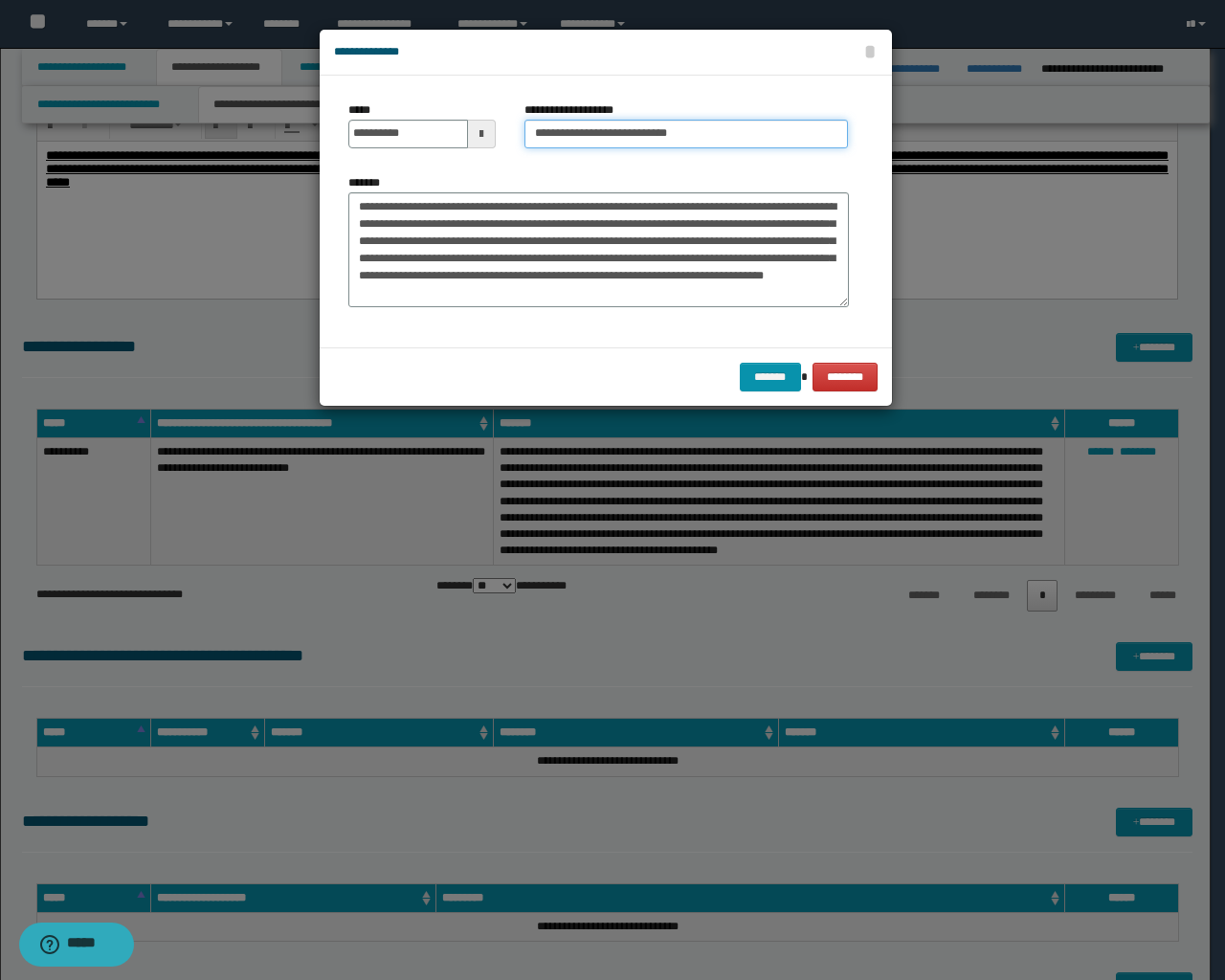 drag, startPoint x: 598, startPoint y: 130, endPoint x: 307, endPoint y: 127, distance: 291.0155 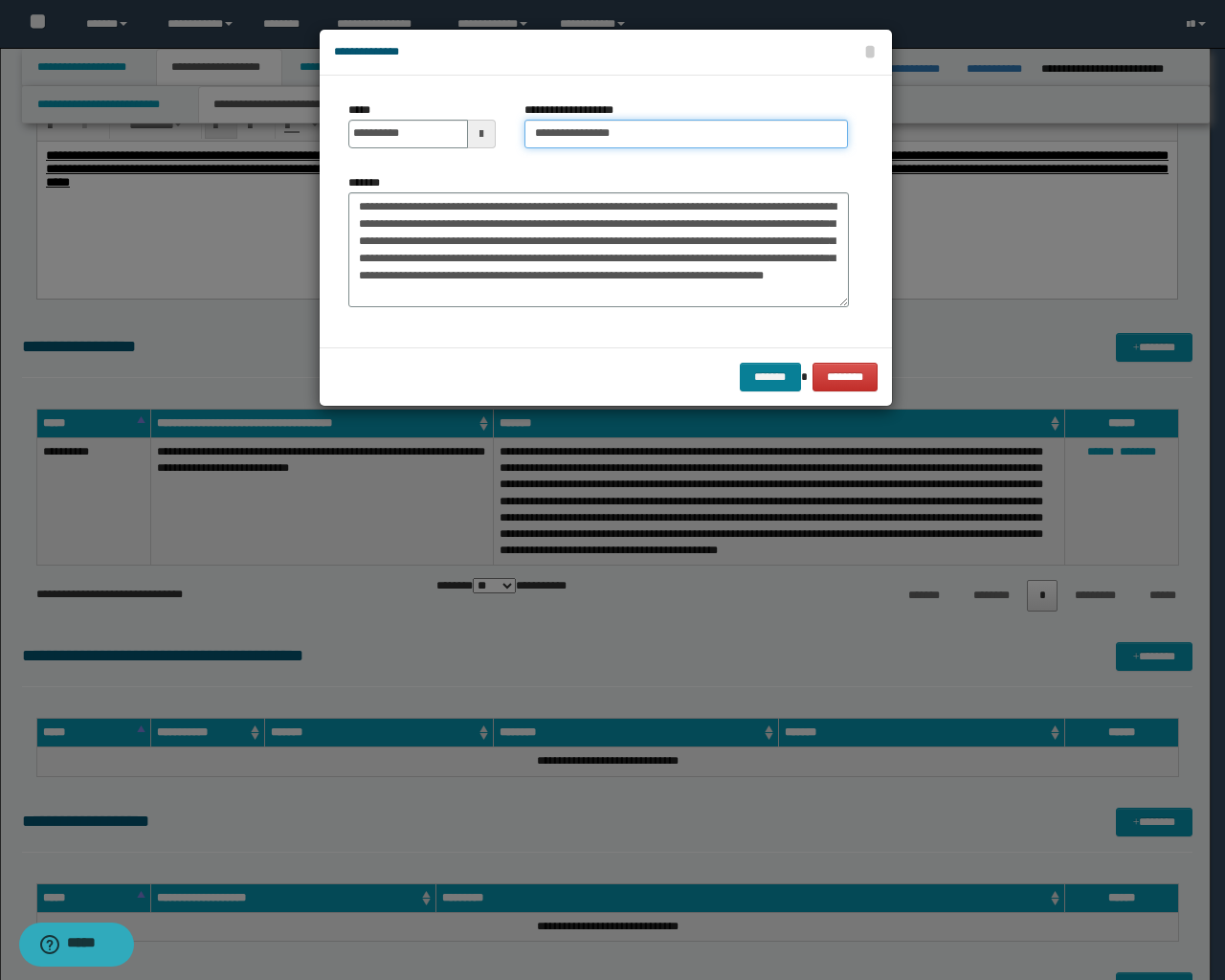 type on "**********" 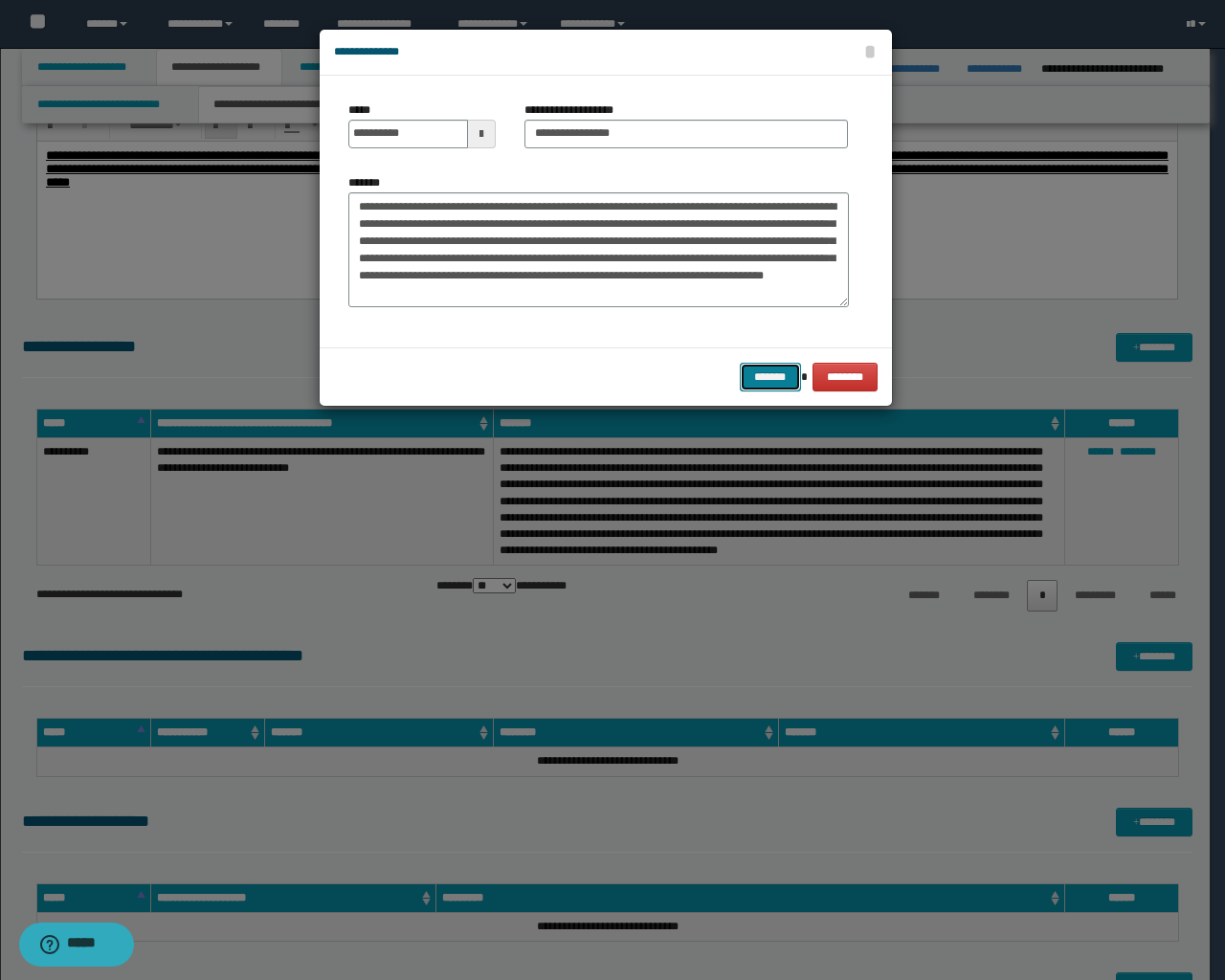 click on "*******" at bounding box center (770, 377) 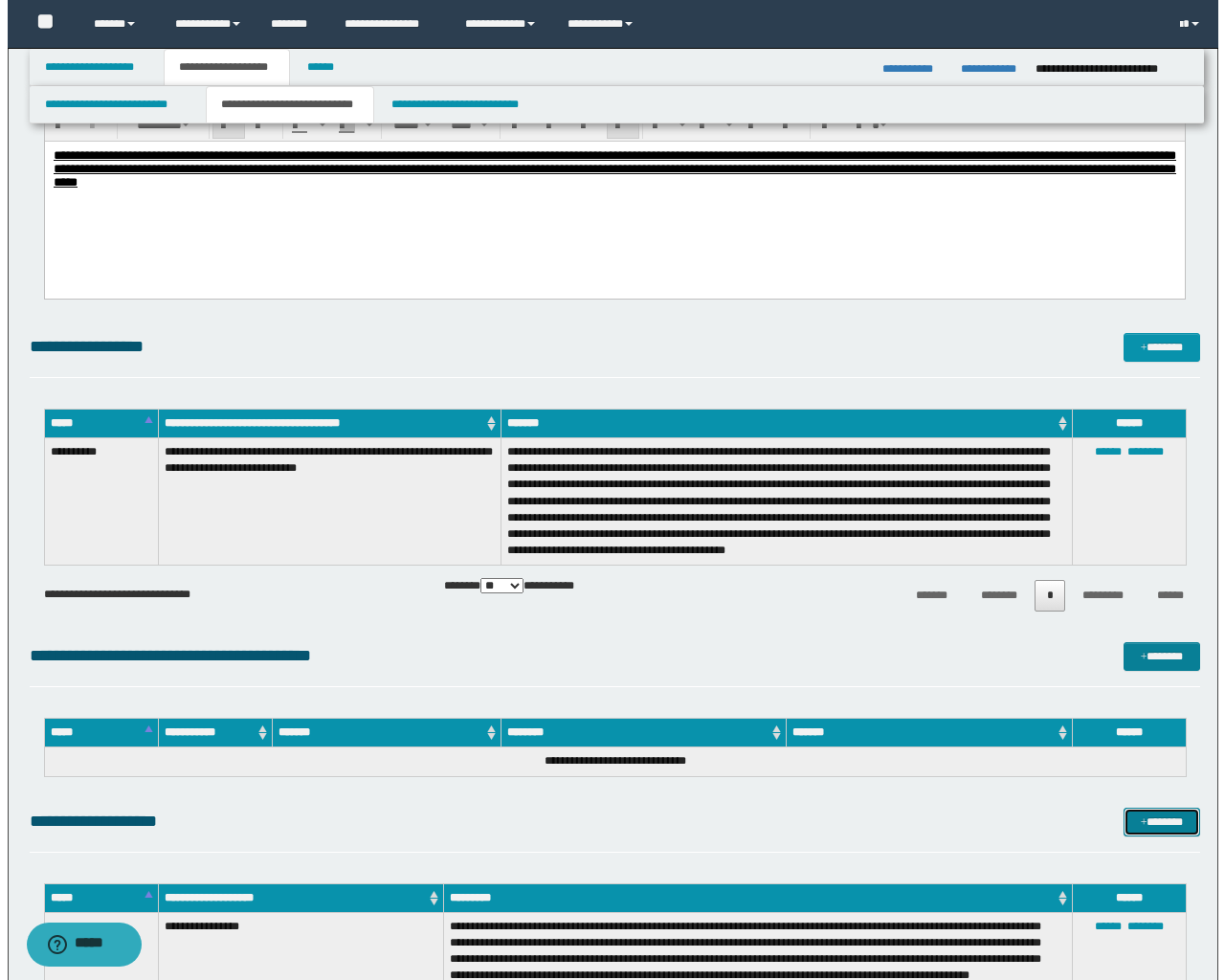 scroll, scrollTop: 1627, scrollLeft: 0, axis: vertical 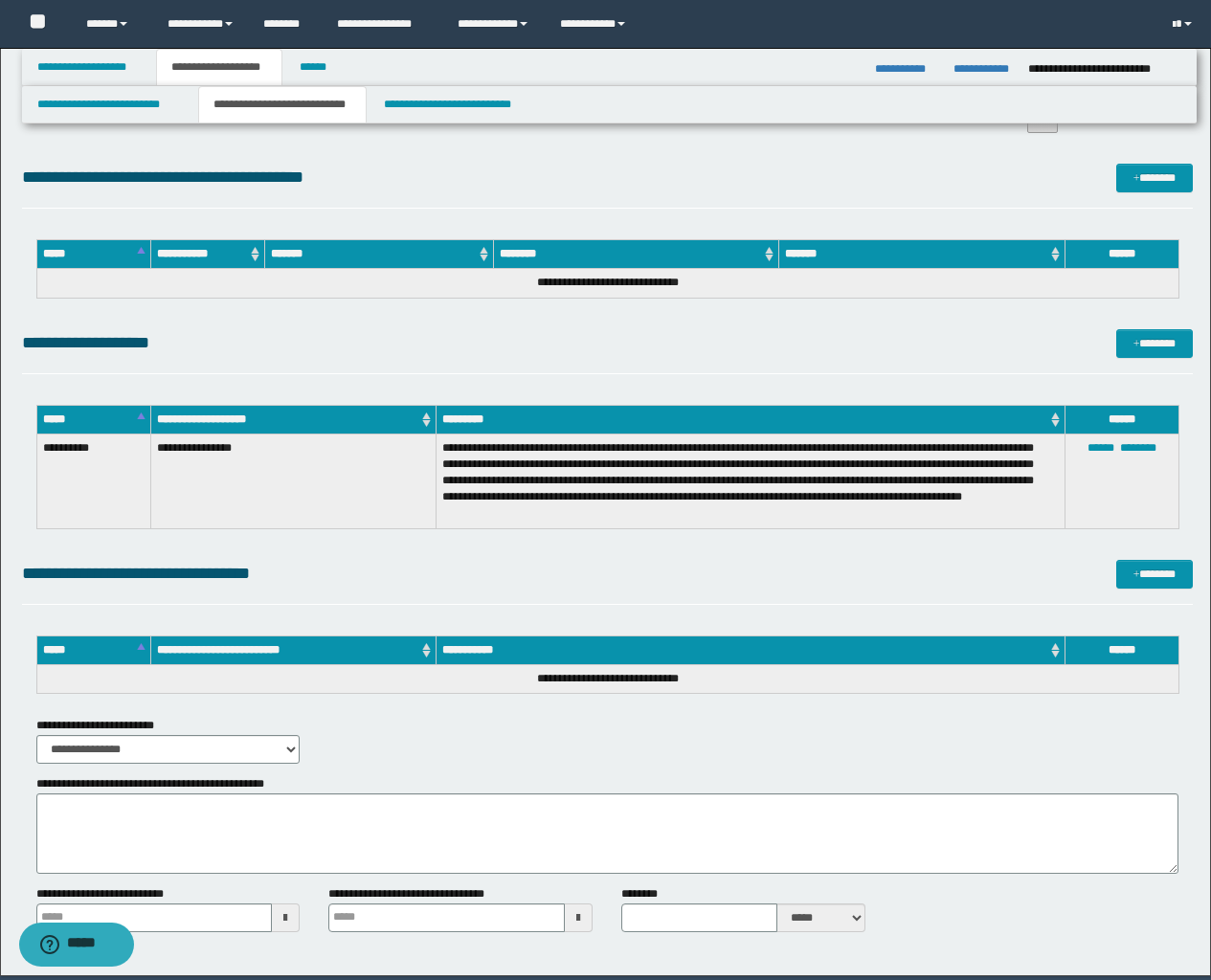 click on "**********" at bounding box center [607, -264] 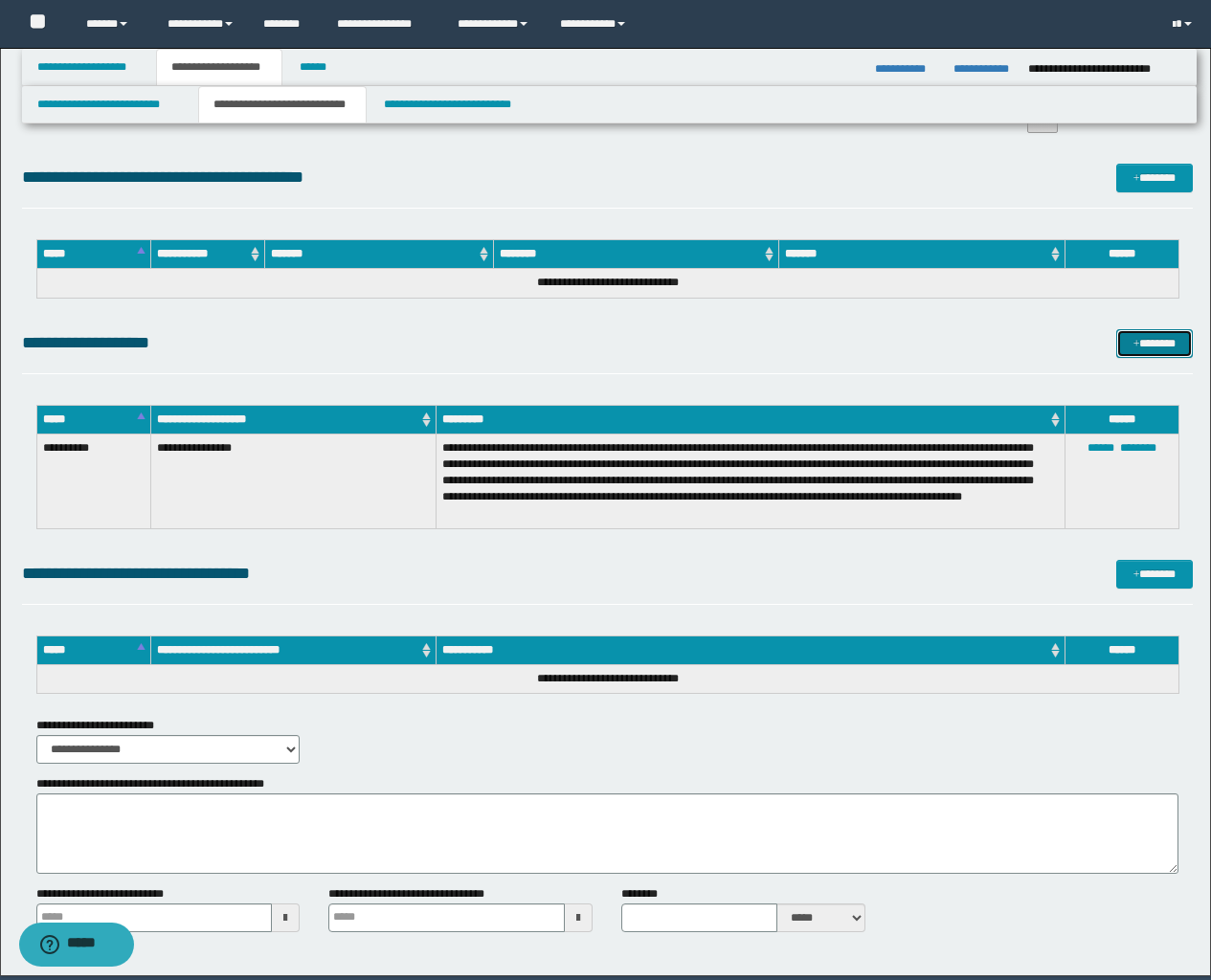 click on "*******" at bounding box center [1155, 344] 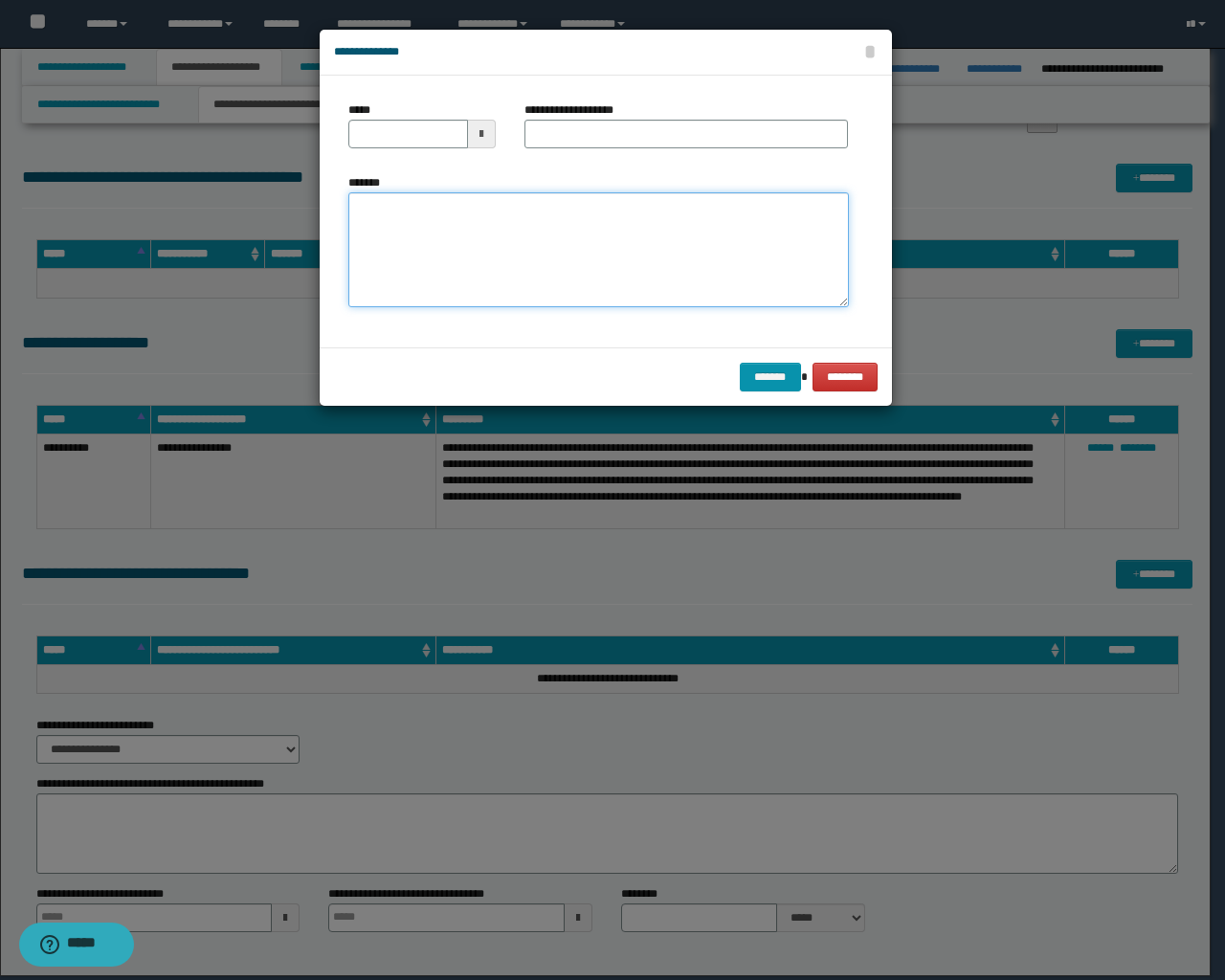 click on "*******" at bounding box center (598, 250) 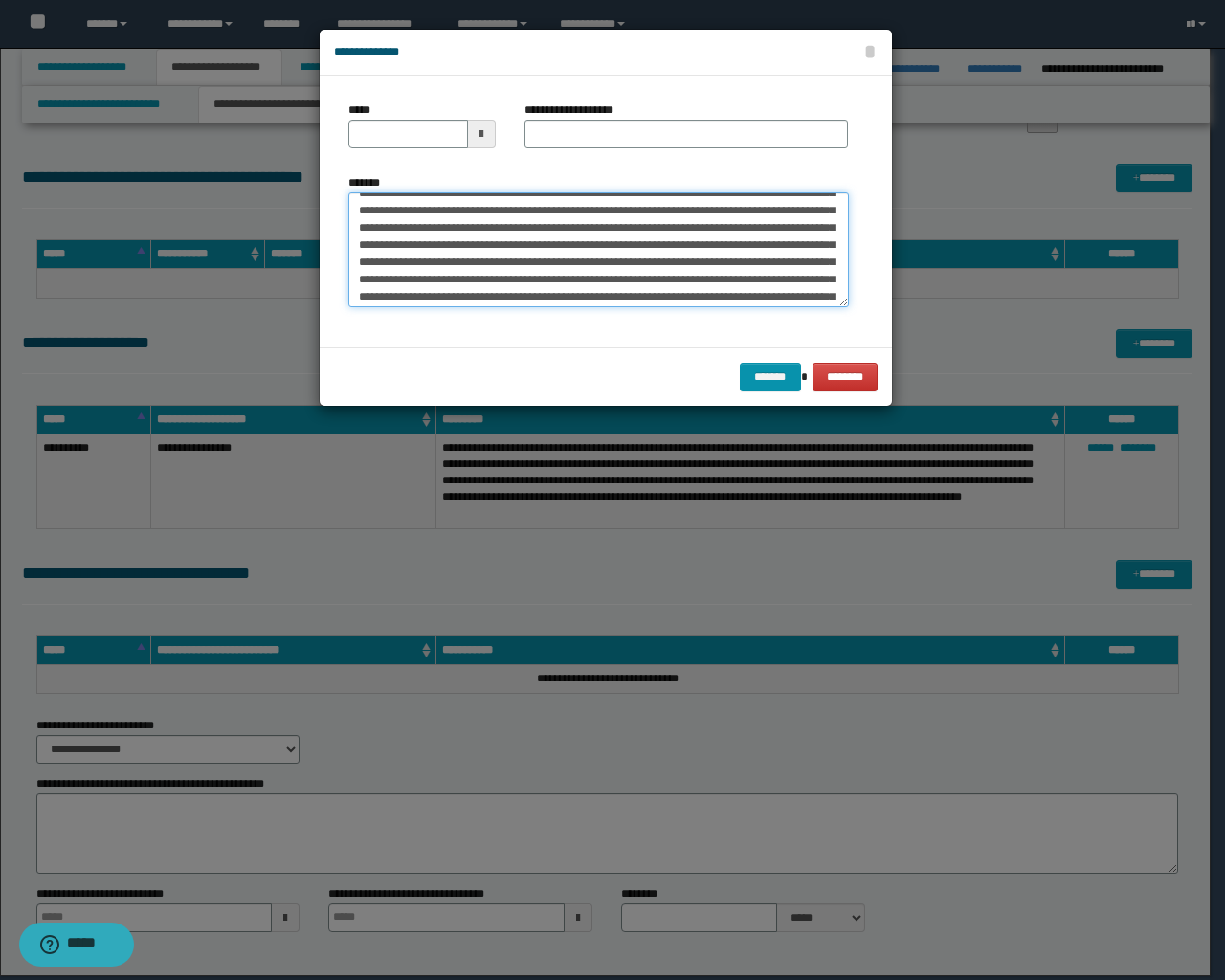 scroll, scrollTop: 0, scrollLeft: 0, axis: both 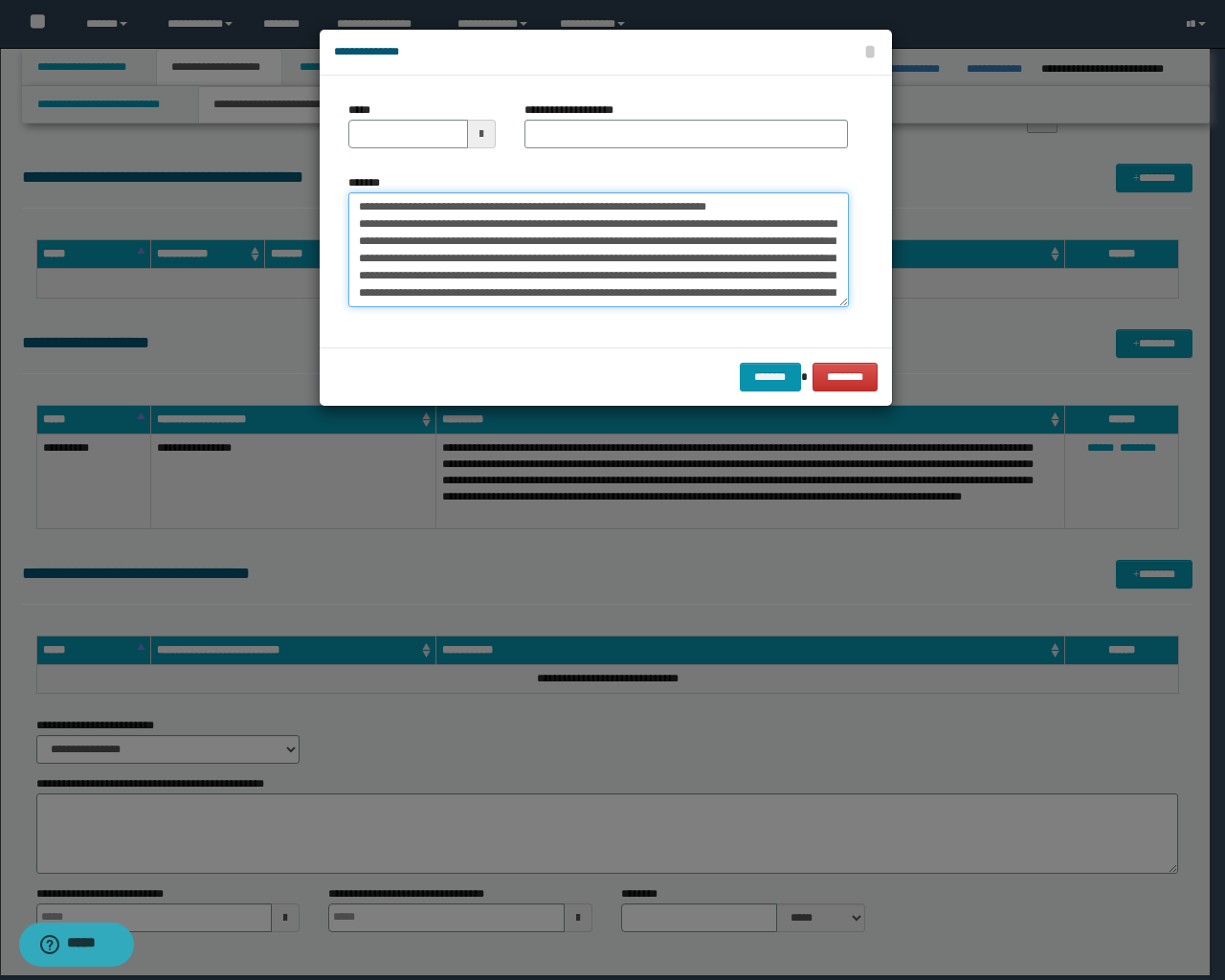 drag, startPoint x: 743, startPoint y: 212, endPoint x: 353, endPoint y: 202, distance: 390.12818 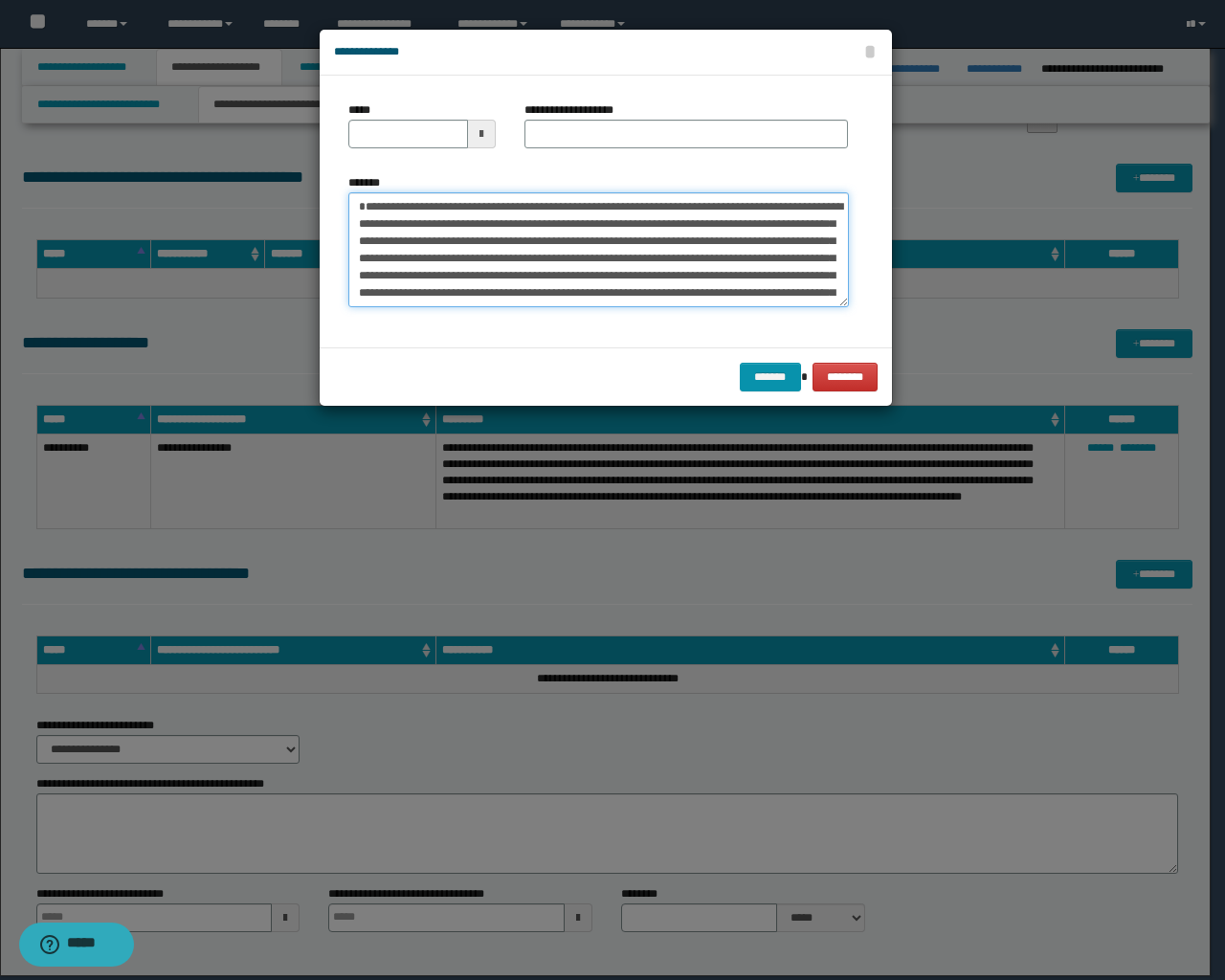 type on "**********" 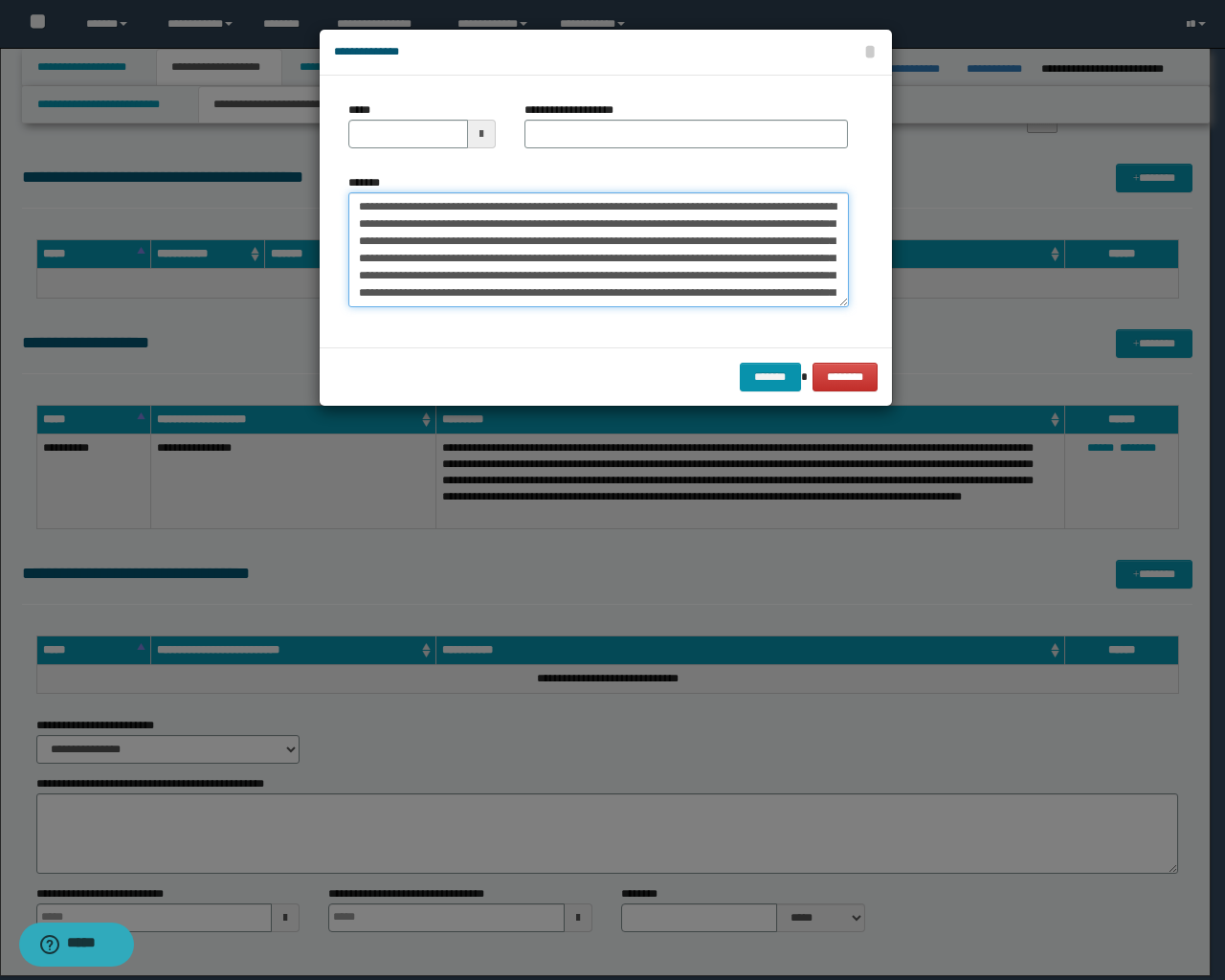type 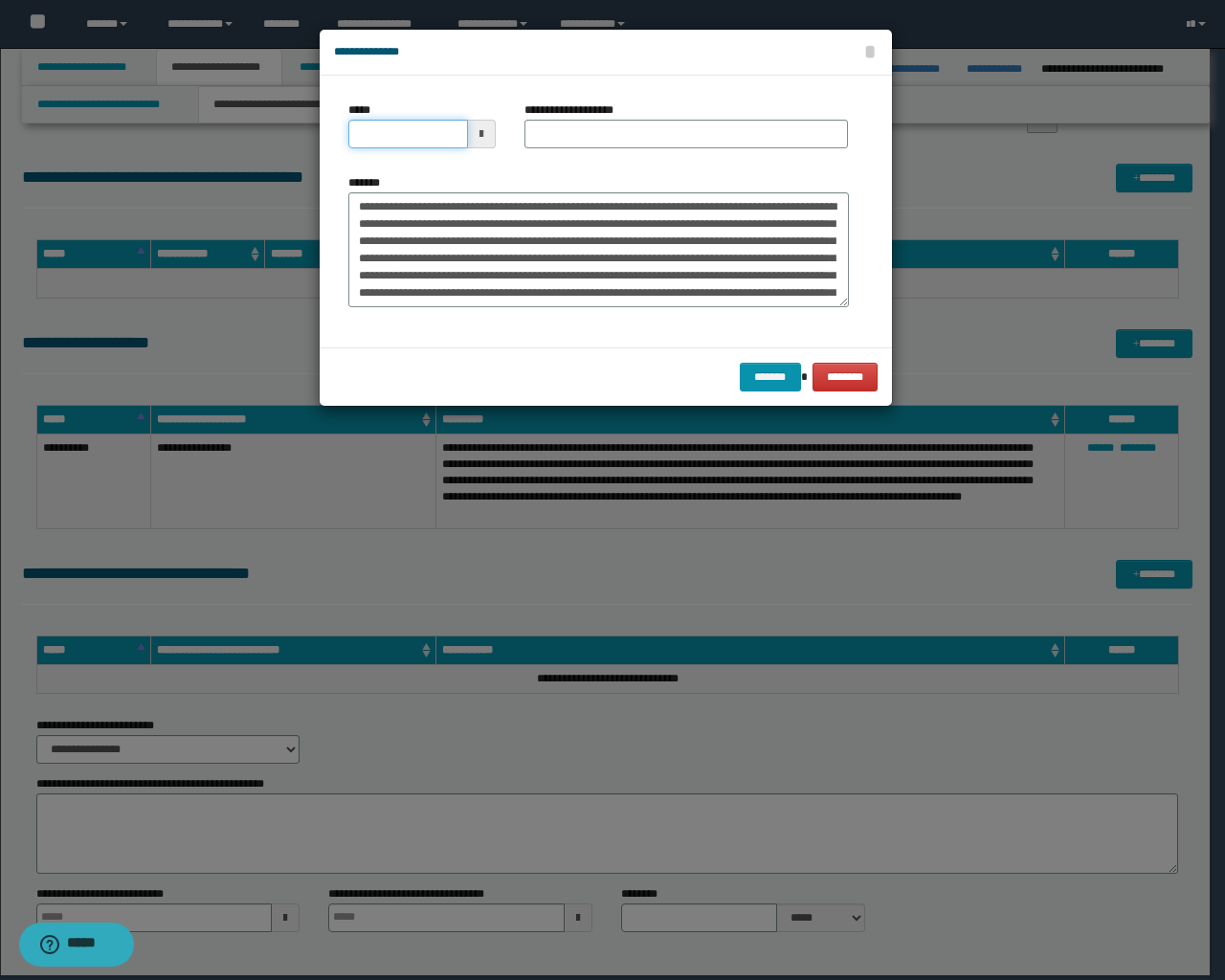 click on "*****" at bounding box center (408, 134) 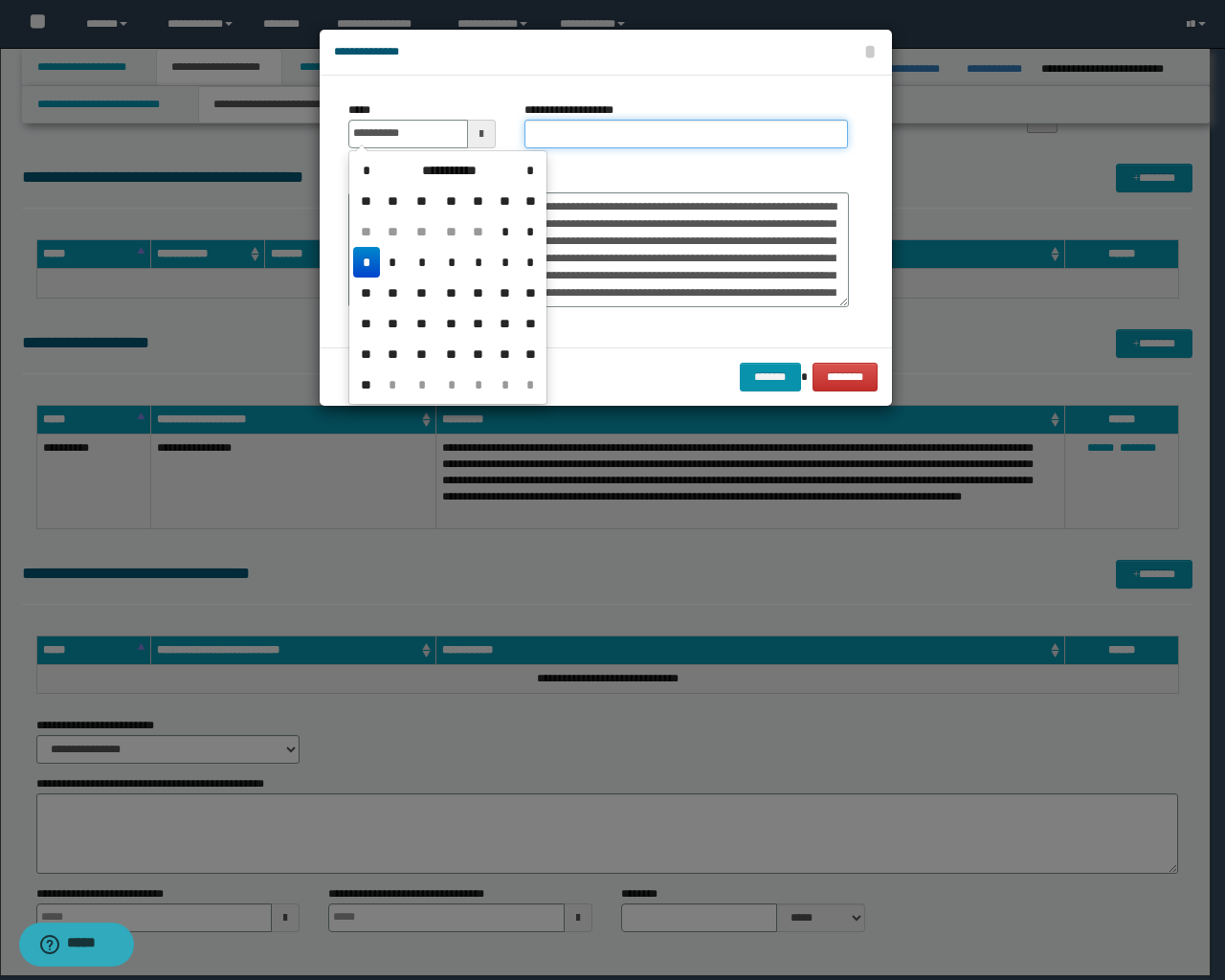 type on "**********" 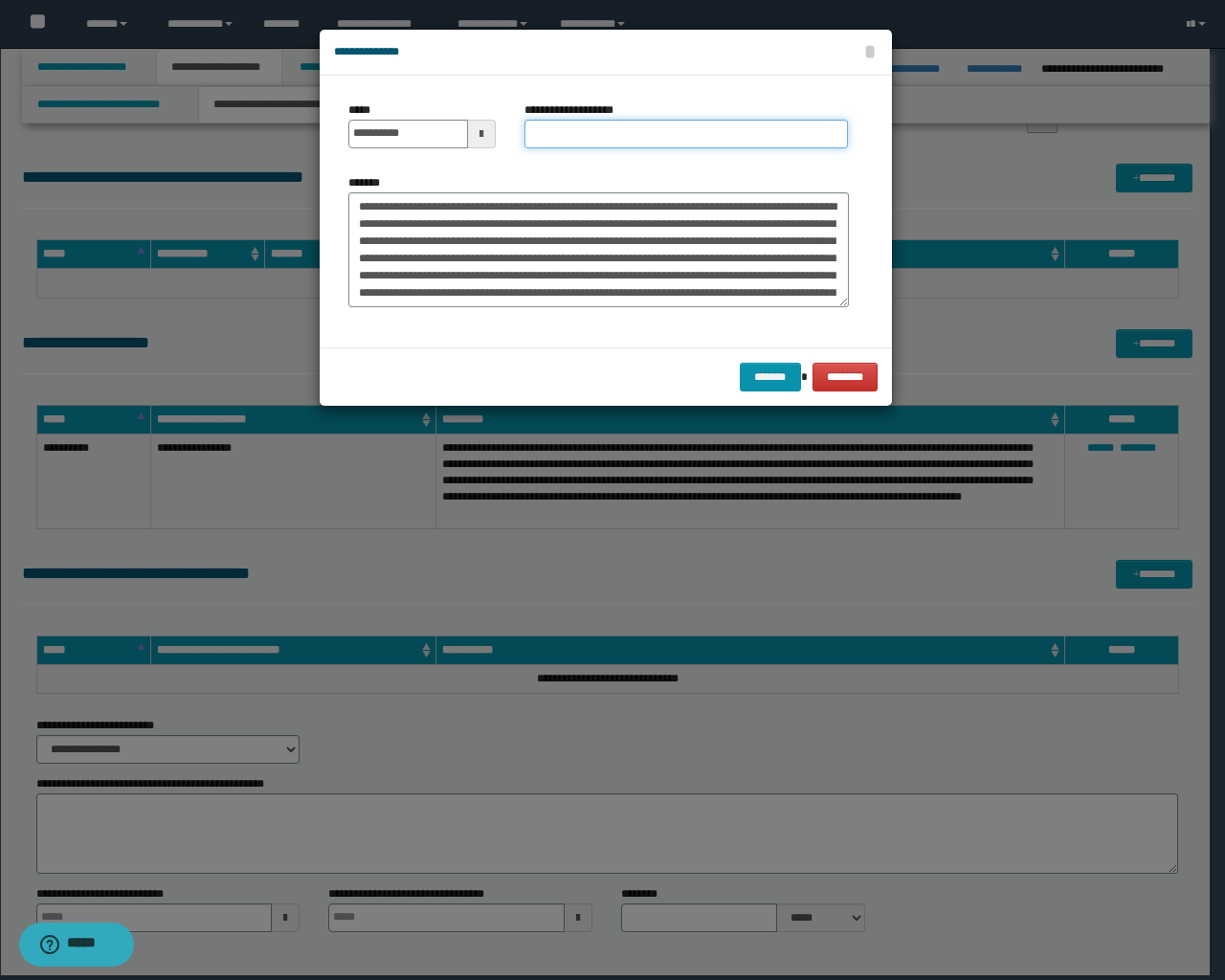 click on "**********" at bounding box center (686, 134) 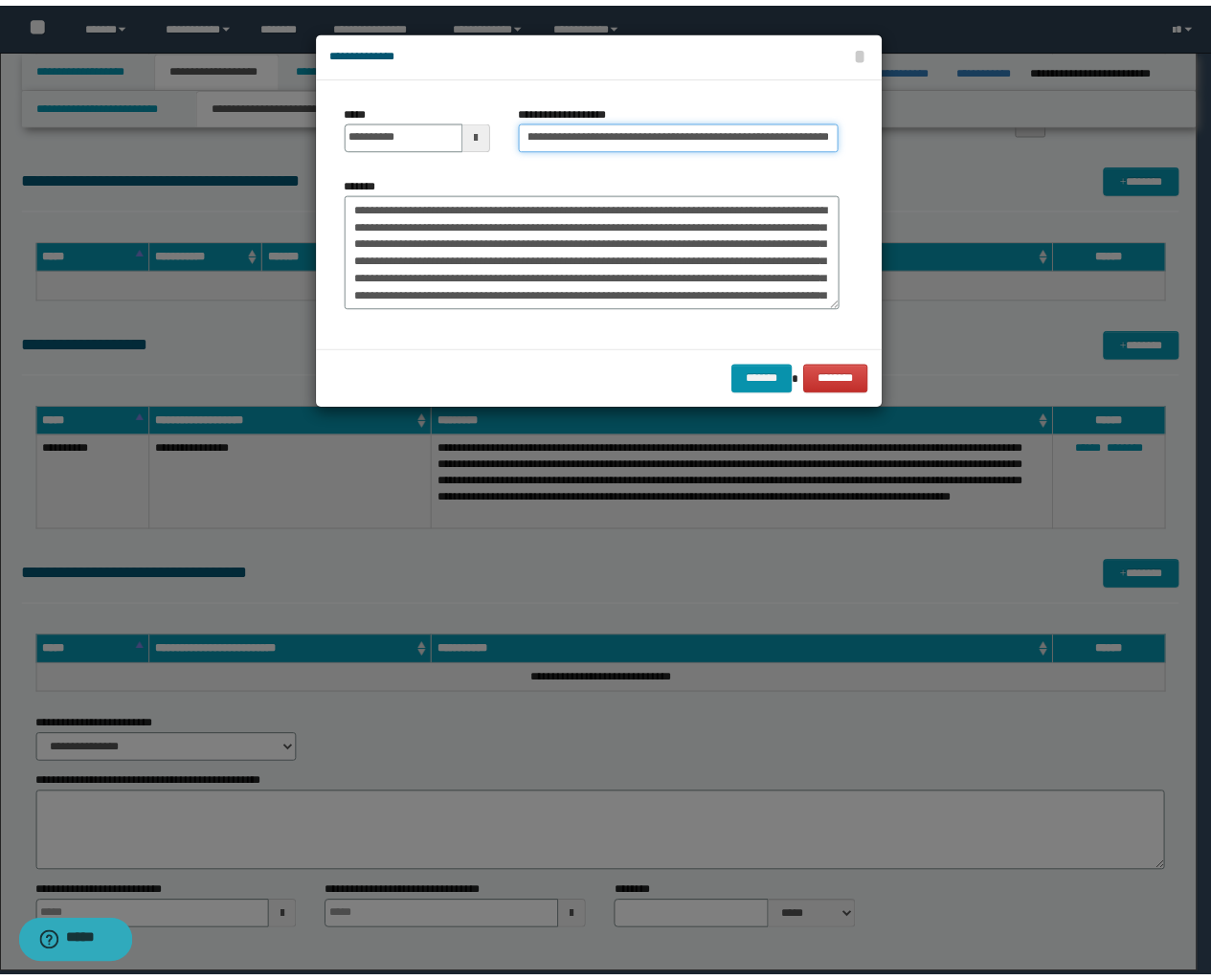 scroll, scrollTop: 0, scrollLeft: 0, axis: both 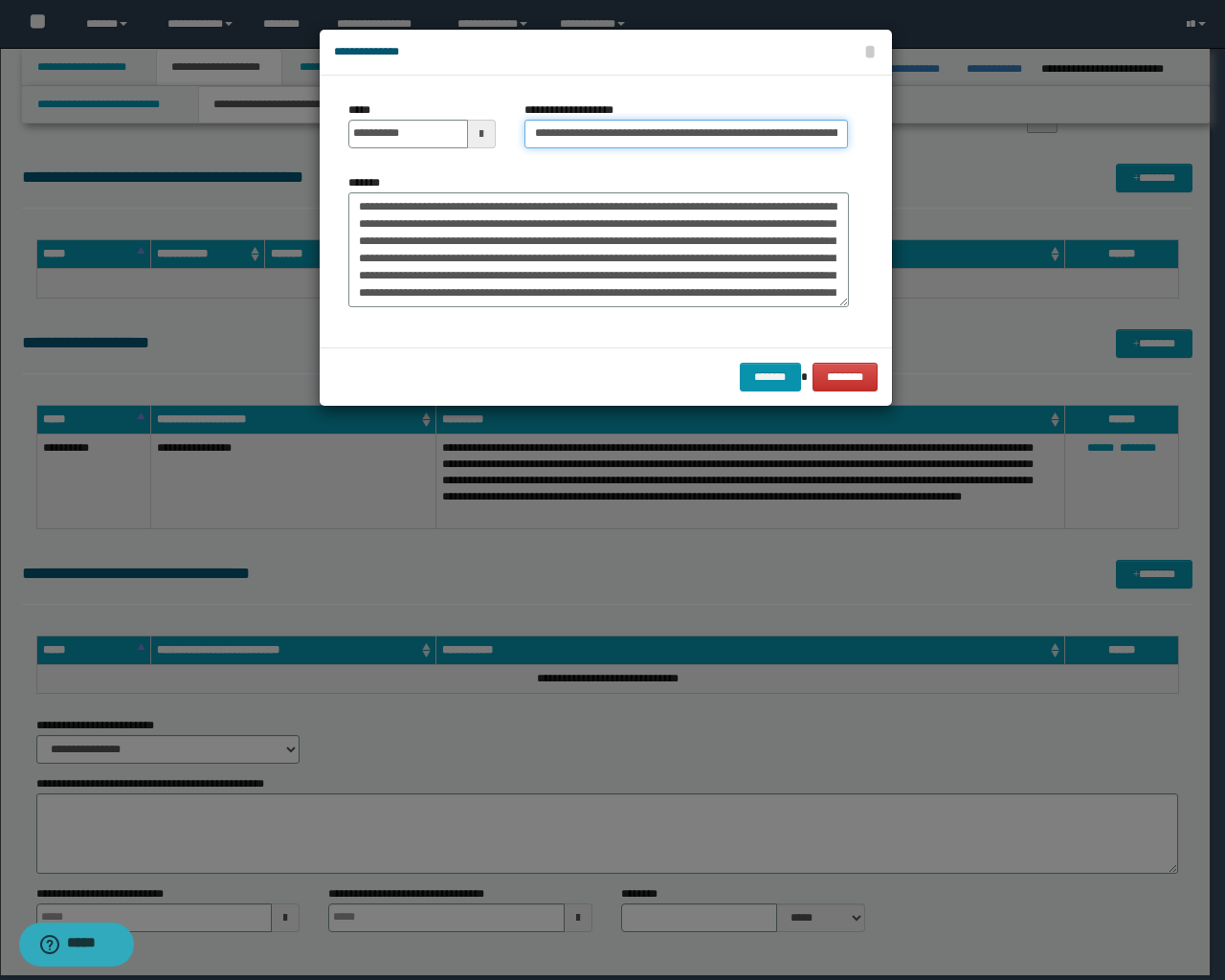 type on "**********" 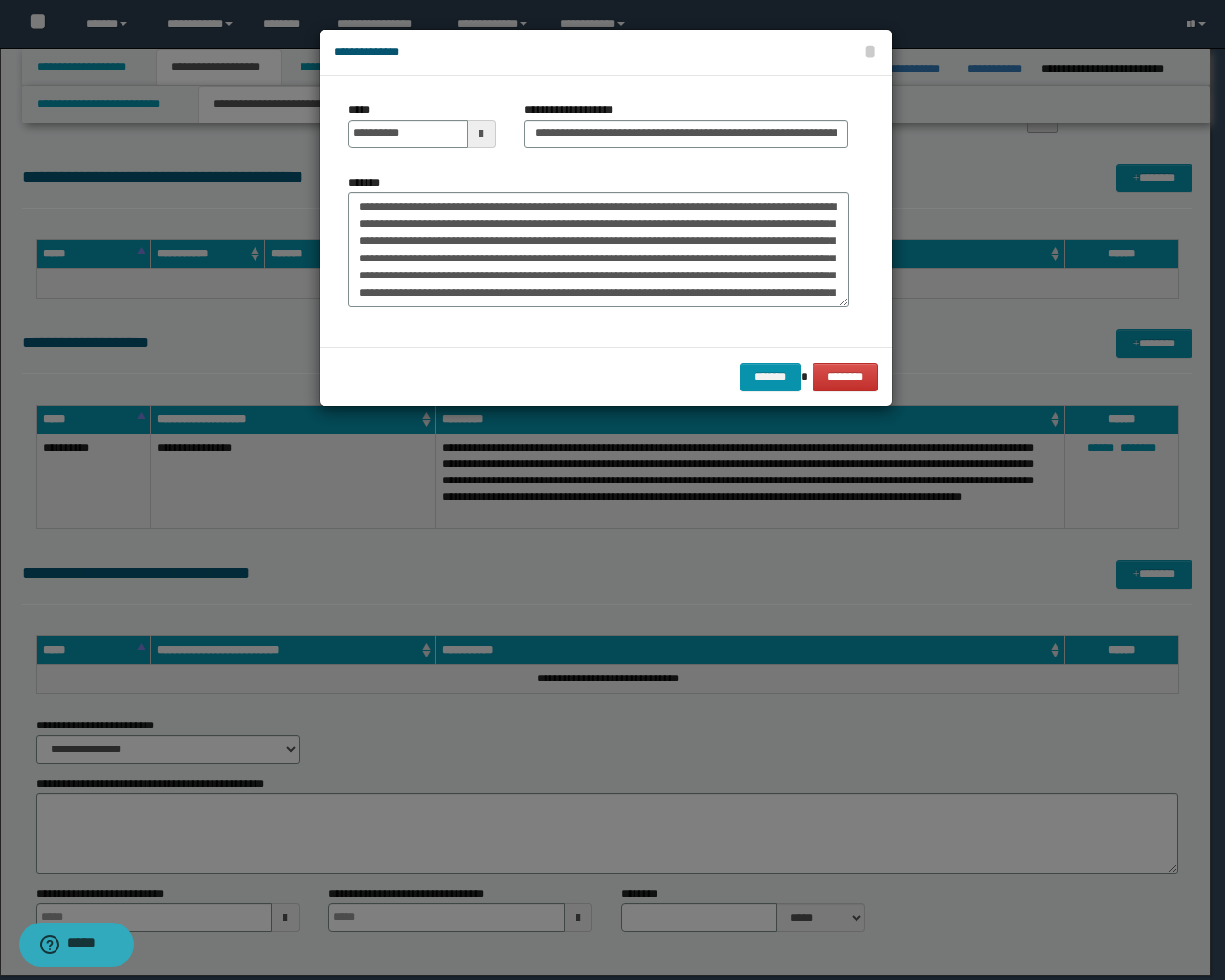 click at bounding box center [481, 134] 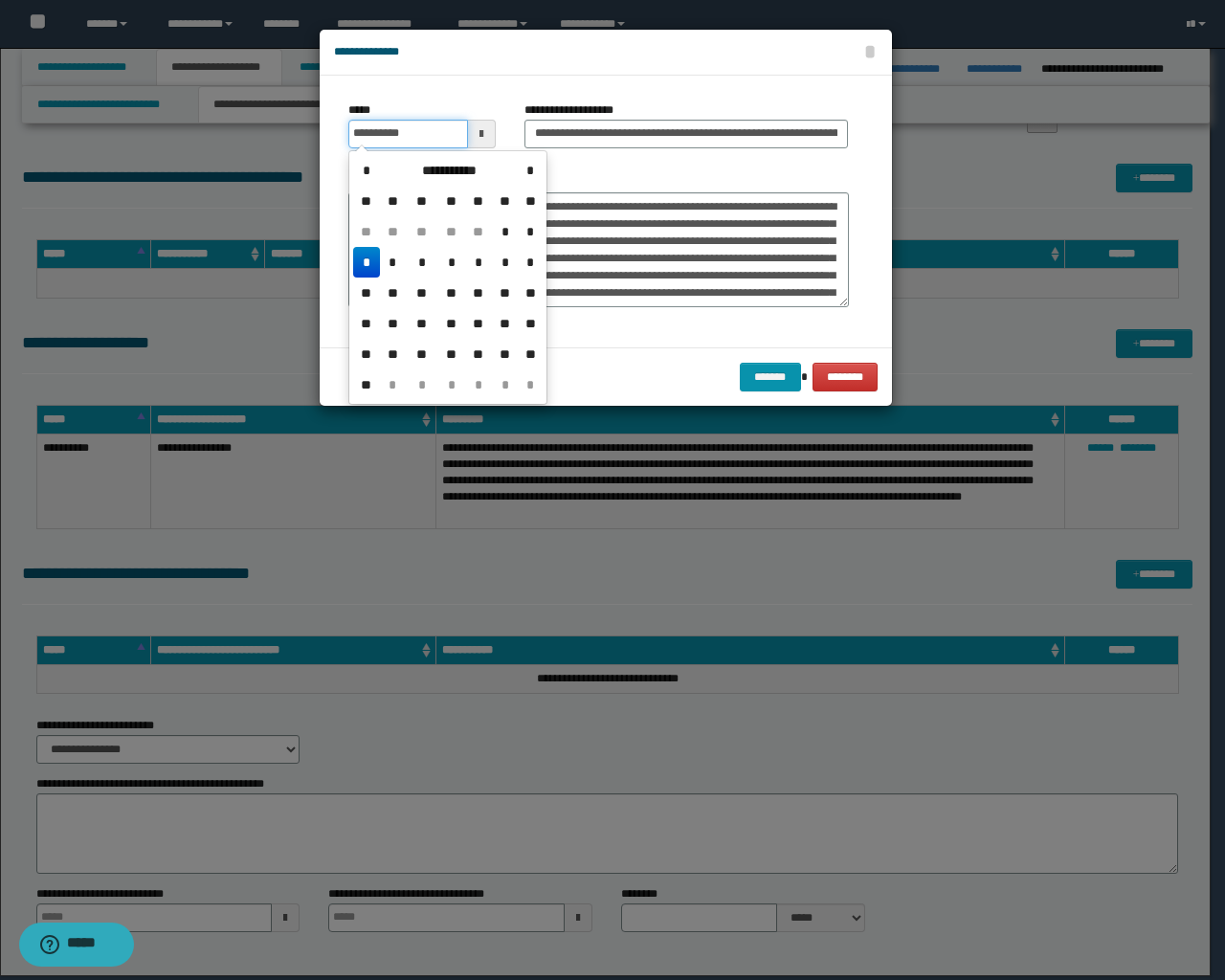 drag, startPoint x: 425, startPoint y: 132, endPoint x: 177, endPoint y: 145, distance: 248.34049 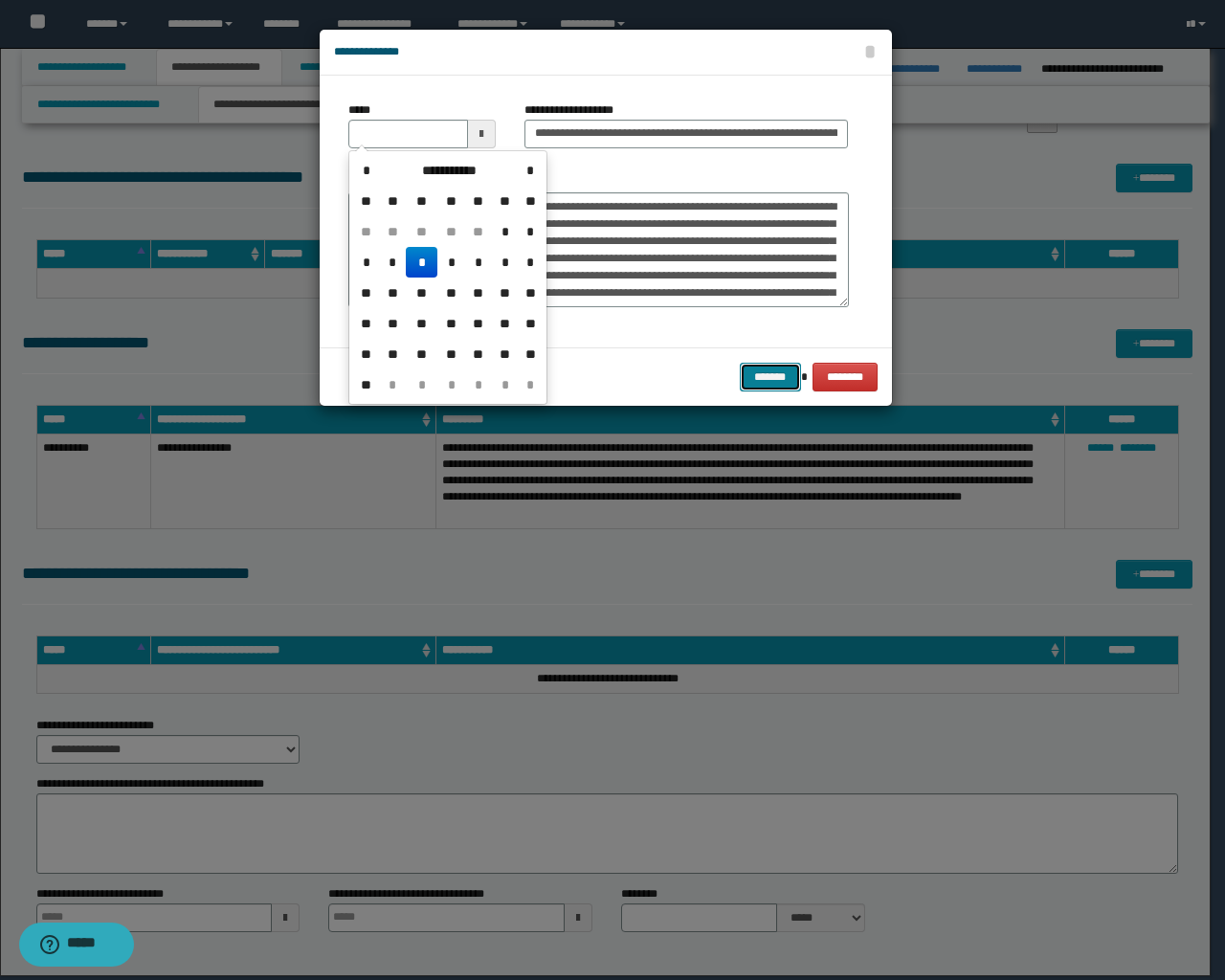 type 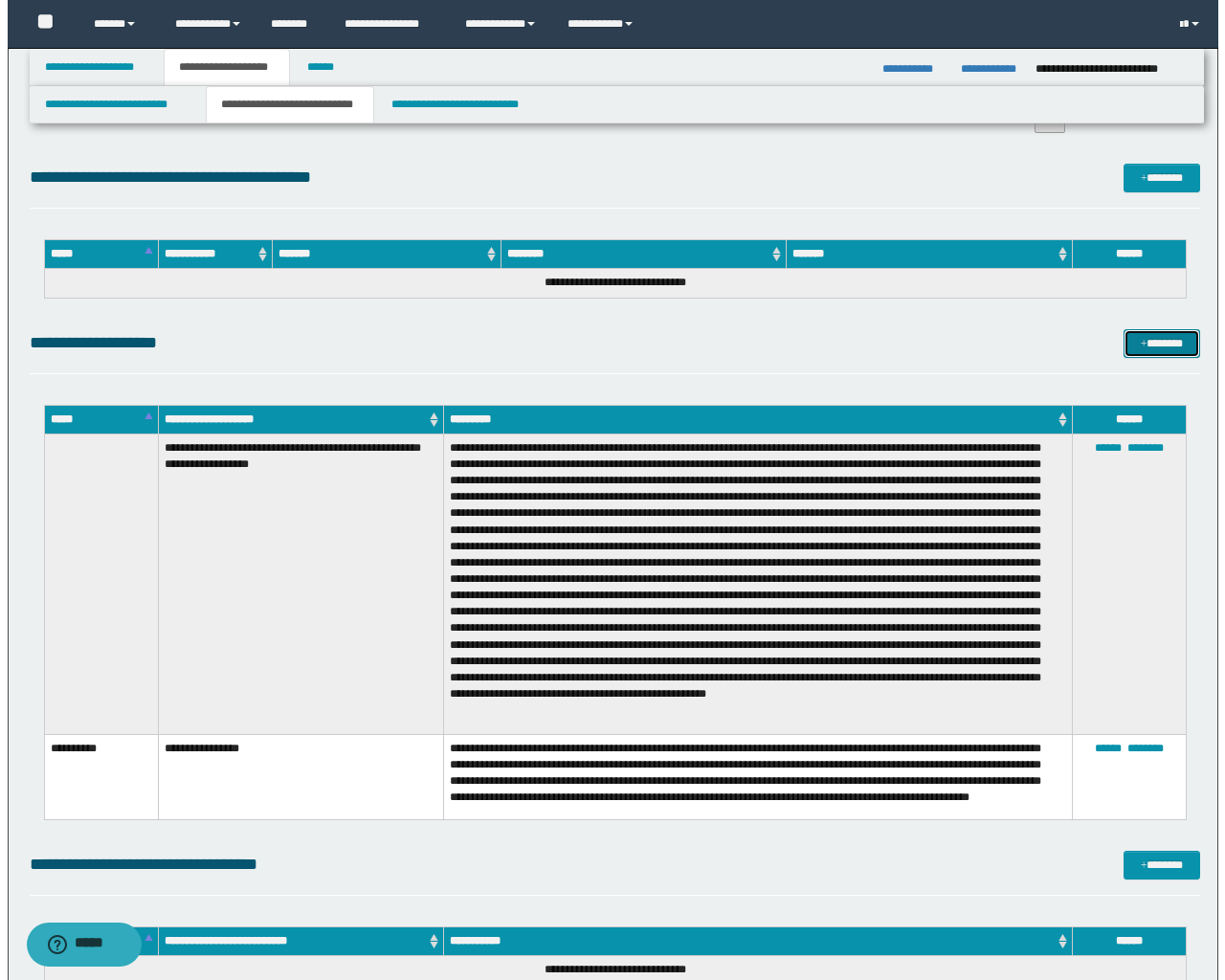 scroll, scrollTop: 1723, scrollLeft: 0, axis: vertical 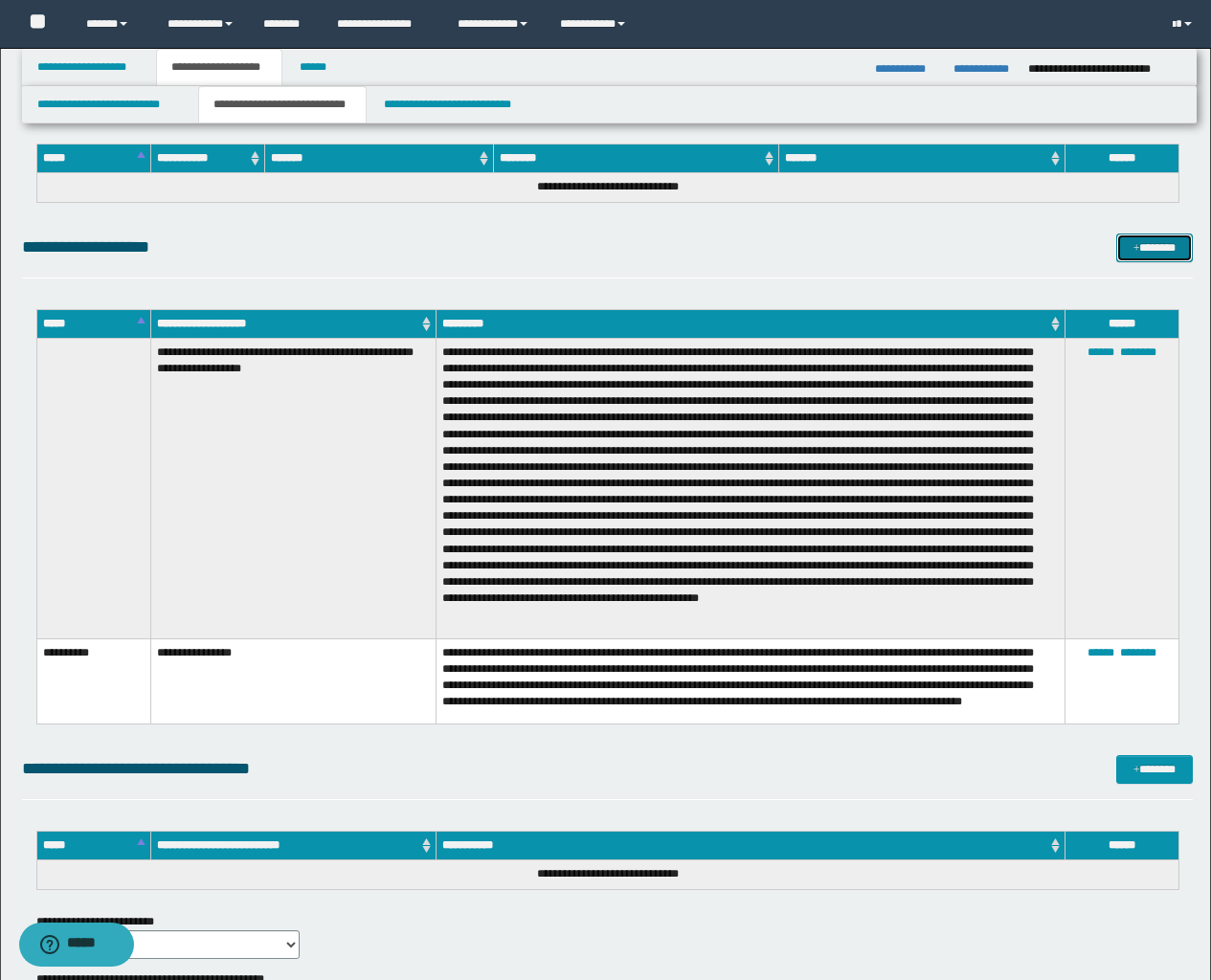 click on "*******" at bounding box center (1155, 248) 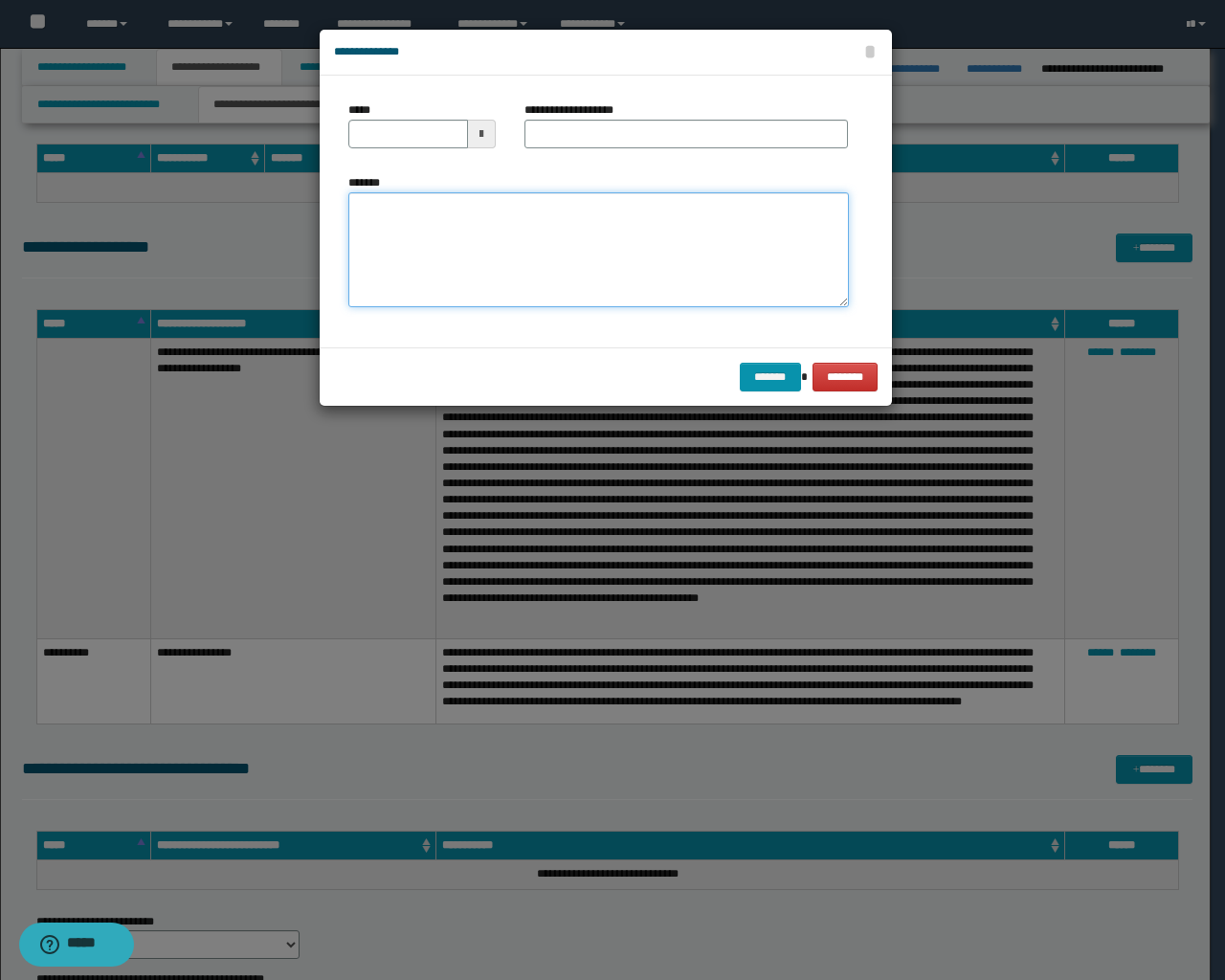 click on "*******" at bounding box center [598, 250] 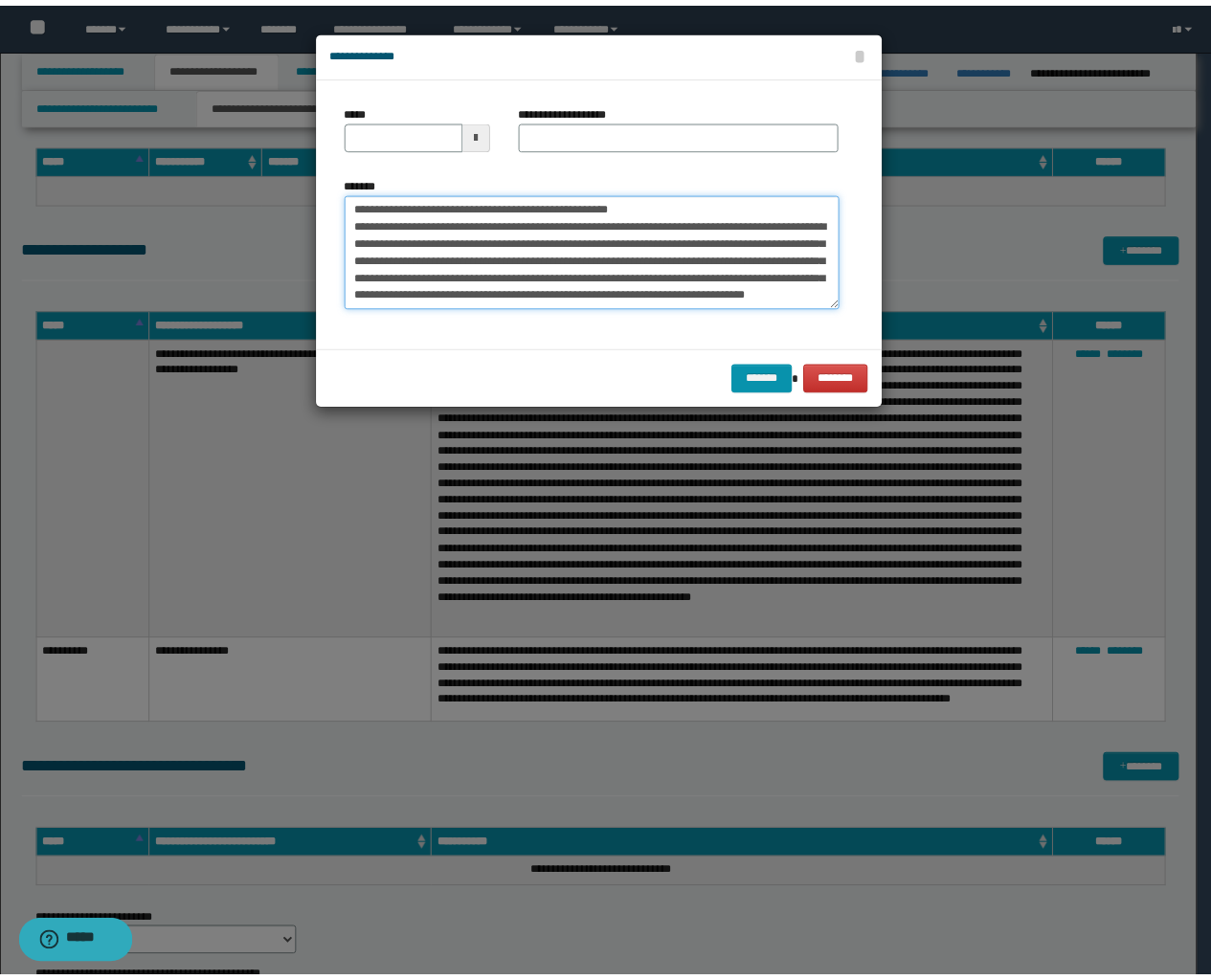 scroll, scrollTop: 0, scrollLeft: 0, axis: both 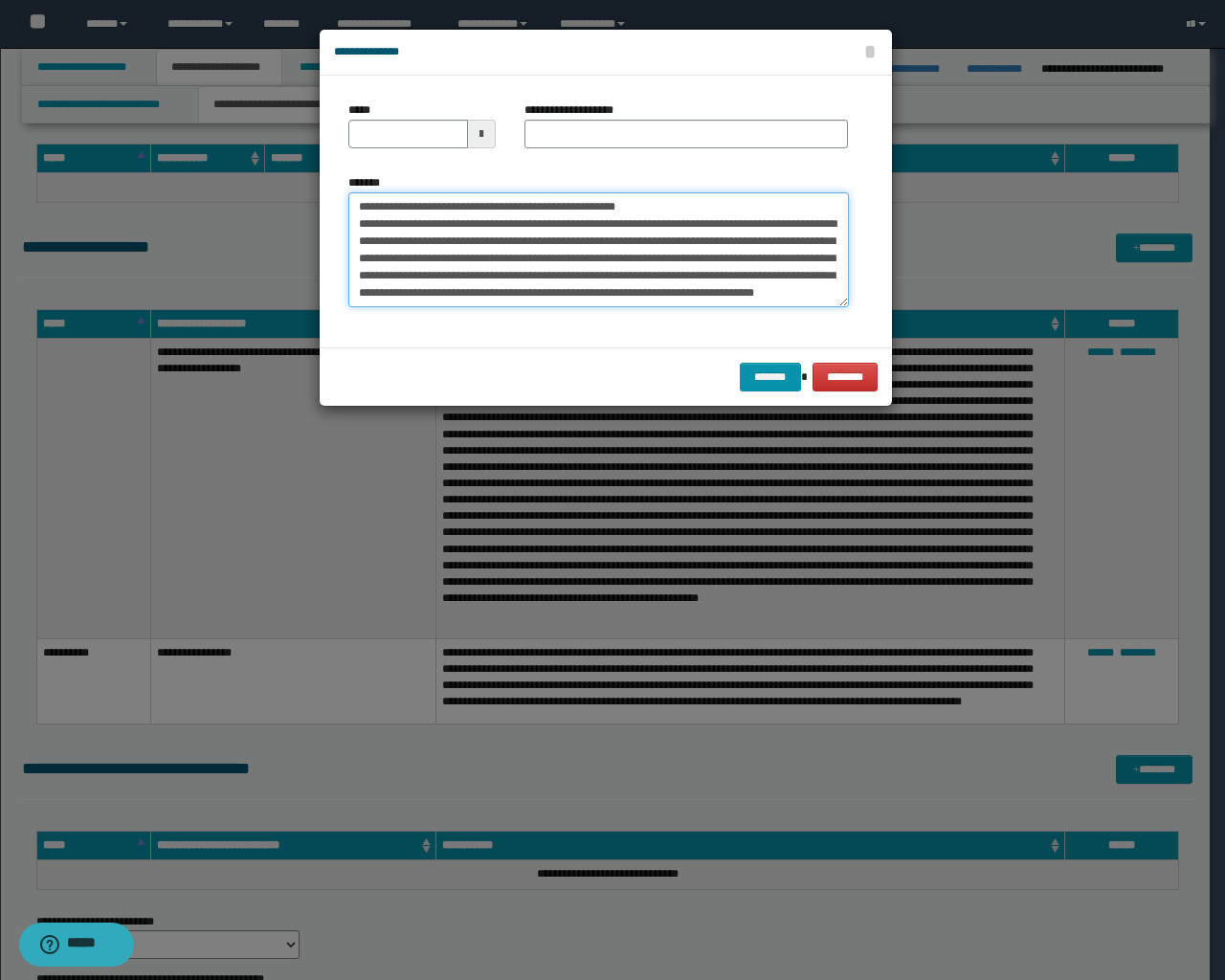 drag, startPoint x: 631, startPoint y: 201, endPoint x: 350, endPoint y: 202, distance: 281.0018 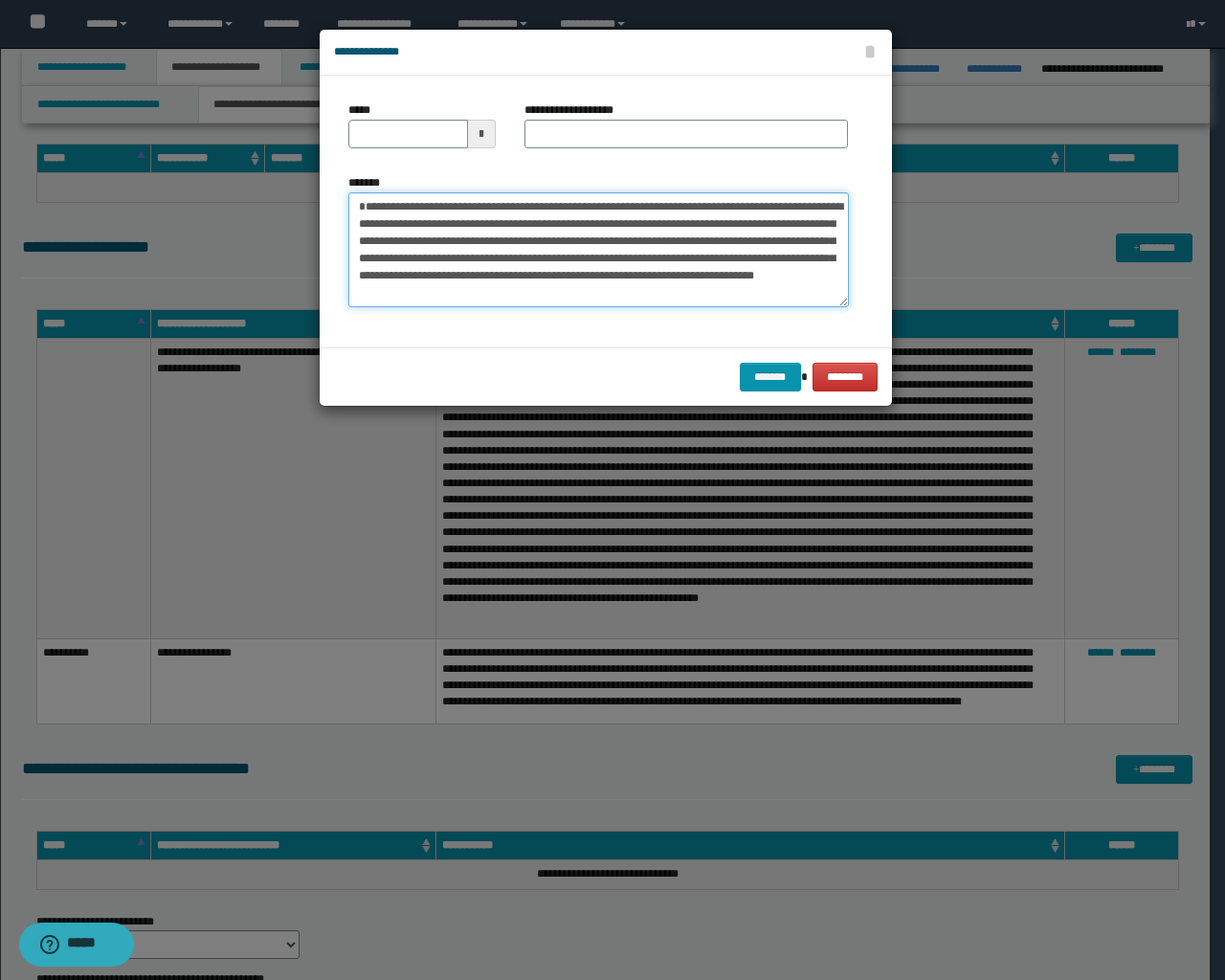 type on "**********" 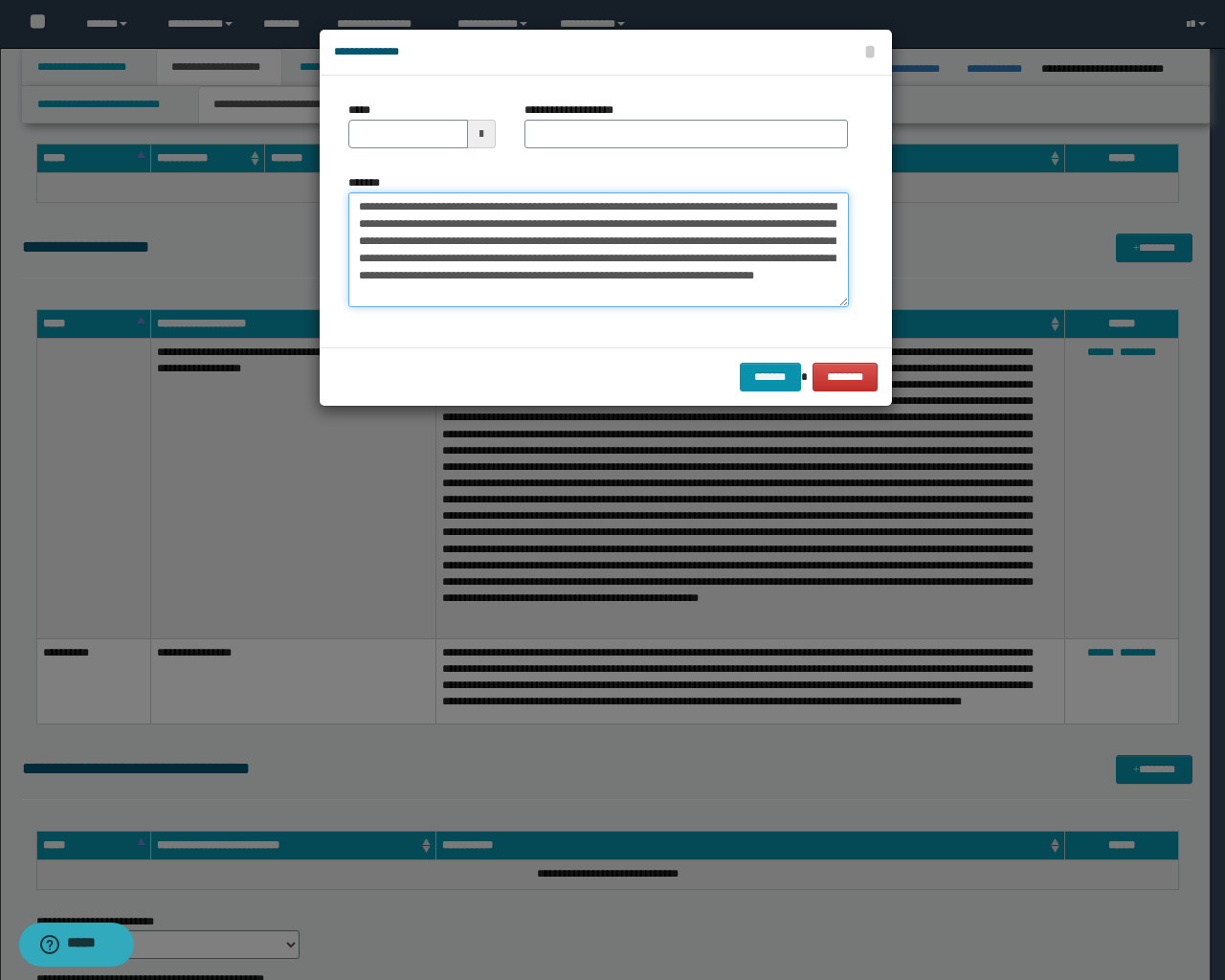 type 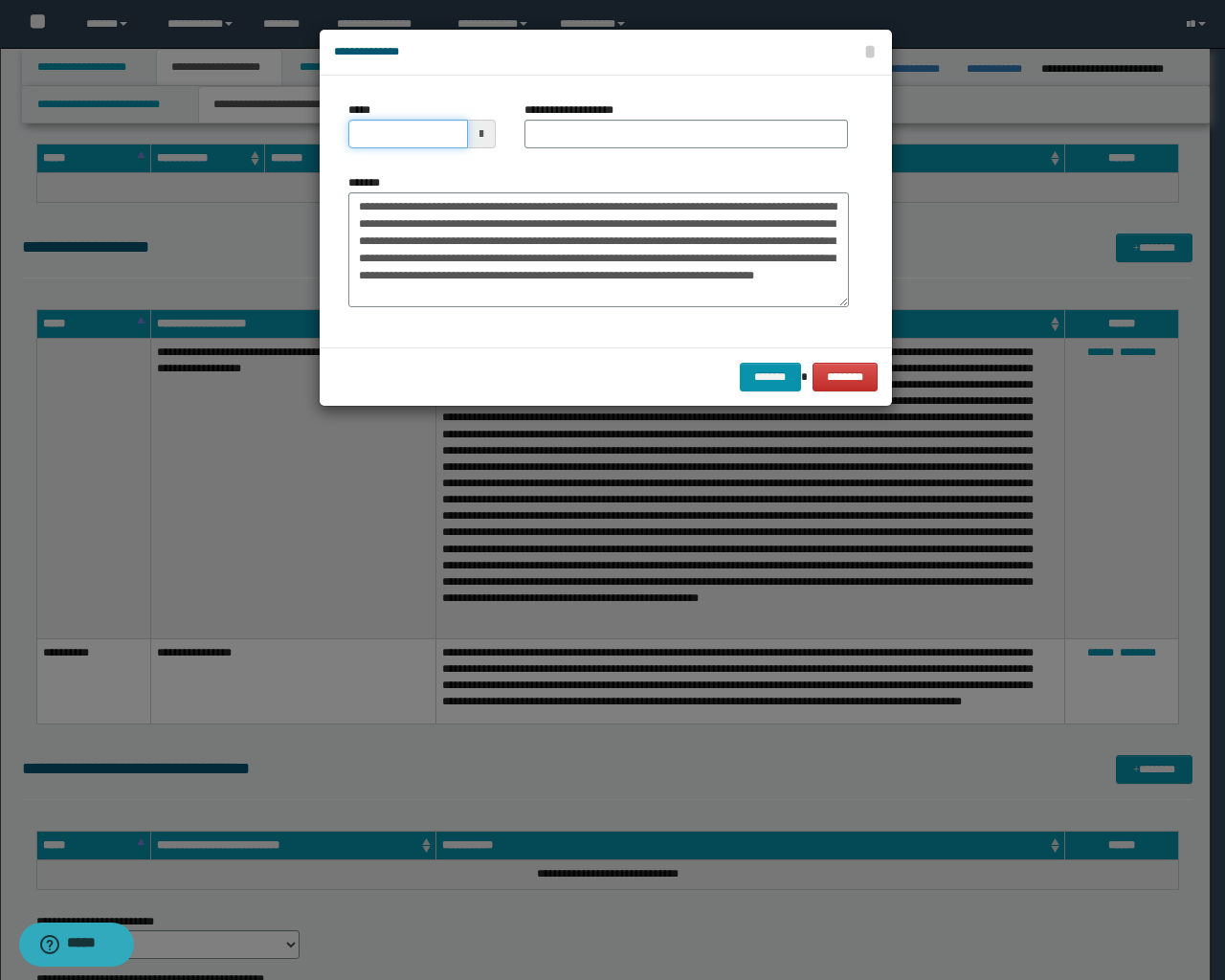click on "*****" at bounding box center [408, 134] 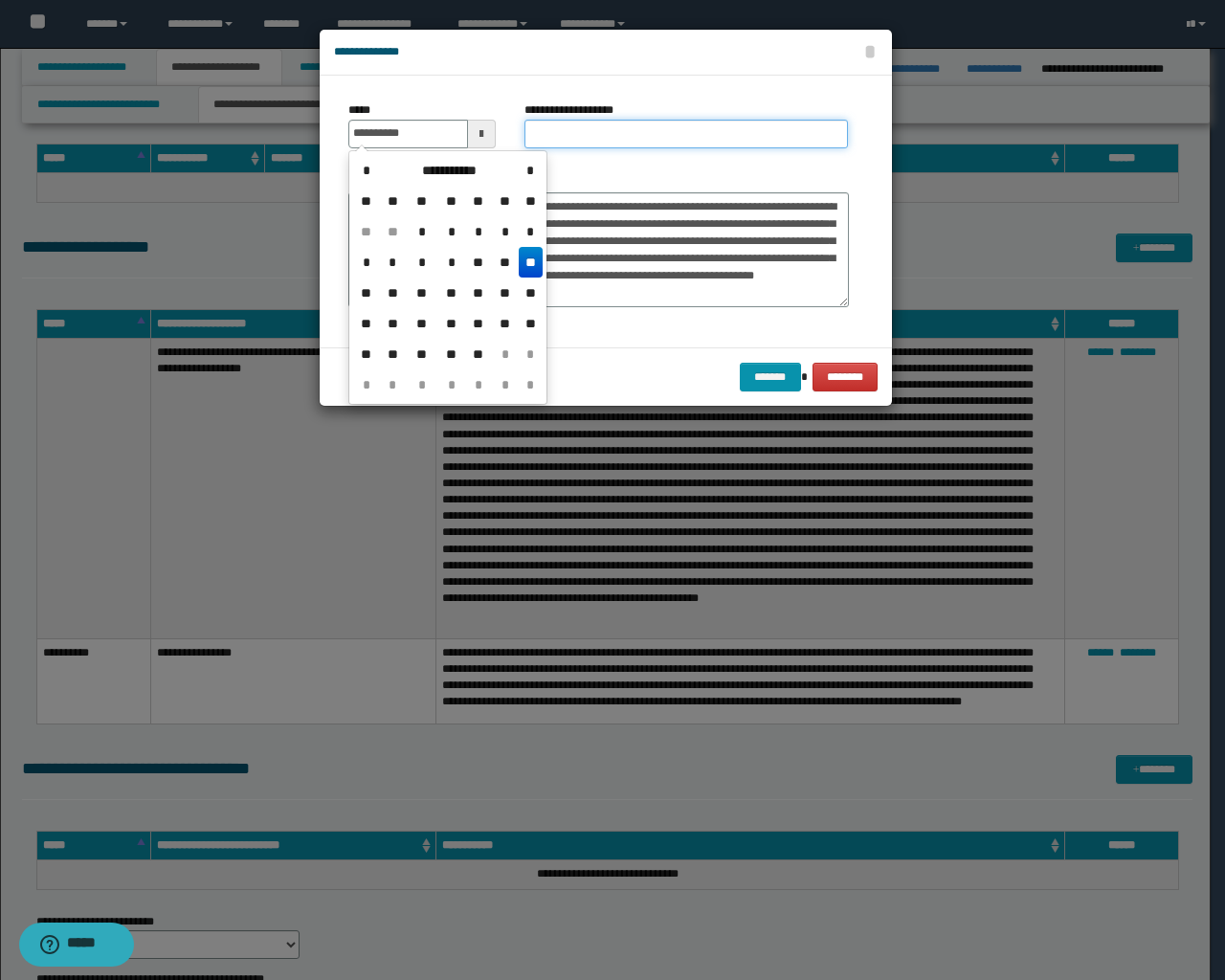 type on "**********" 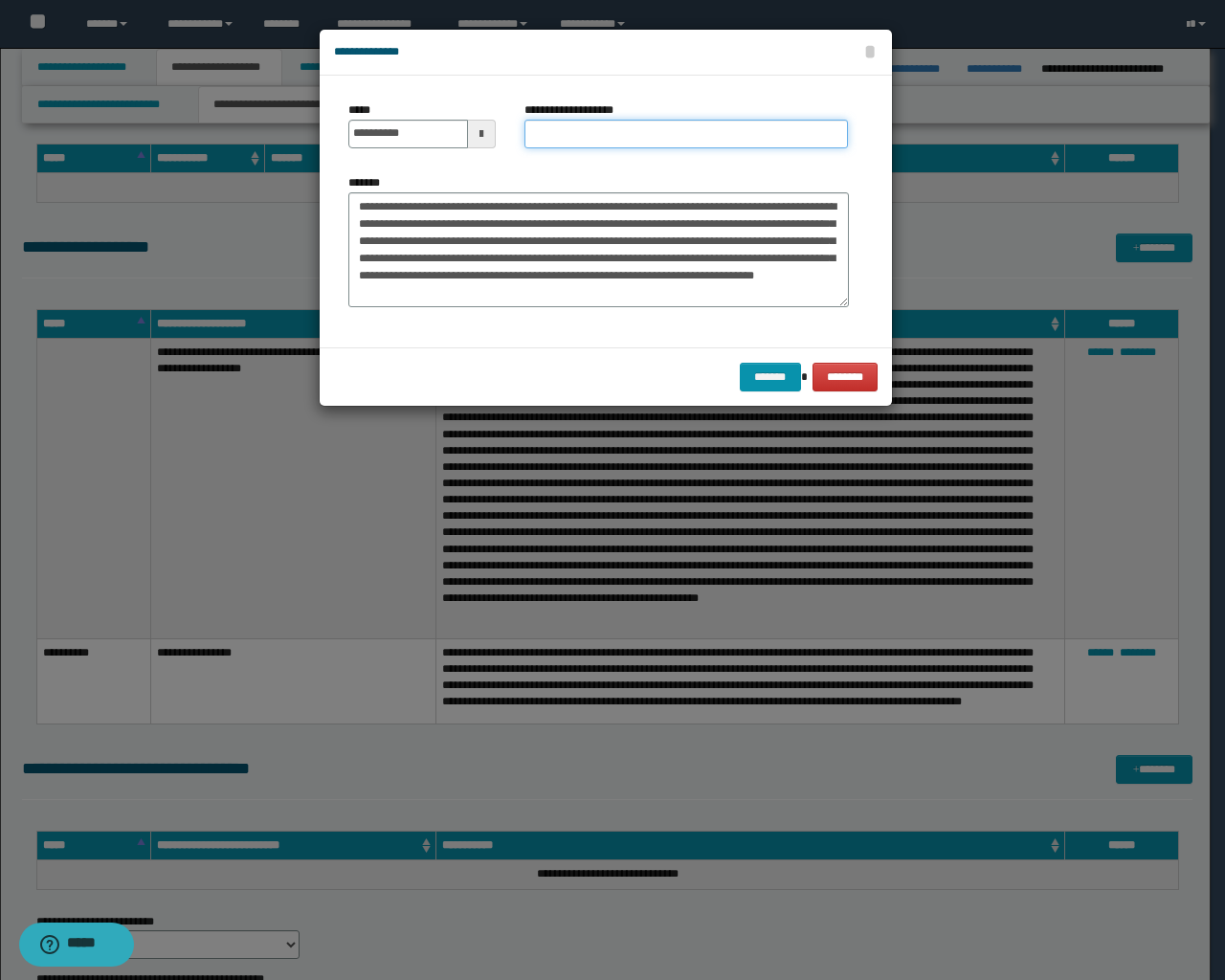 paste on "**********" 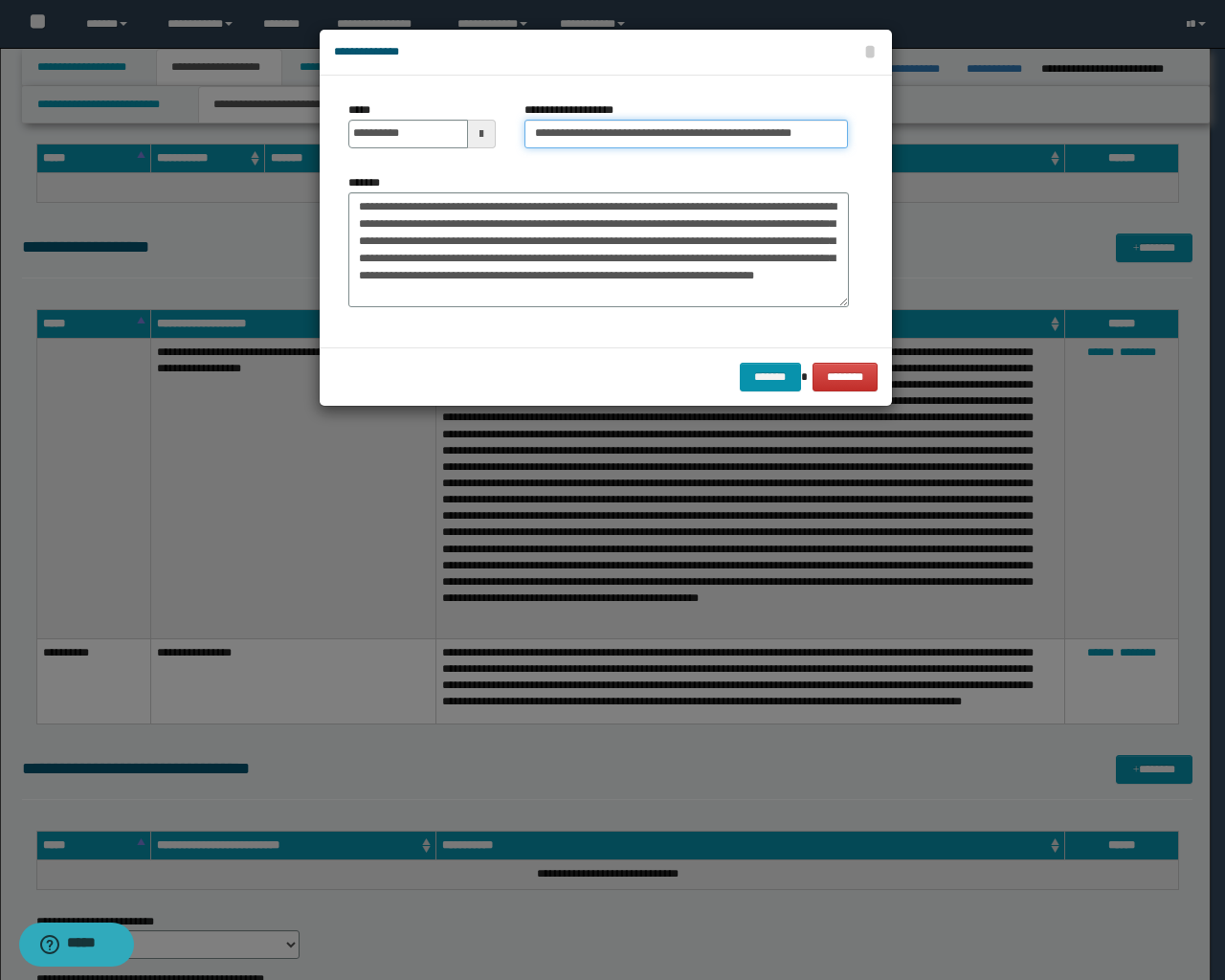 drag, startPoint x: 596, startPoint y: 127, endPoint x: 288, endPoint y: 143, distance: 308.4153 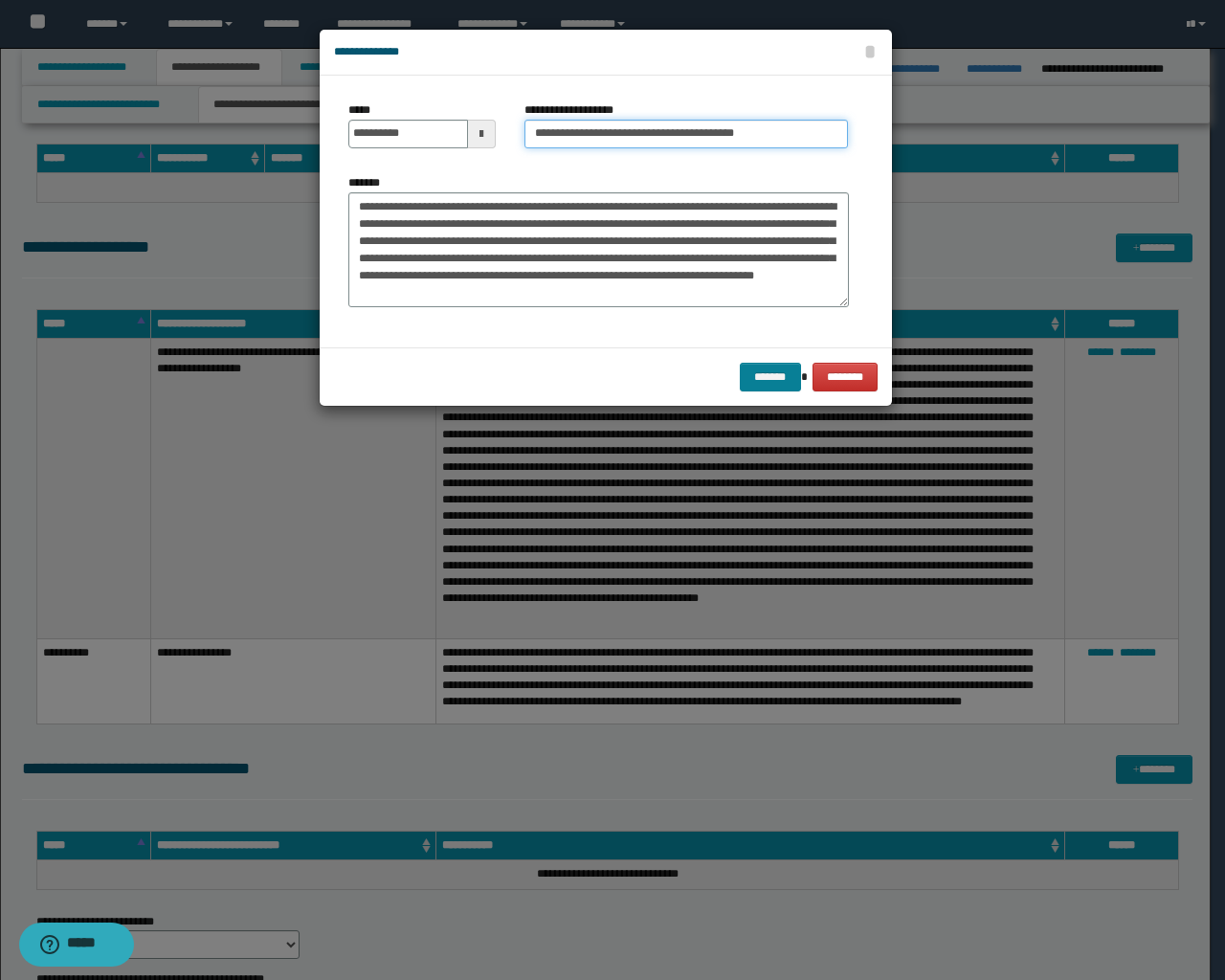 type on "**********" 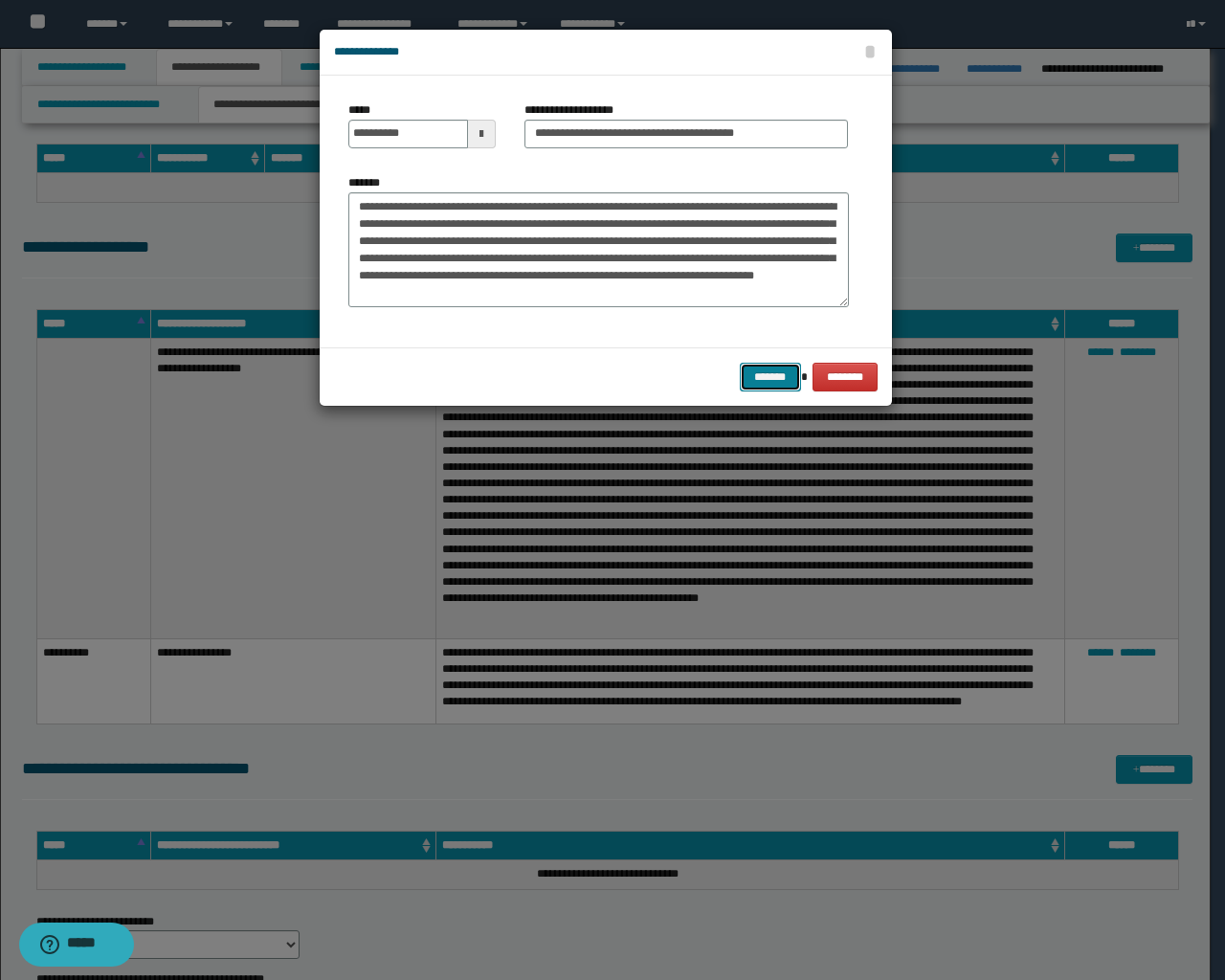 click on "*******" at bounding box center (770, 377) 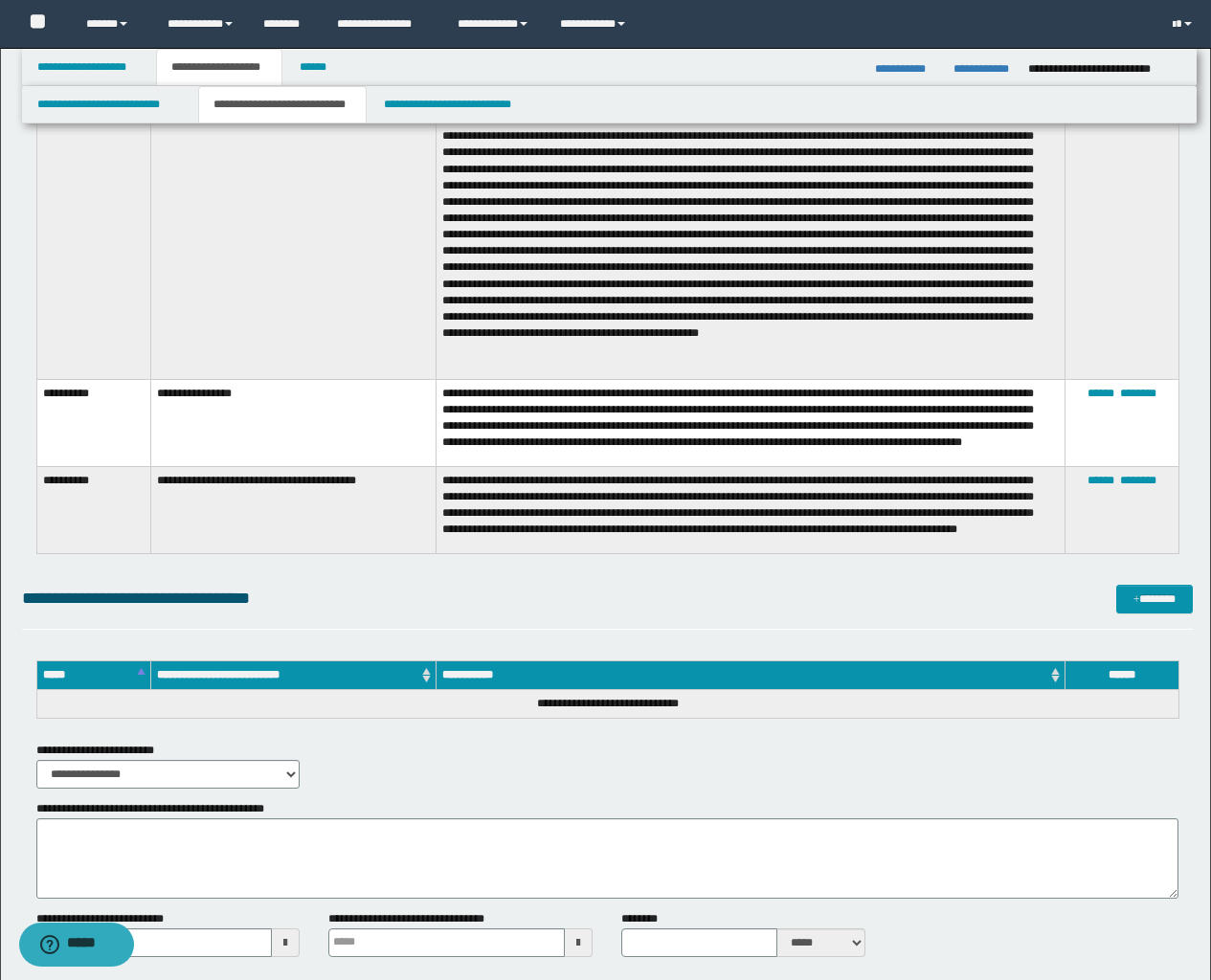 scroll, scrollTop: 2083, scrollLeft: 0, axis: vertical 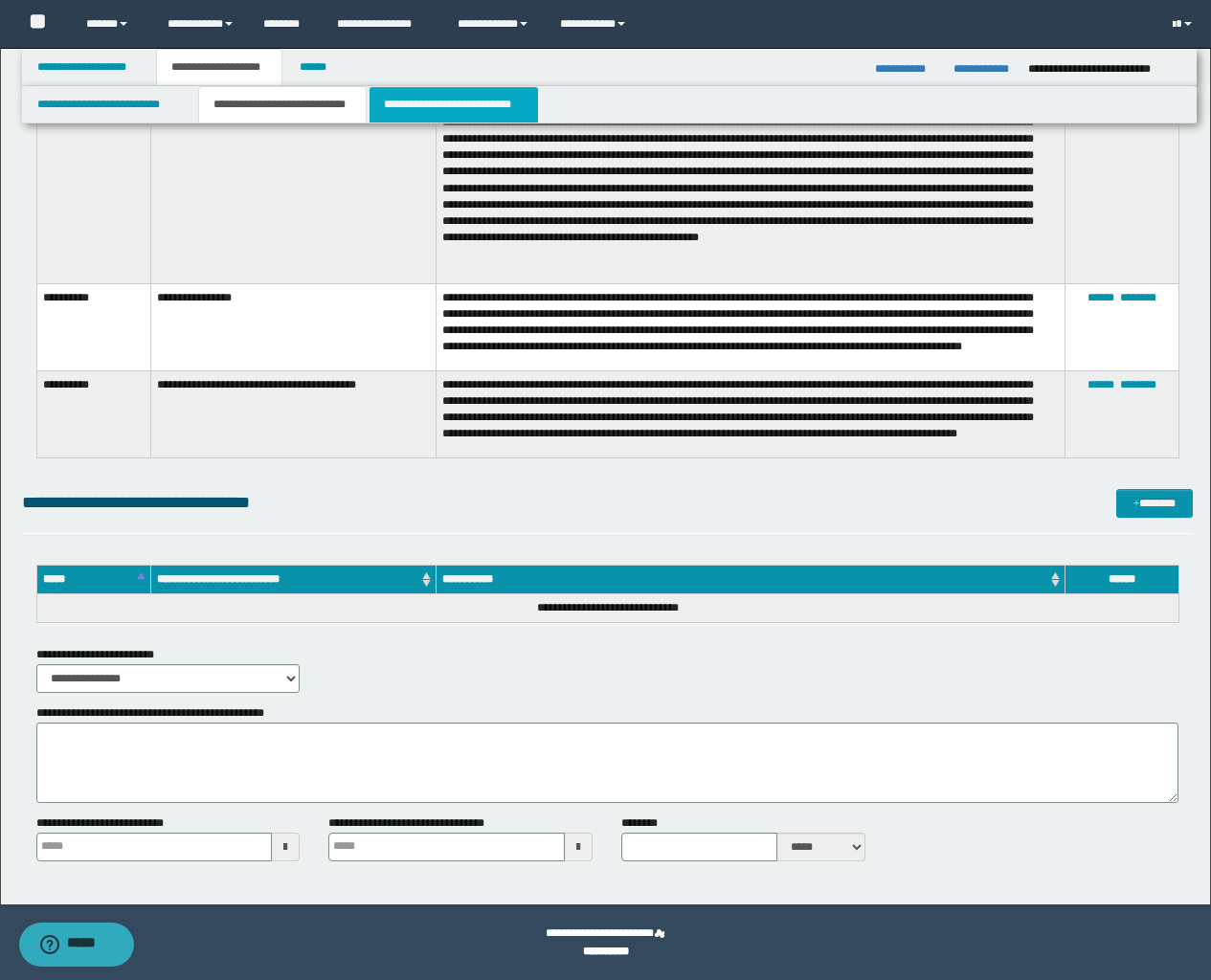 click on "**********" at bounding box center [454, 104] 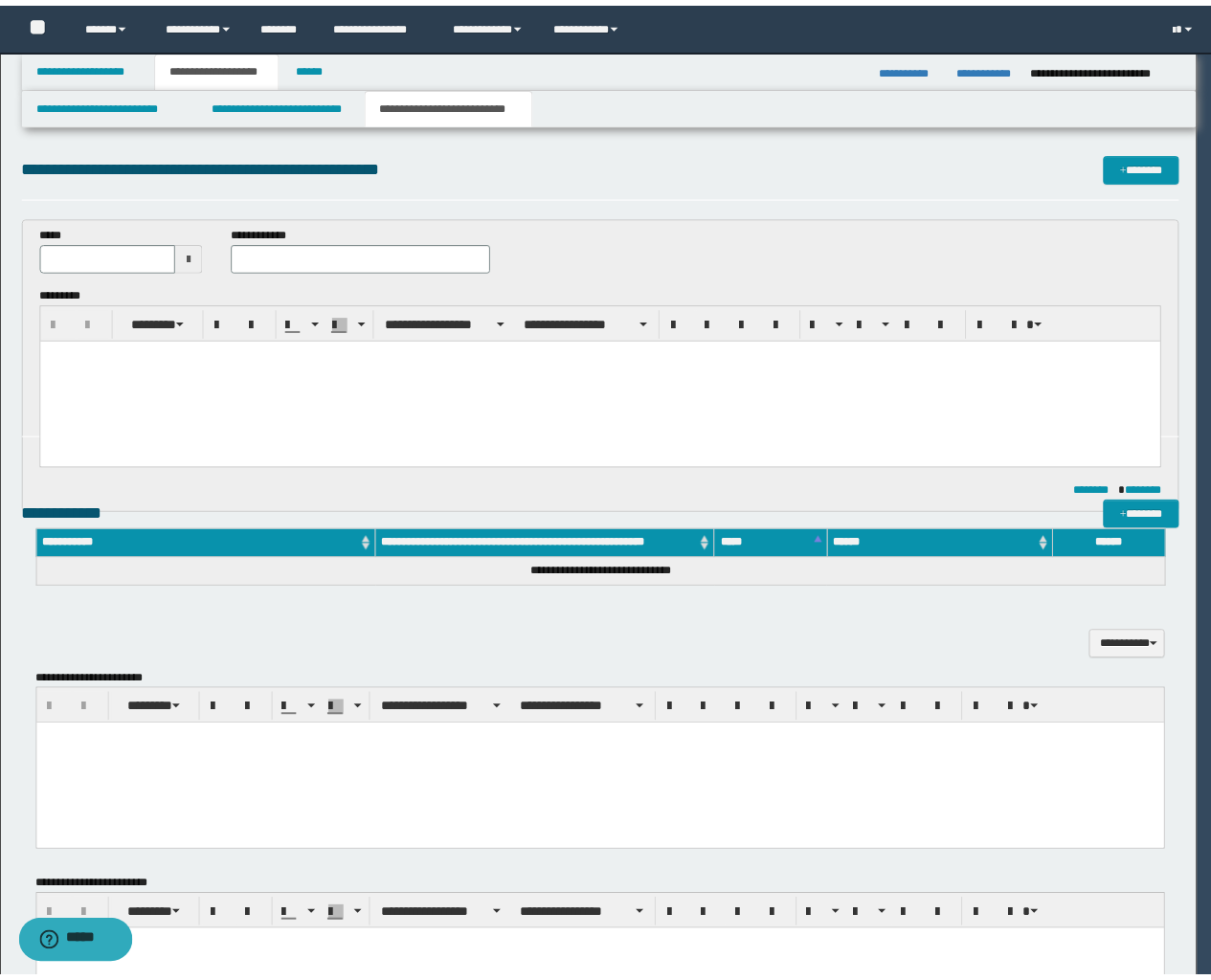 scroll, scrollTop: 0, scrollLeft: 0, axis: both 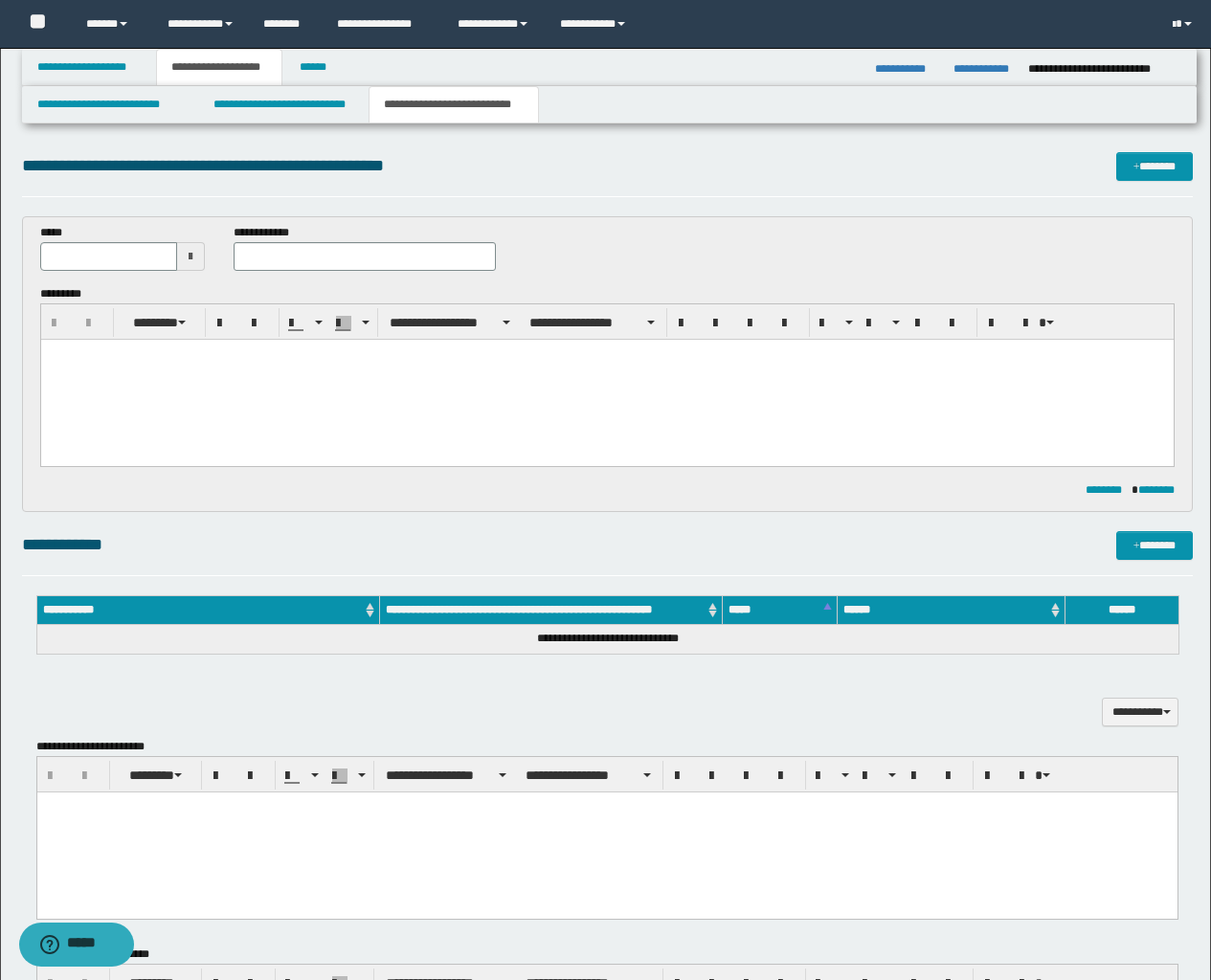 click at bounding box center (606, 378) 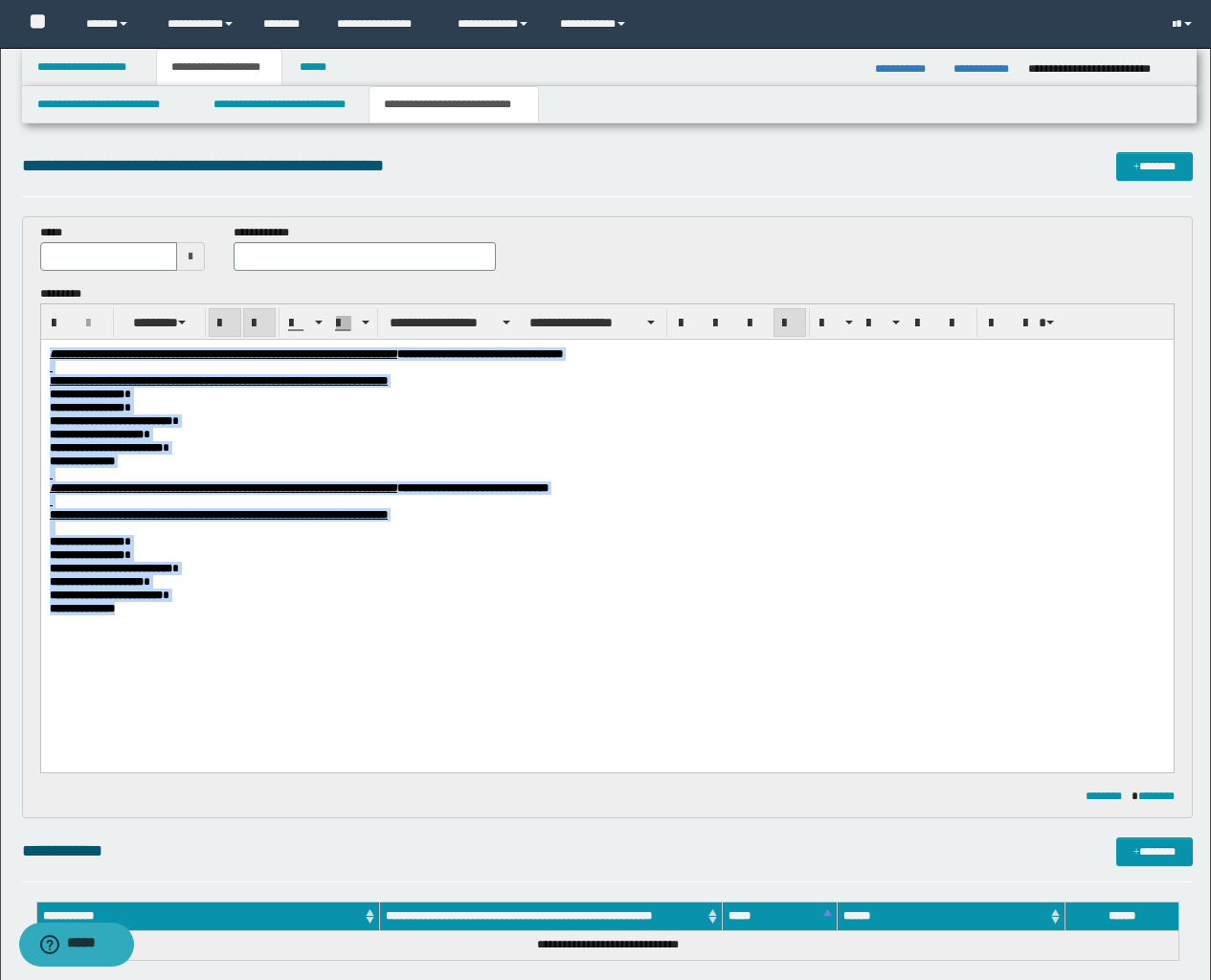 drag, startPoint x: 184, startPoint y: 648, endPoint x: 440, endPoint y: 668, distance: 256.7801 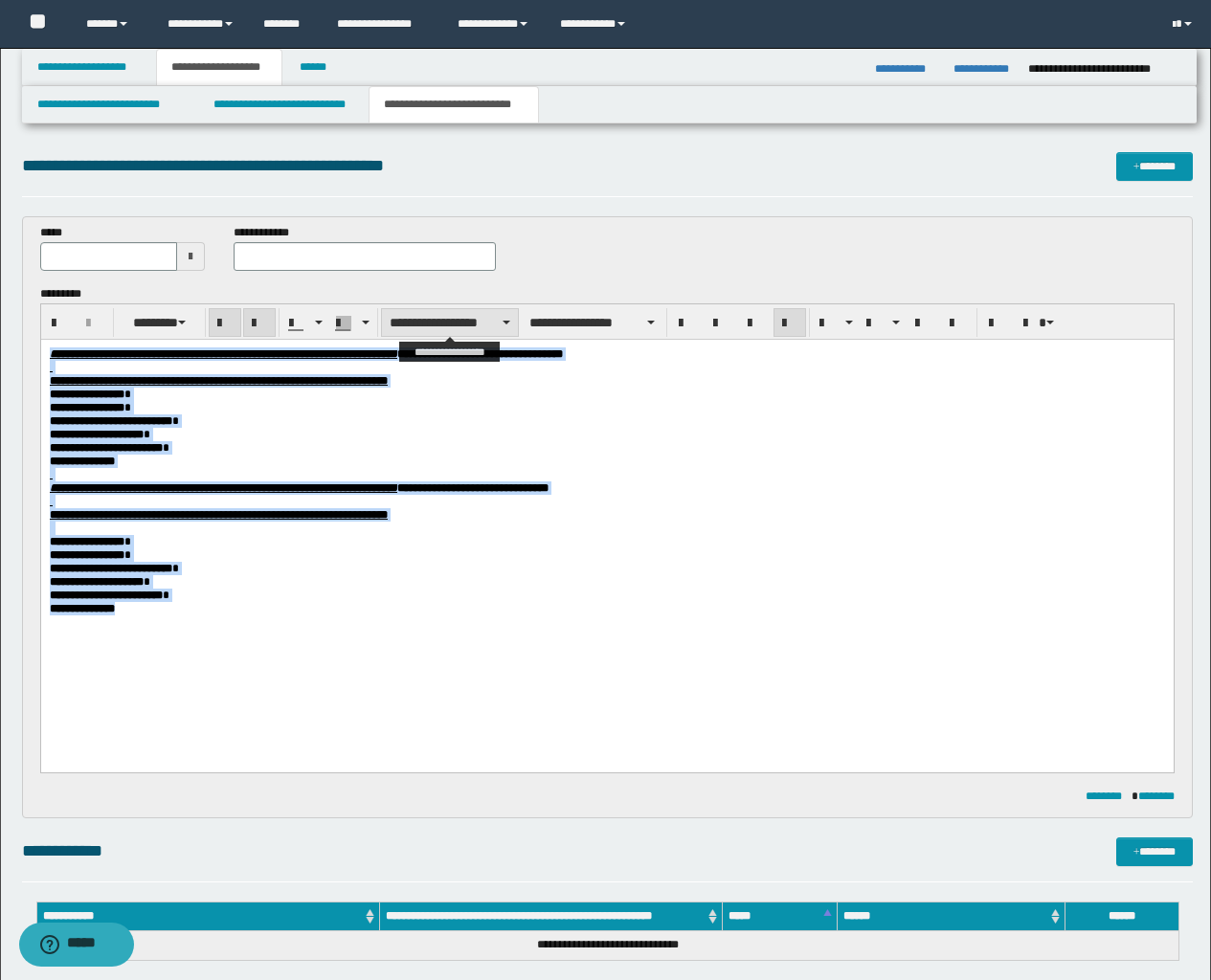 click on "**********" at bounding box center [450, 323] 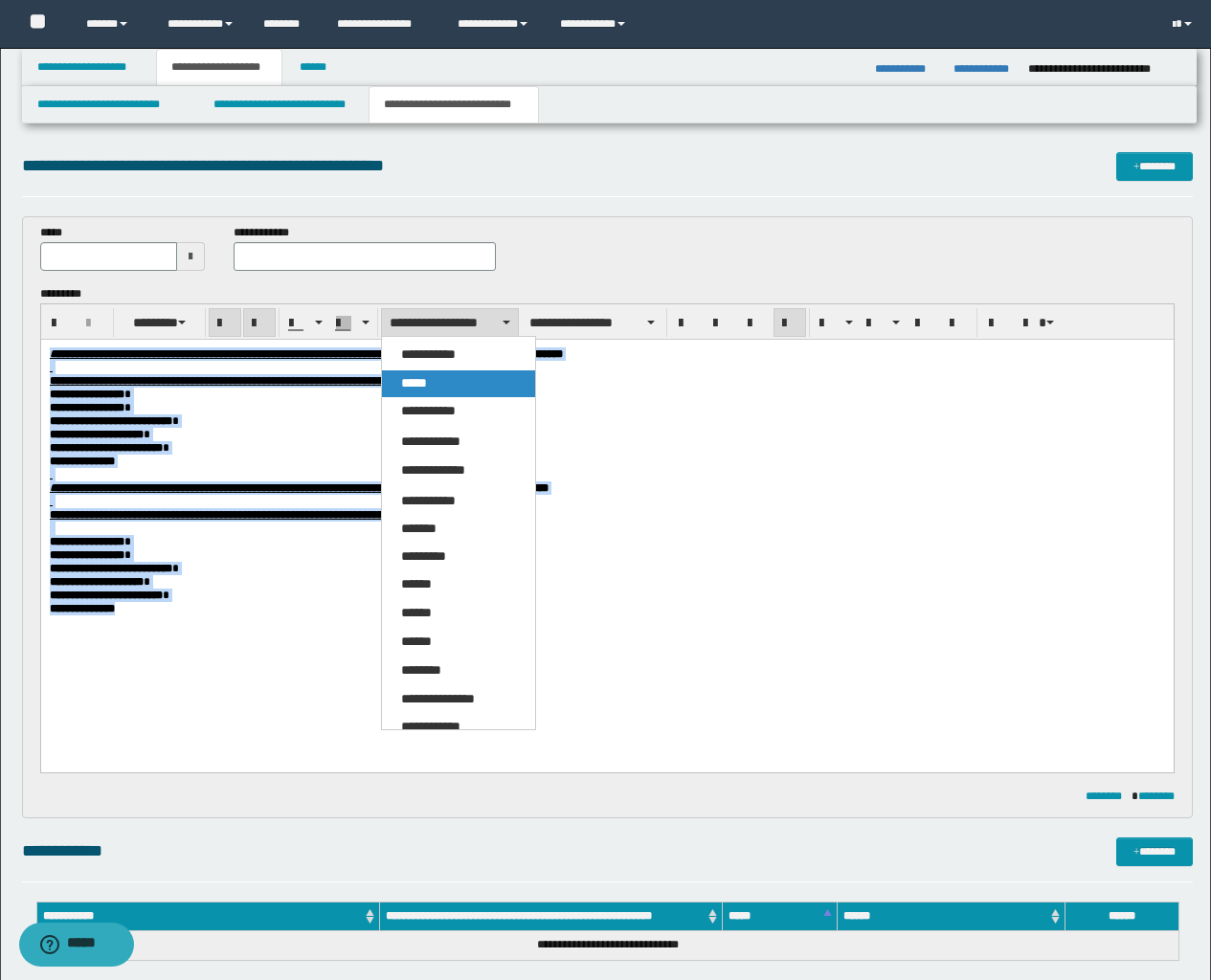 click on "*****" at bounding box center (459, 384) 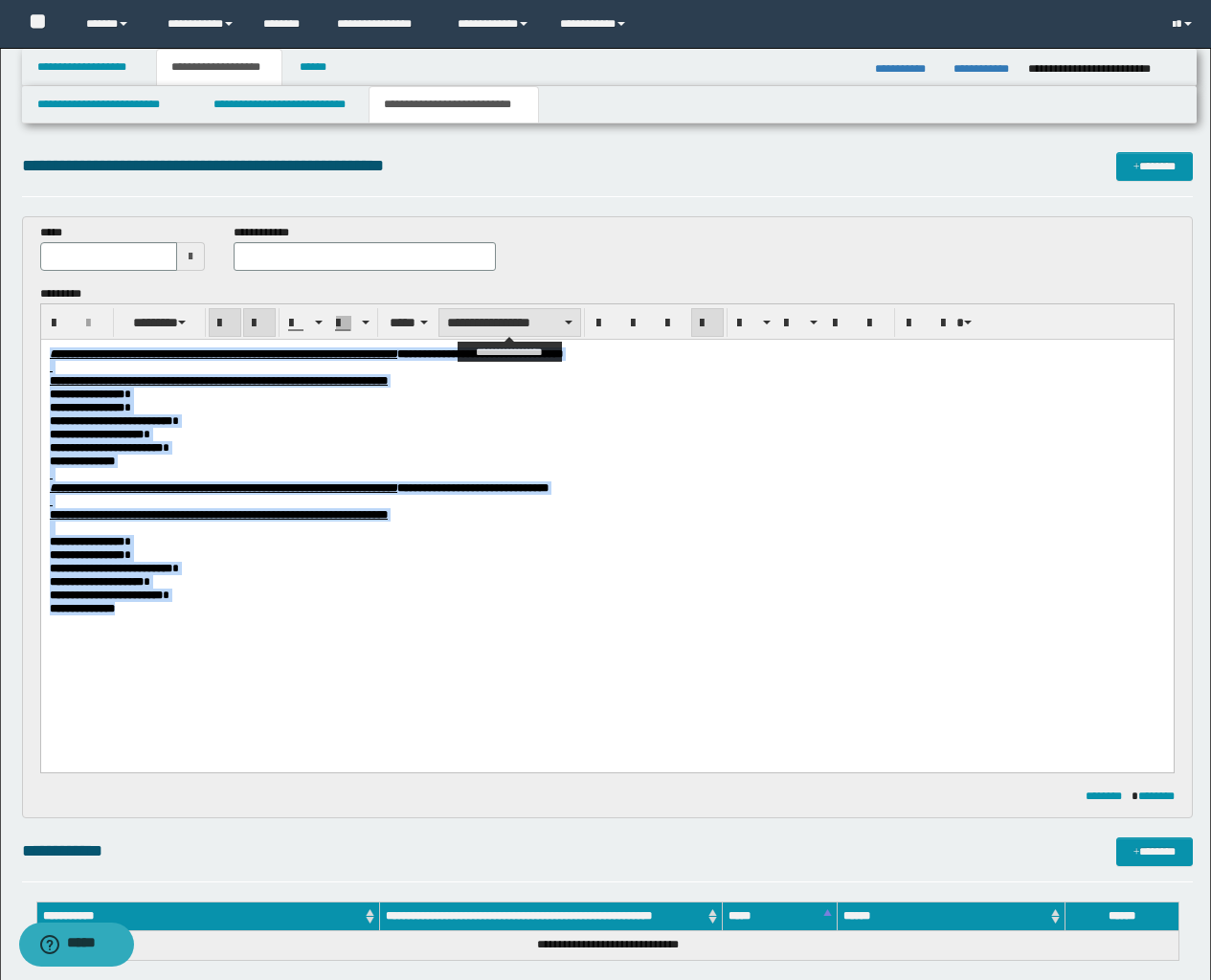 click on "**********" at bounding box center (509, 323) 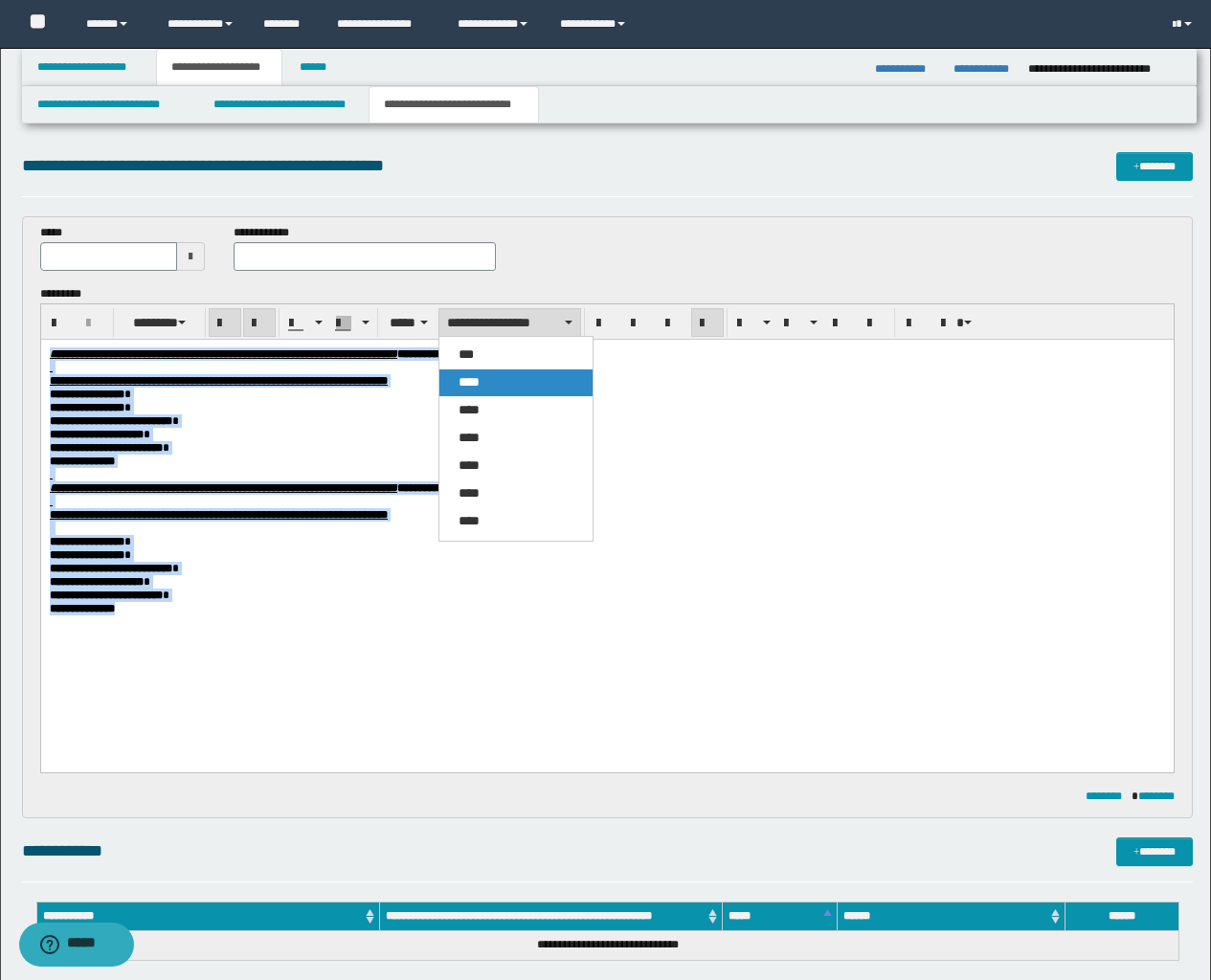 click on "****" at bounding box center (516, 383) 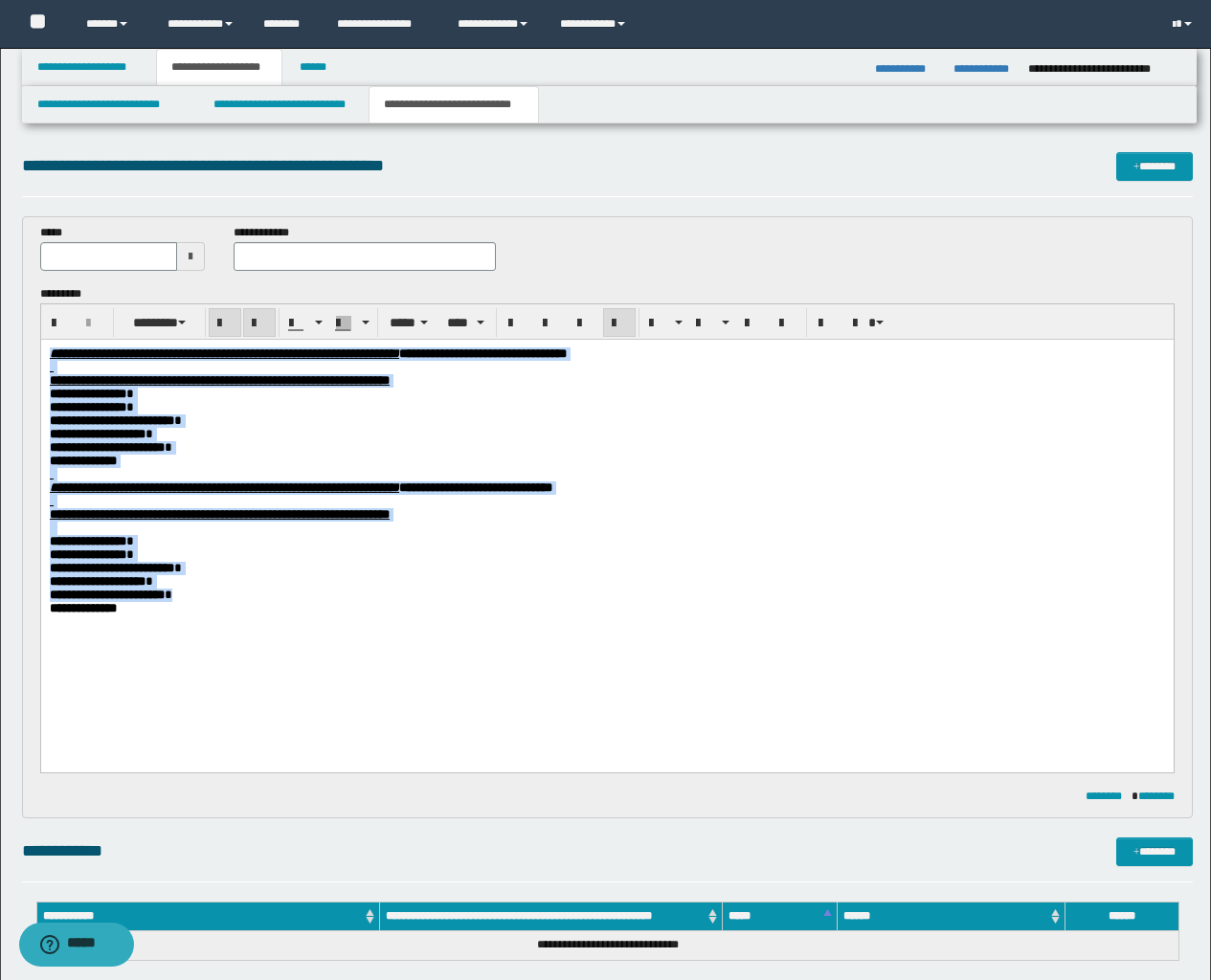 click on "**********" at bounding box center [606, 408] 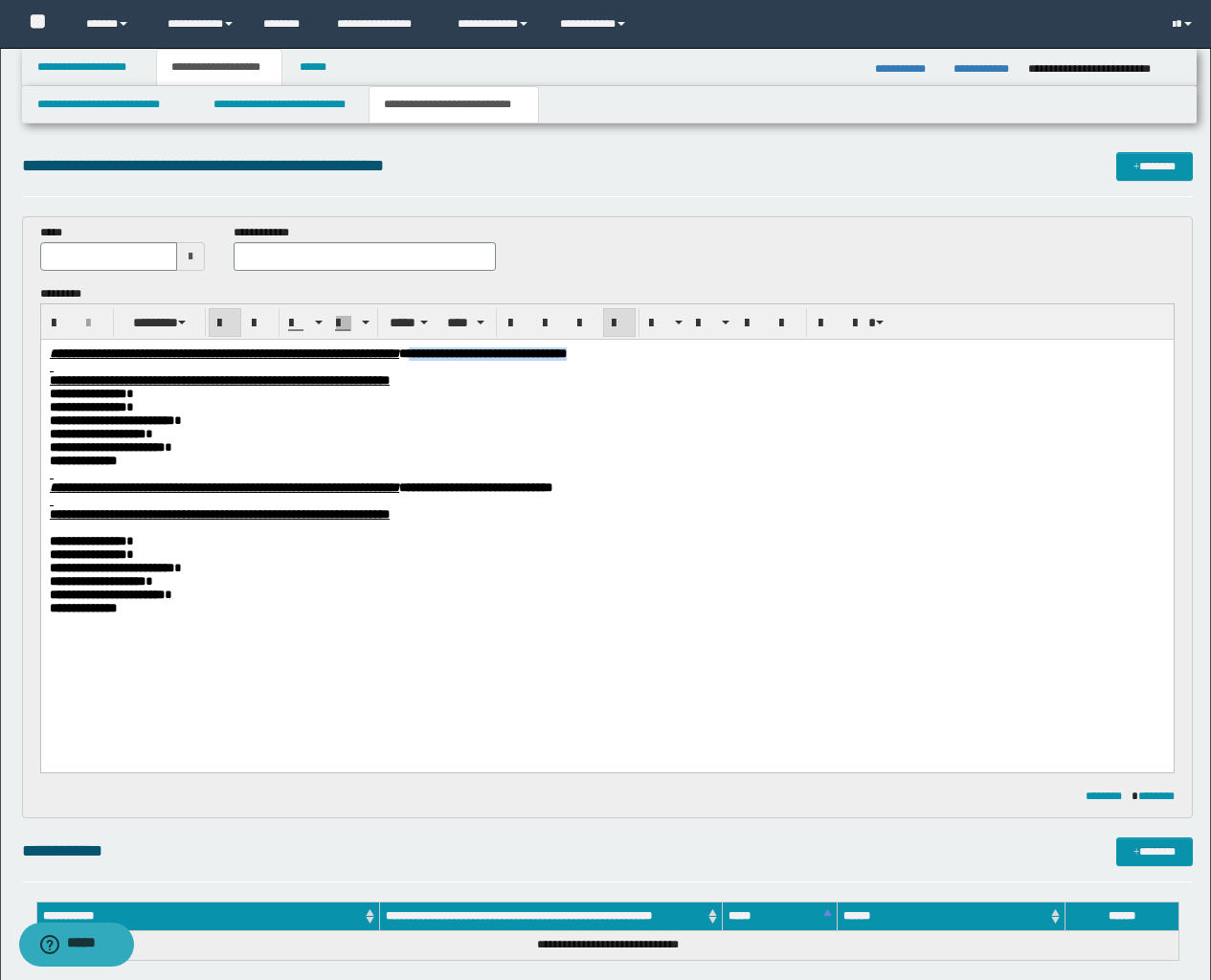 drag, startPoint x: 735, startPoint y: 352, endPoint x: 599, endPoint y: 347, distance: 136.092 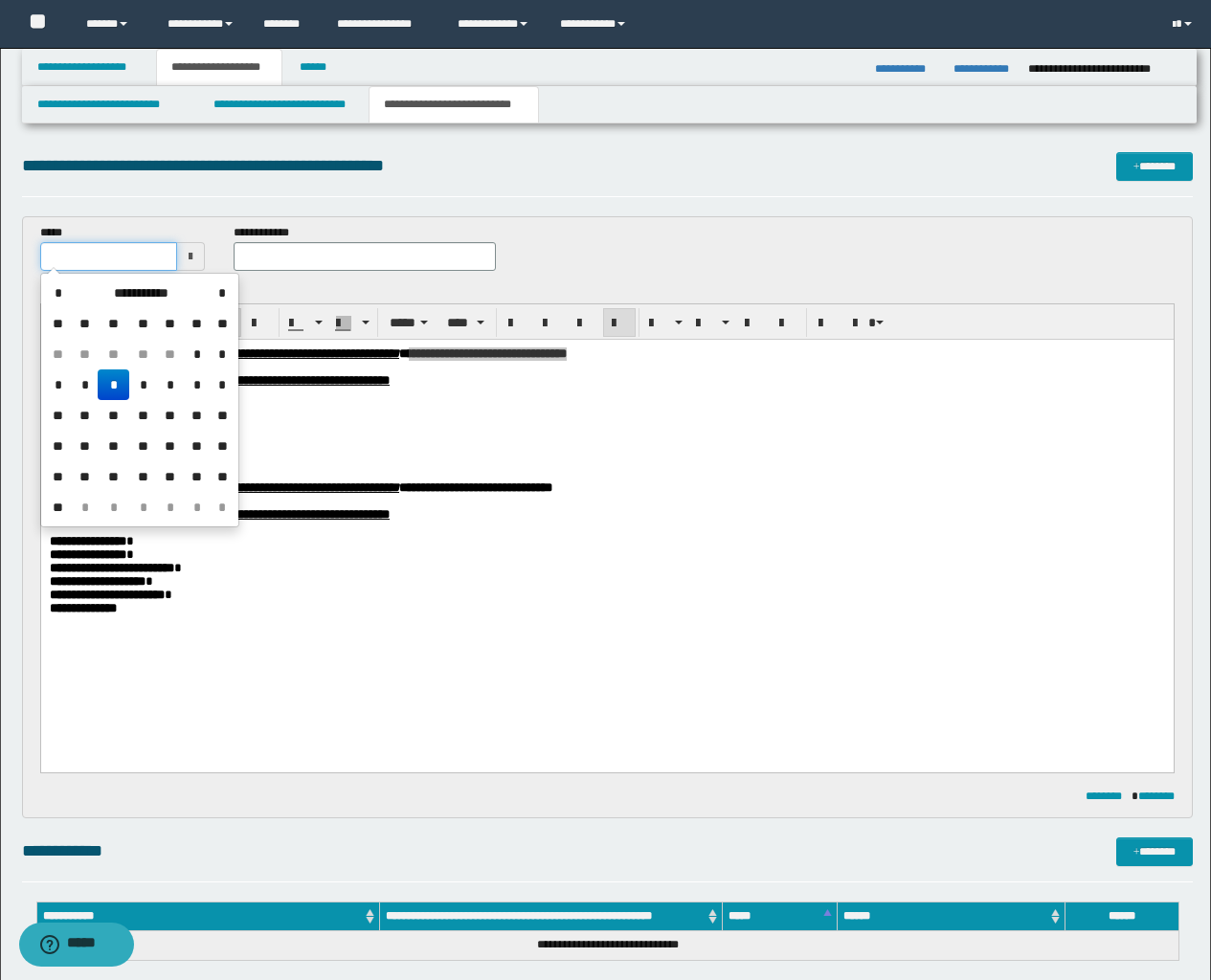 click at bounding box center (109, 256) 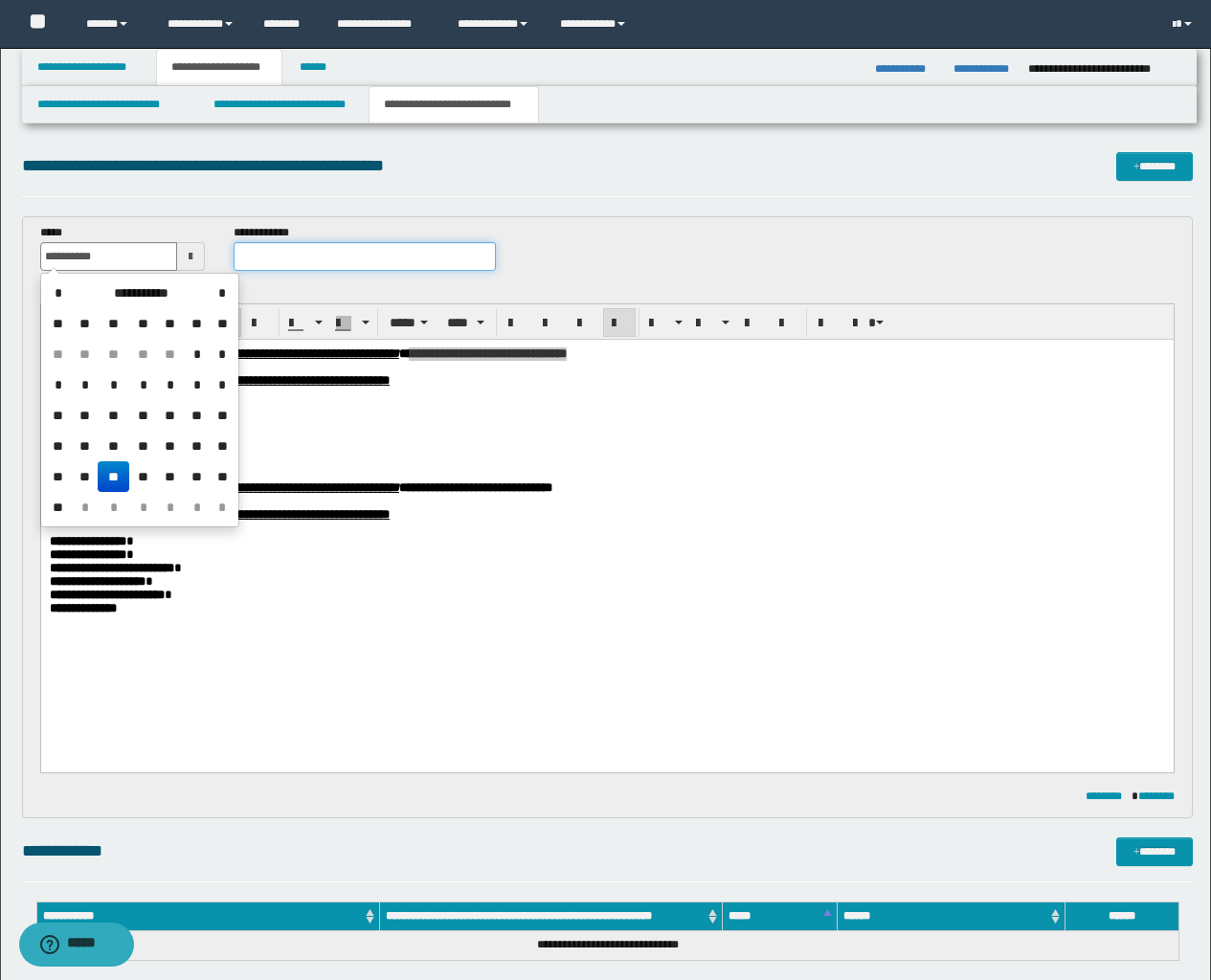 type on "**********" 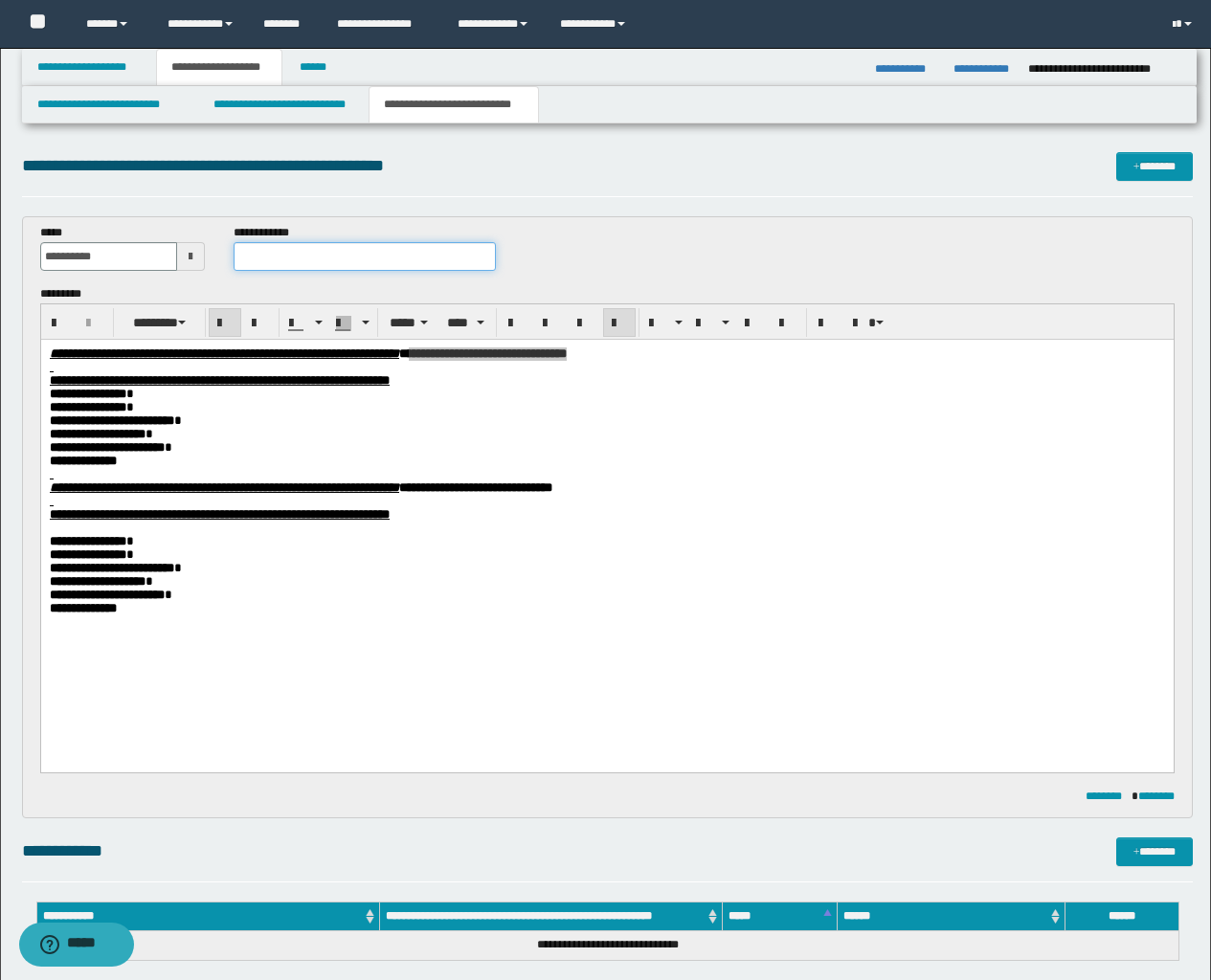 paste on "**********" 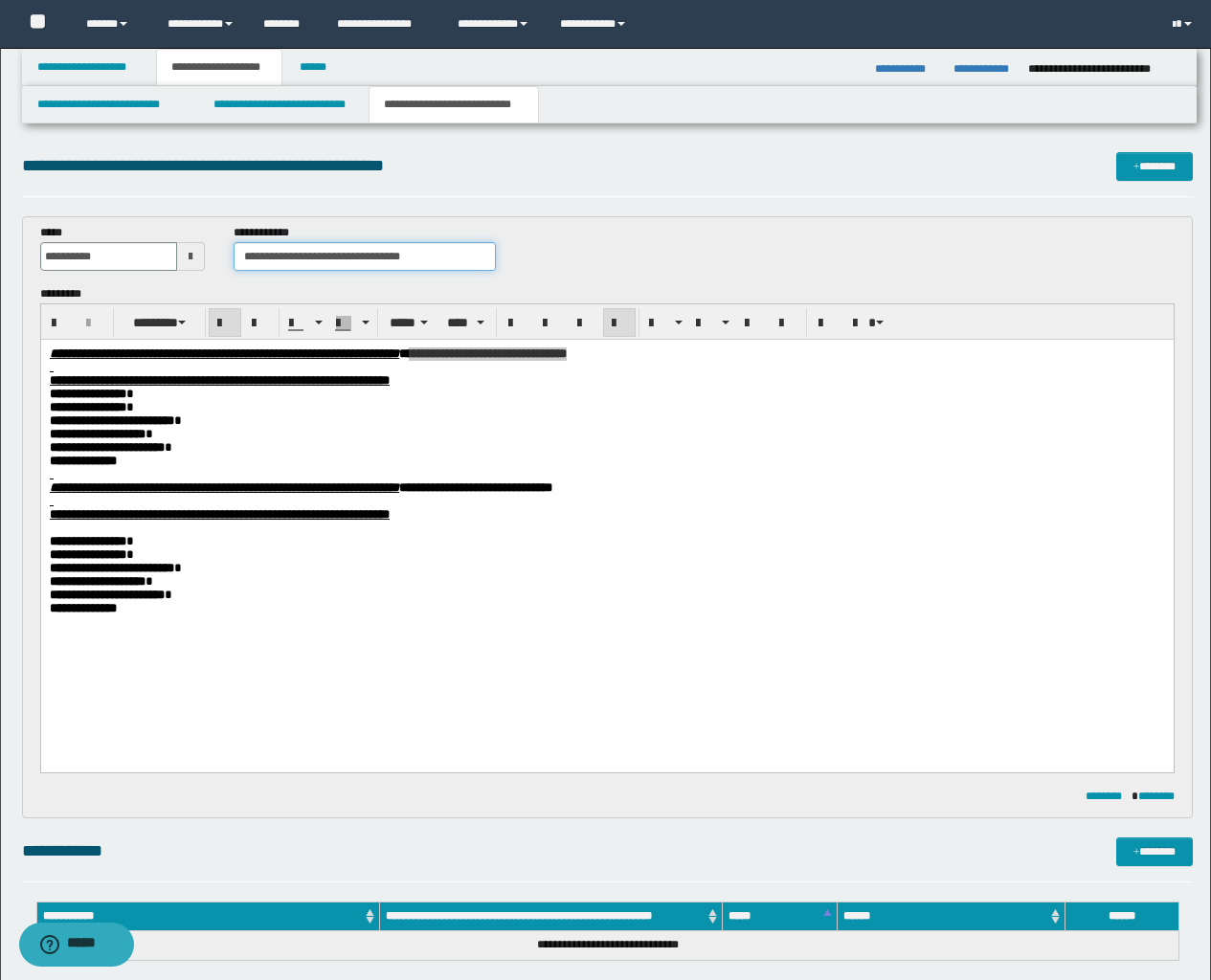 drag, startPoint x: 443, startPoint y: 255, endPoint x: 349, endPoint y: 256, distance: 94.005319 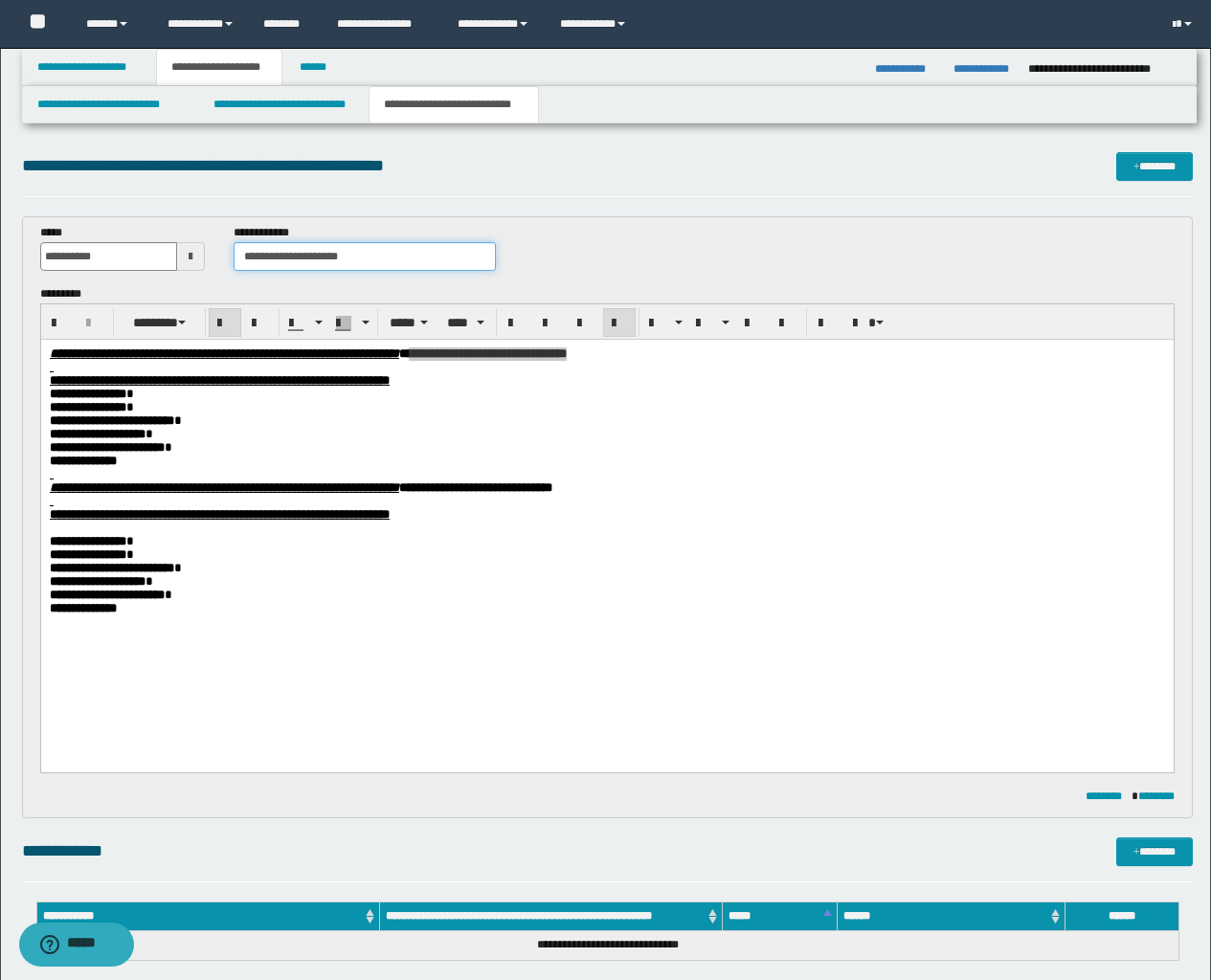 type on "**********" 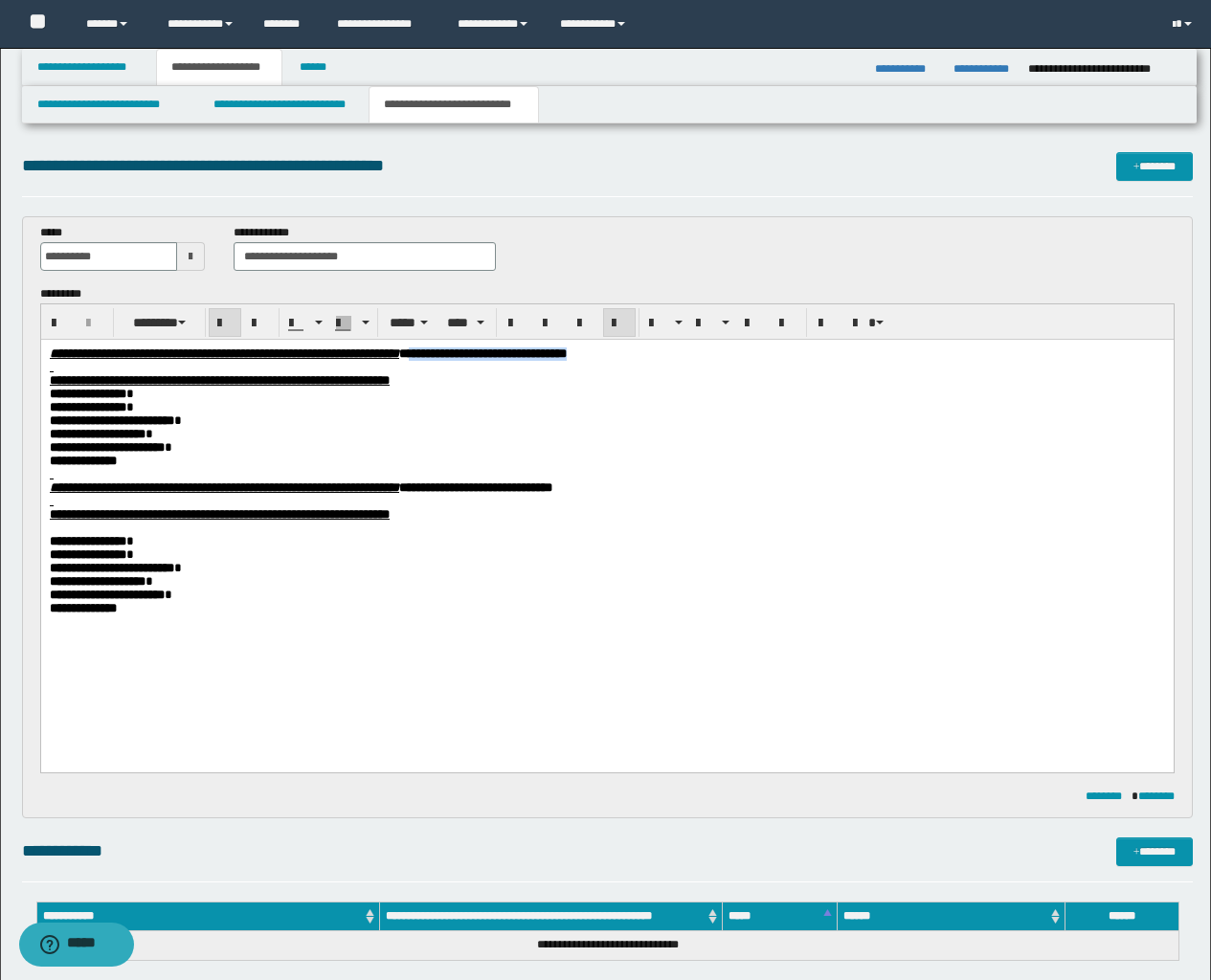 click on "**********" at bounding box center [606, 609] 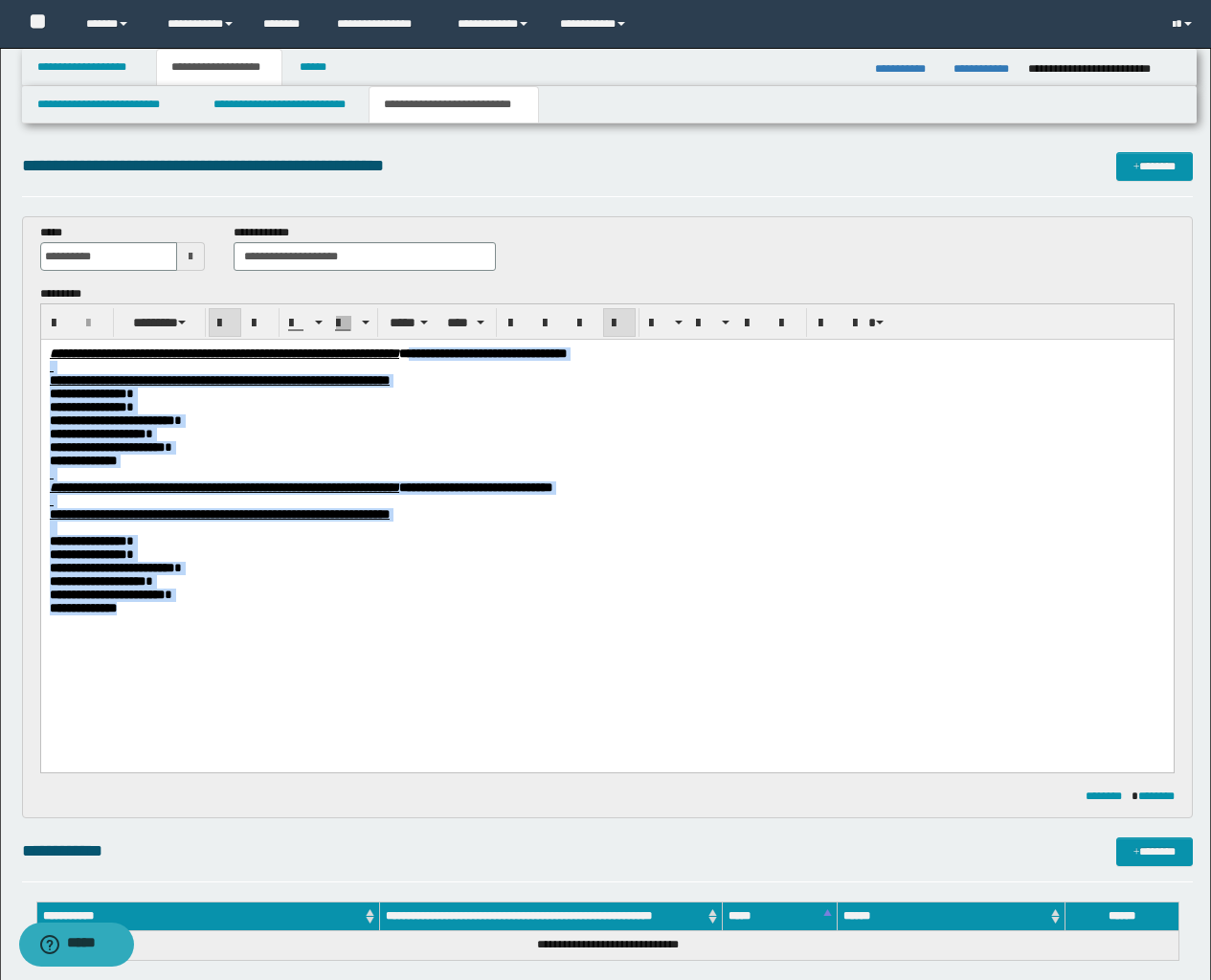 click on "**********" at bounding box center [606, 609] 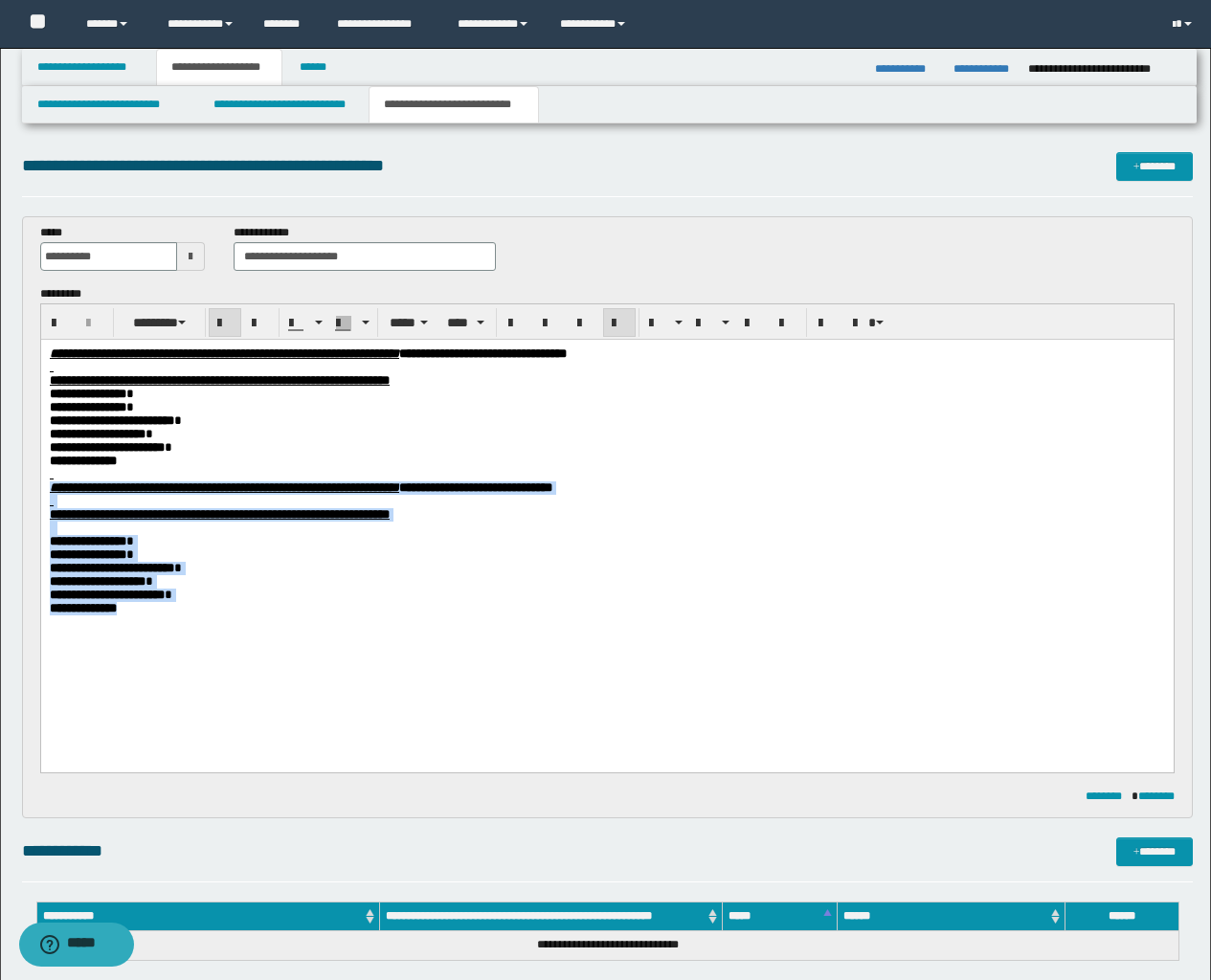 drag, startPoint x: 154, startPoint y: 651, endPoint x: 51, endPoint y: 492, distance: 189.4466 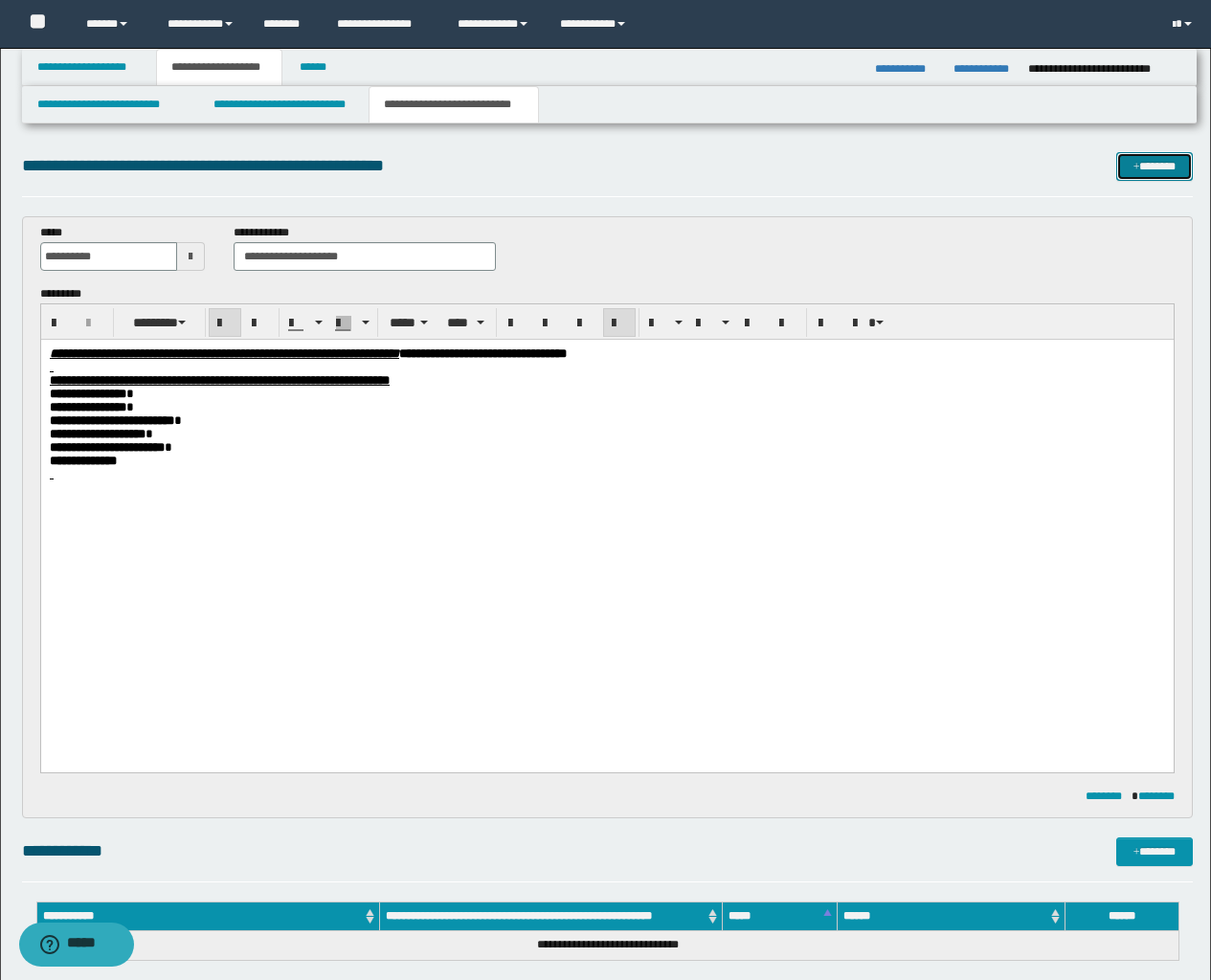 click on "*******" at bounding box center [1155, 167] 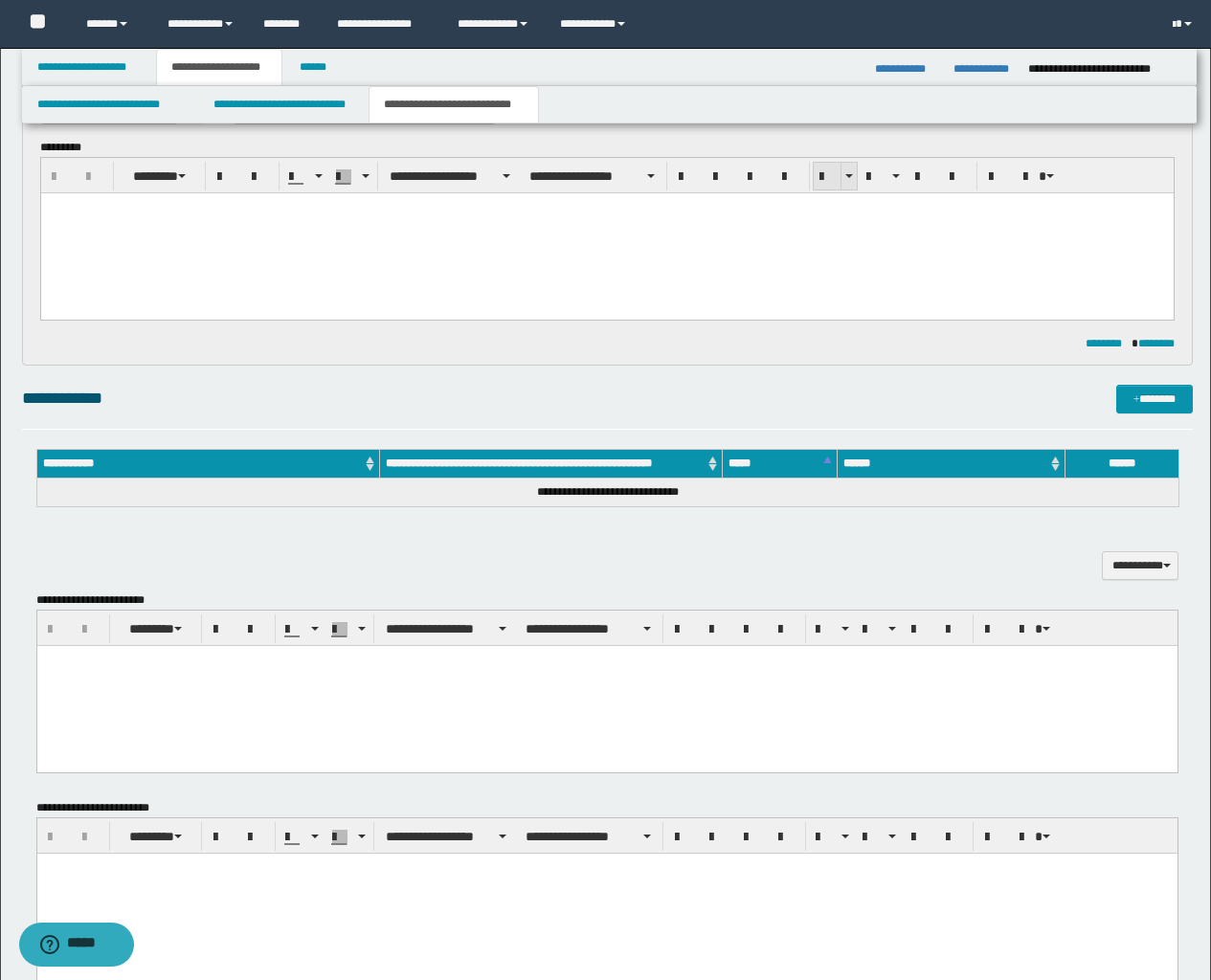 scroll, scrollTop: 0, scrollLeft: 0, axis: both 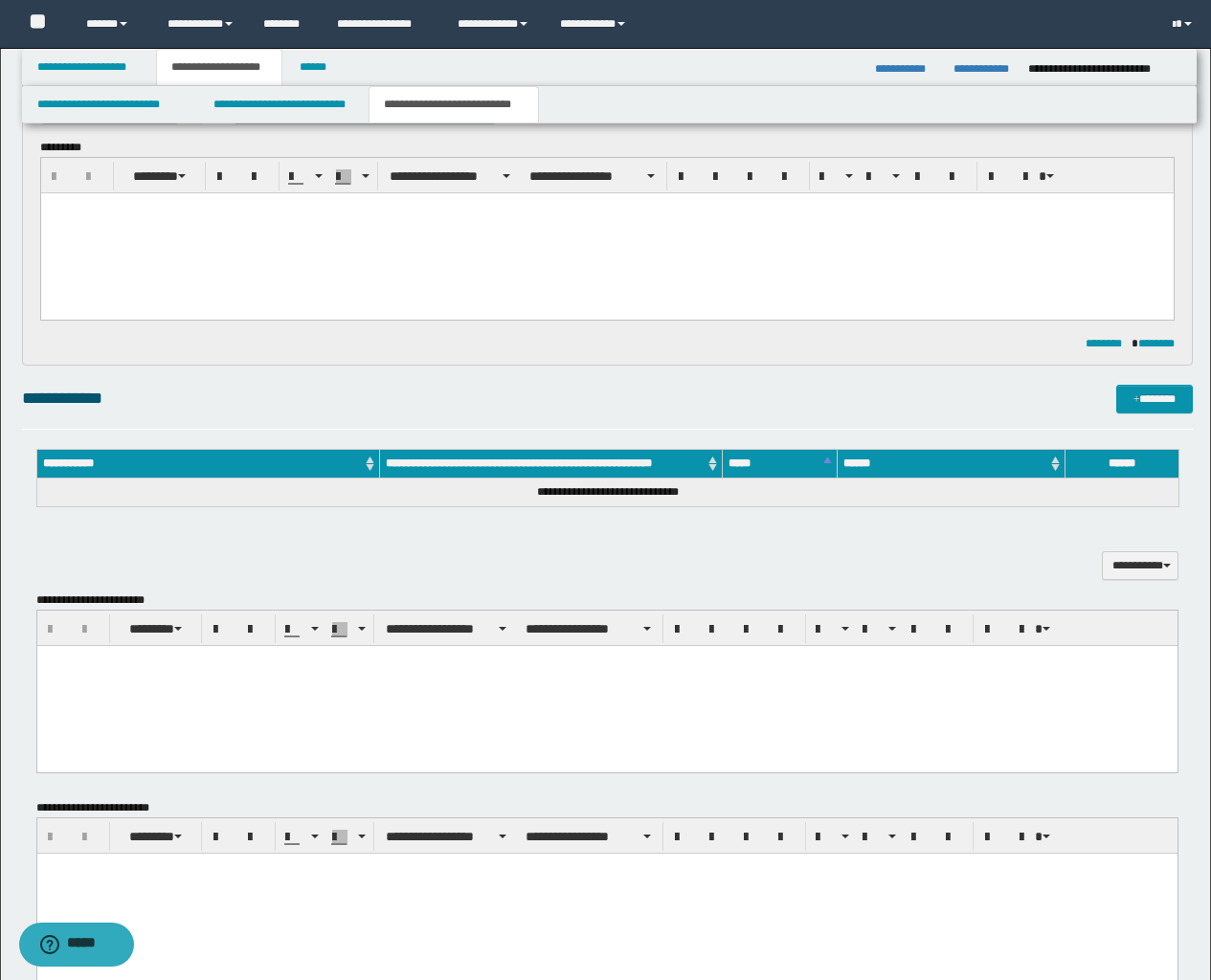 type 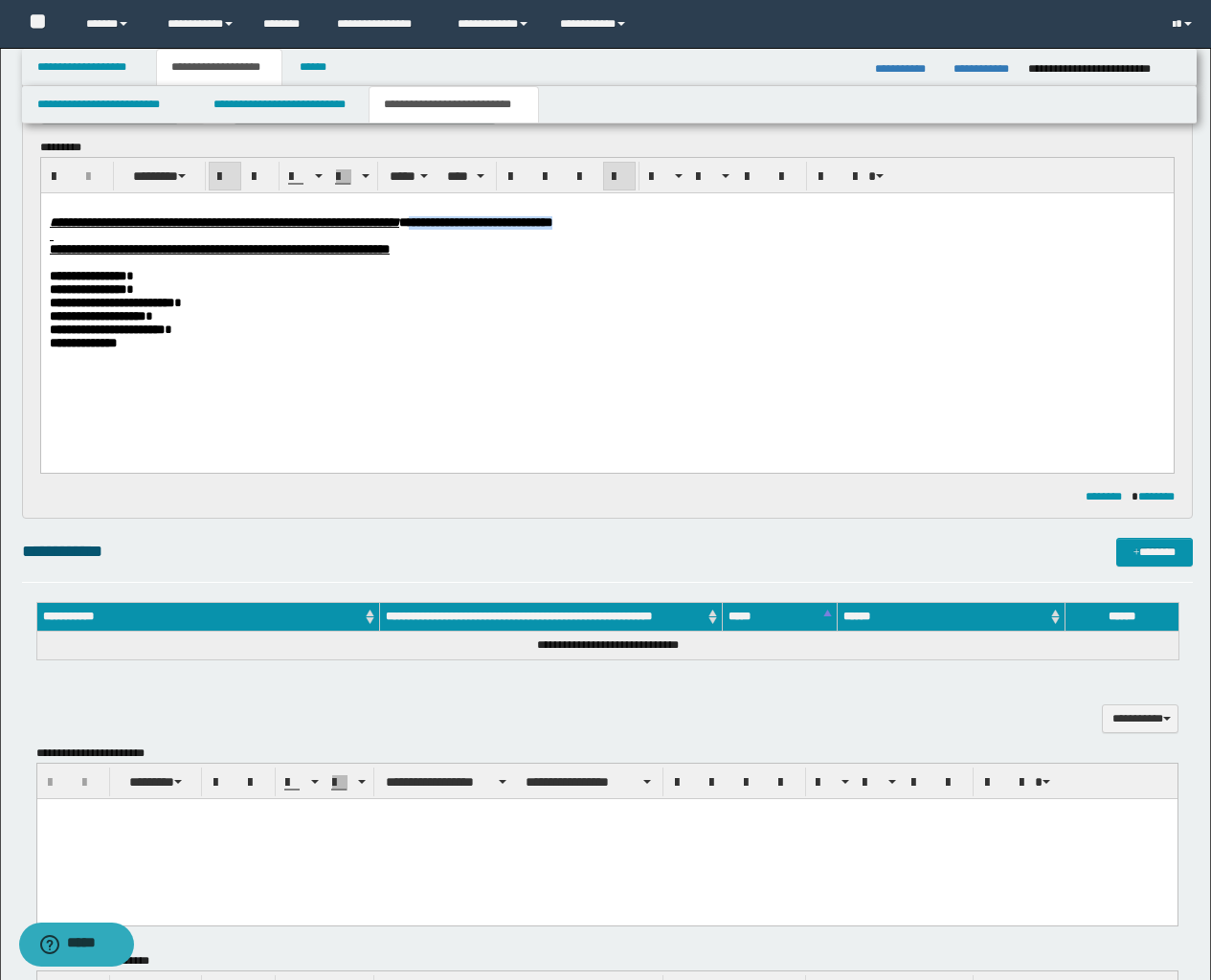 drag, startPoint x: 797, startPoint y: 226, endPoint x: 599, endPoint y: 229, distance: 198.02273 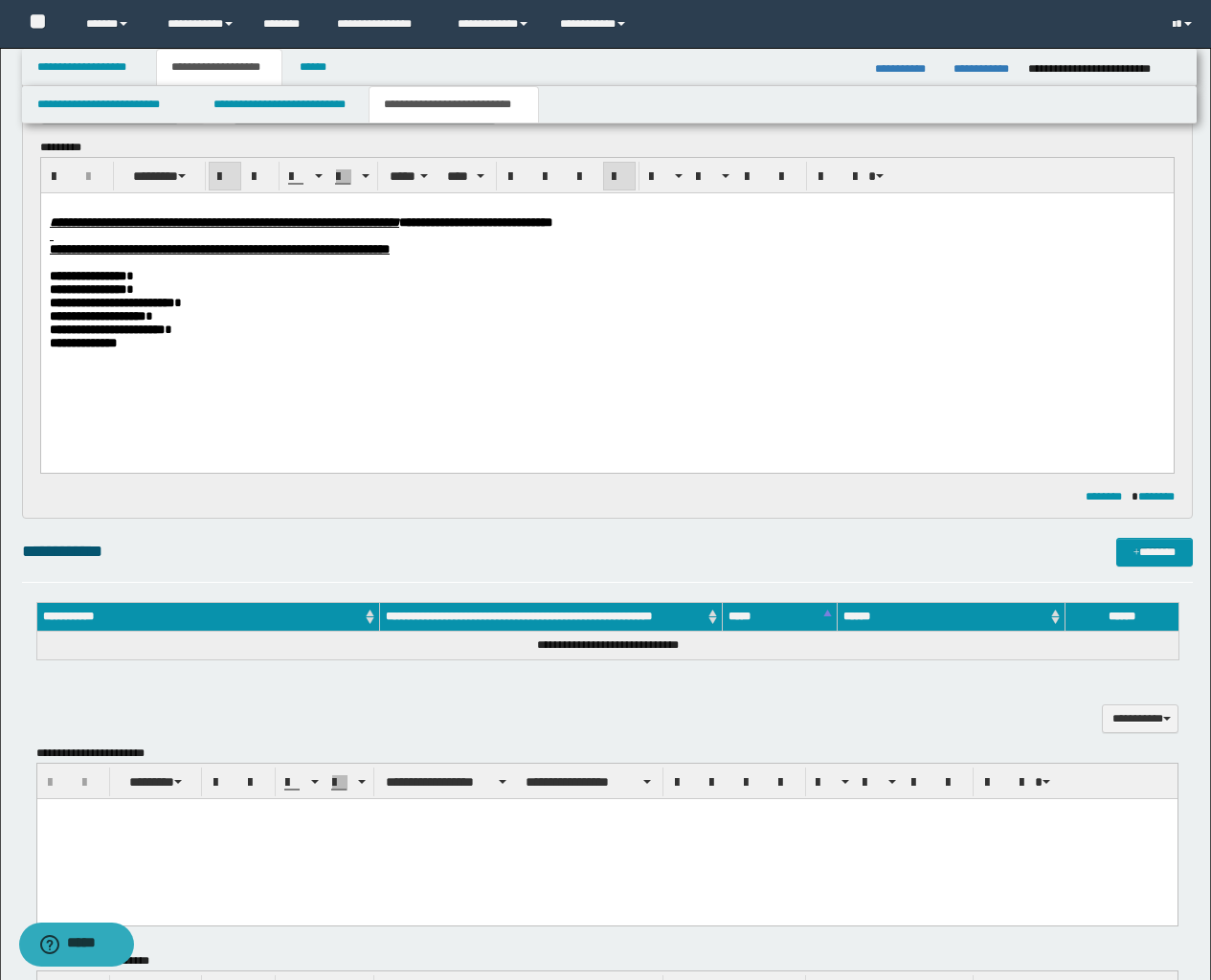 click at bounding box center (606, 208) 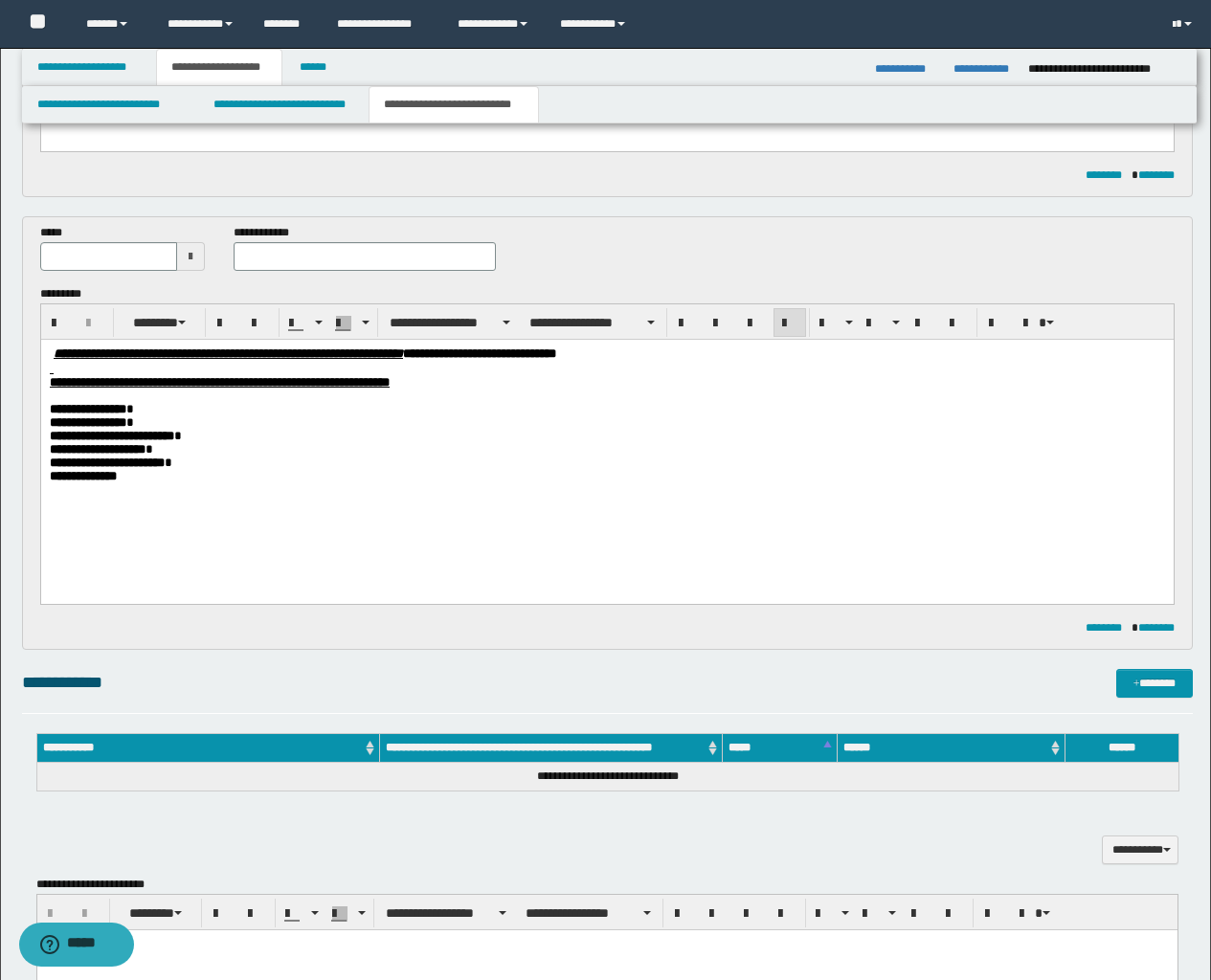 scroll, scrollTop: 423, scrollLeft: 0, axis: vertical 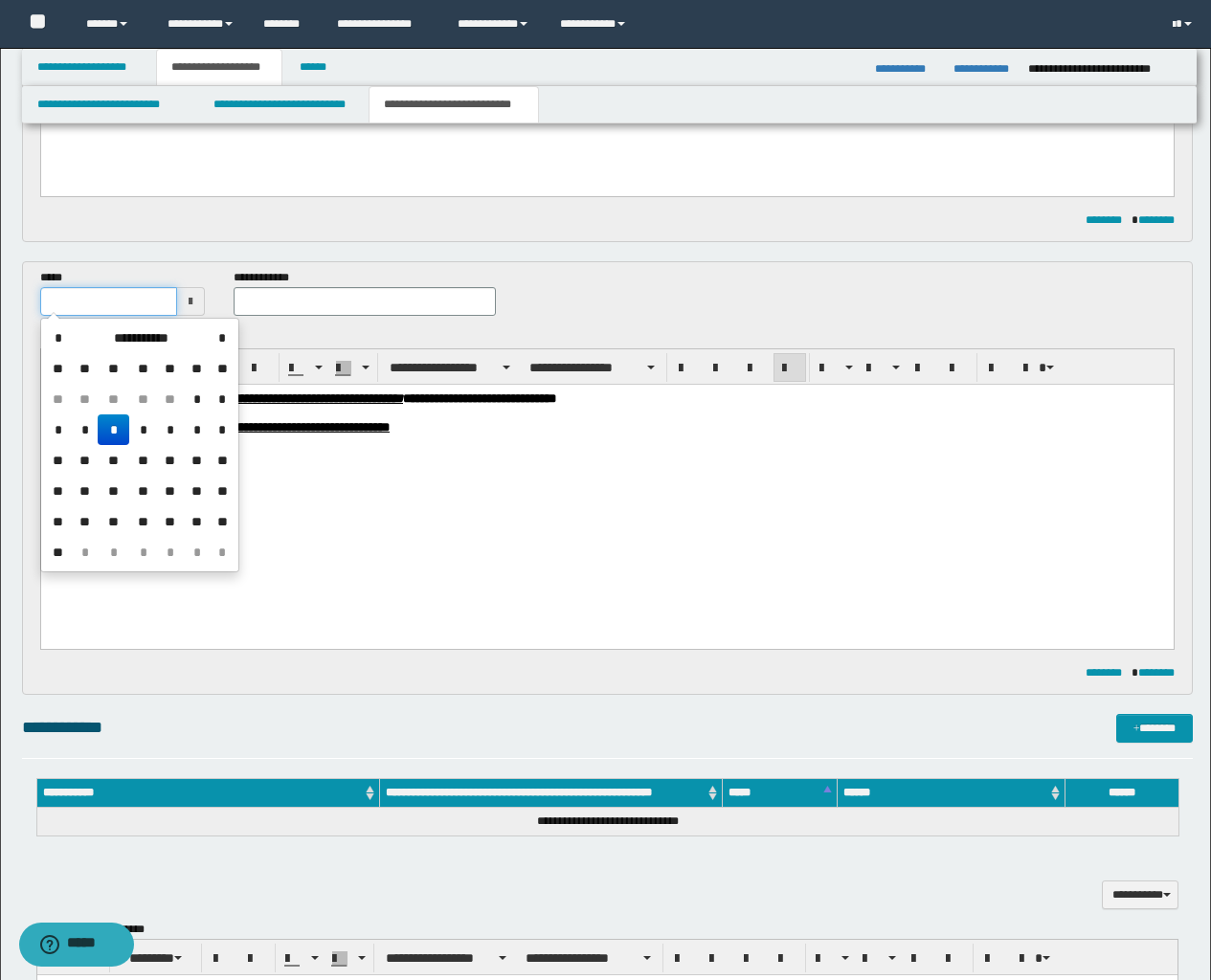 click at bounding box center [109, 301] 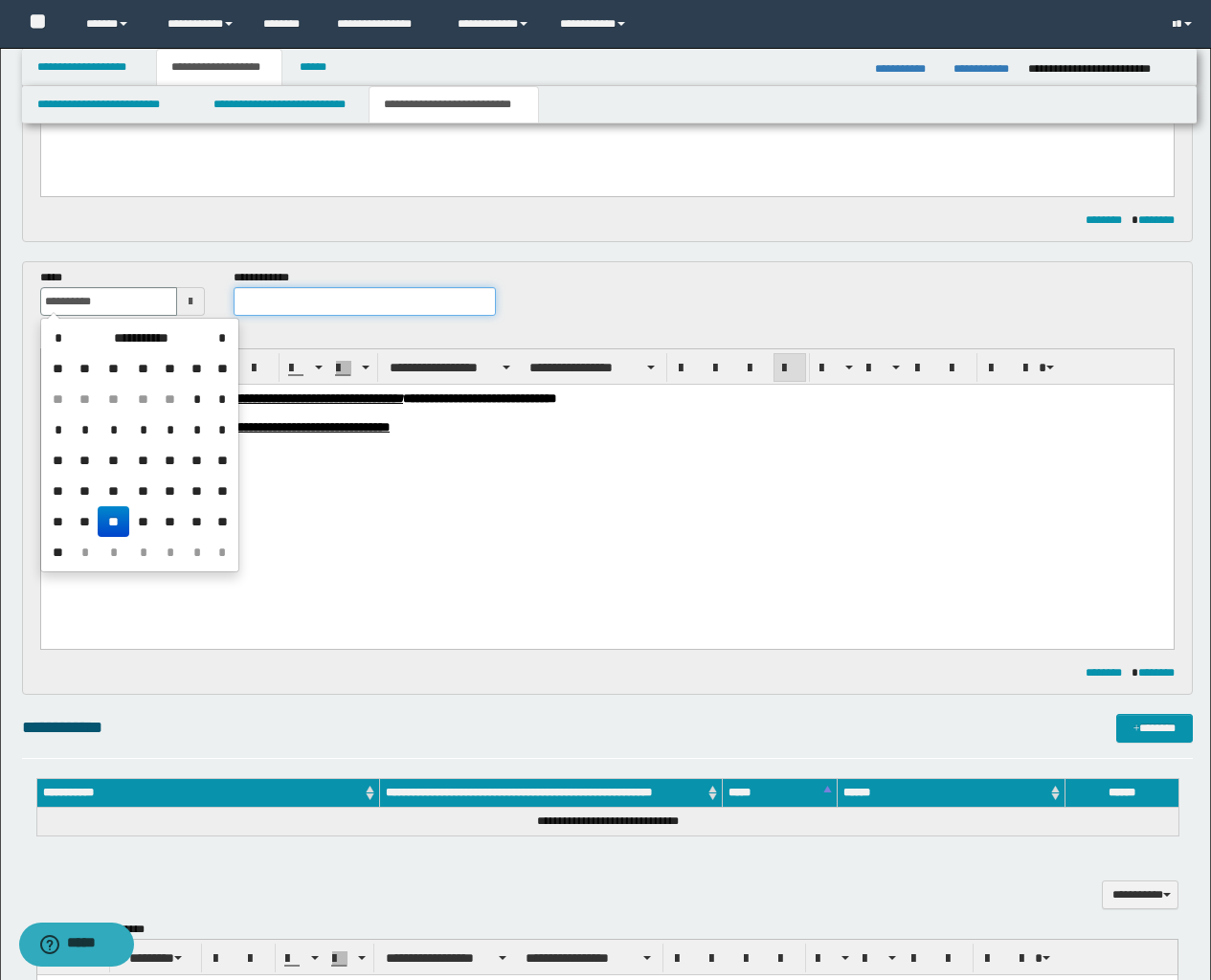 type on "**********" 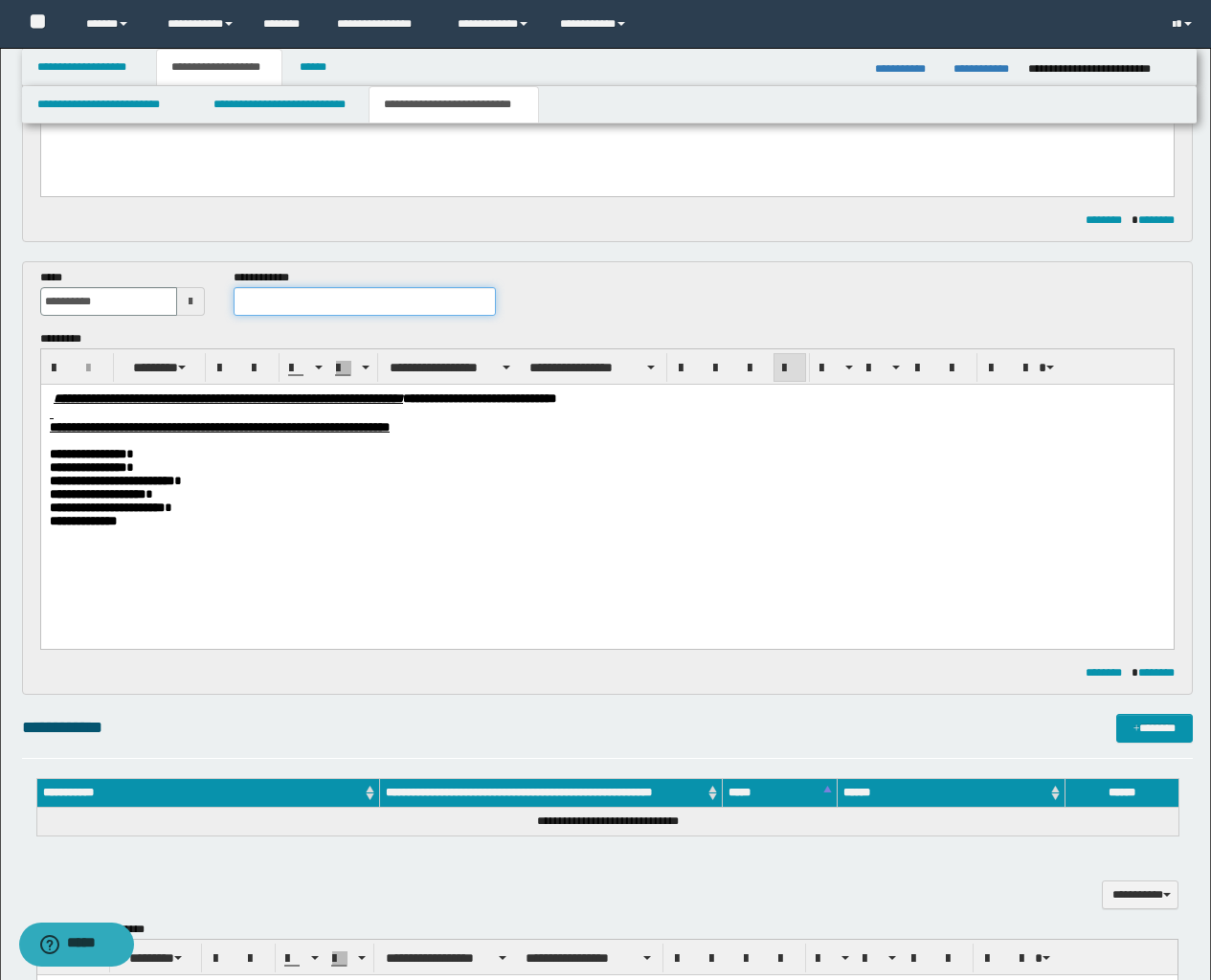 click at bounding box center (365, 301) 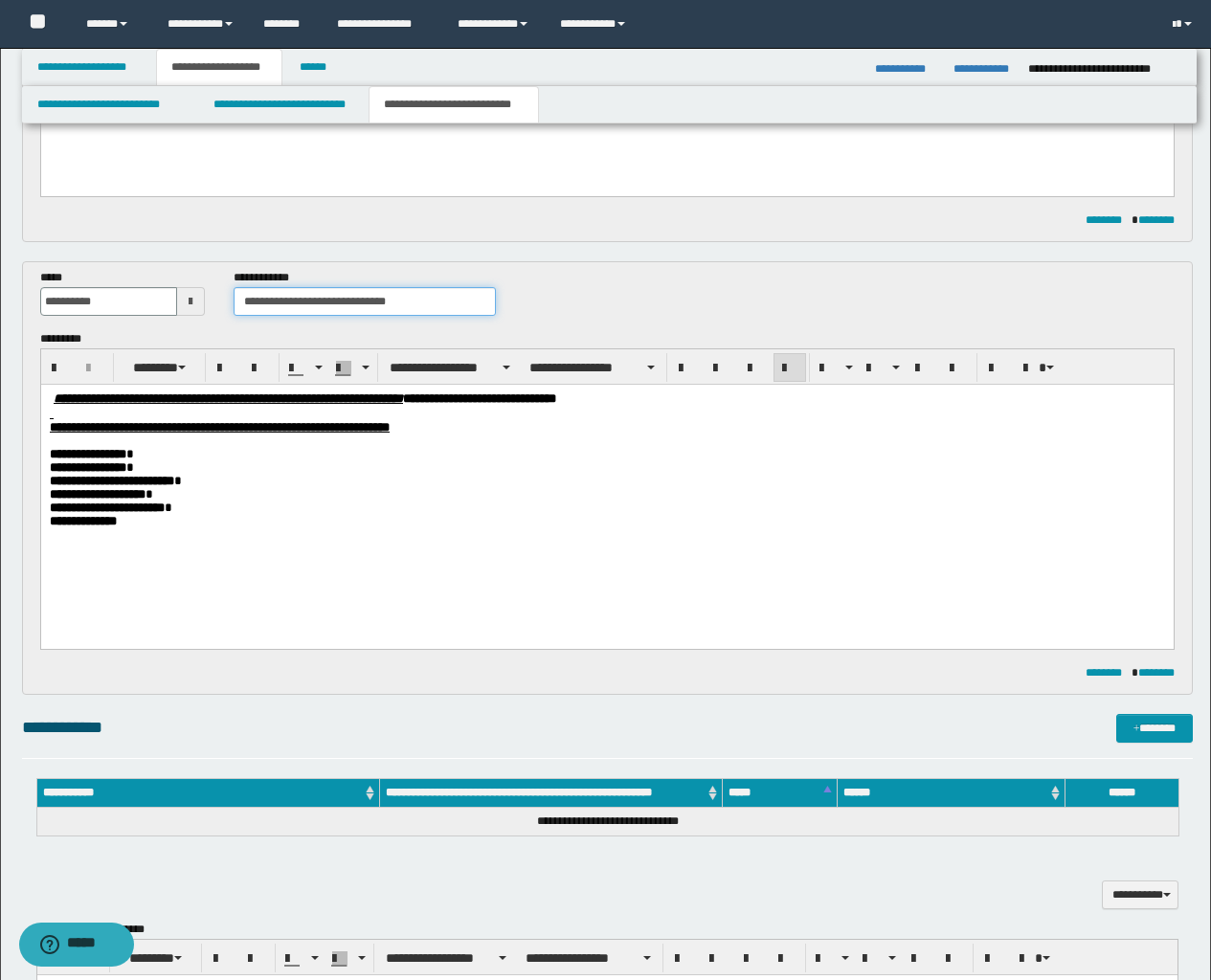 drag, startPoint x: 412, startPoint y: 299, endPoint x: 338, endPoint y: 288, distance: 74.8131 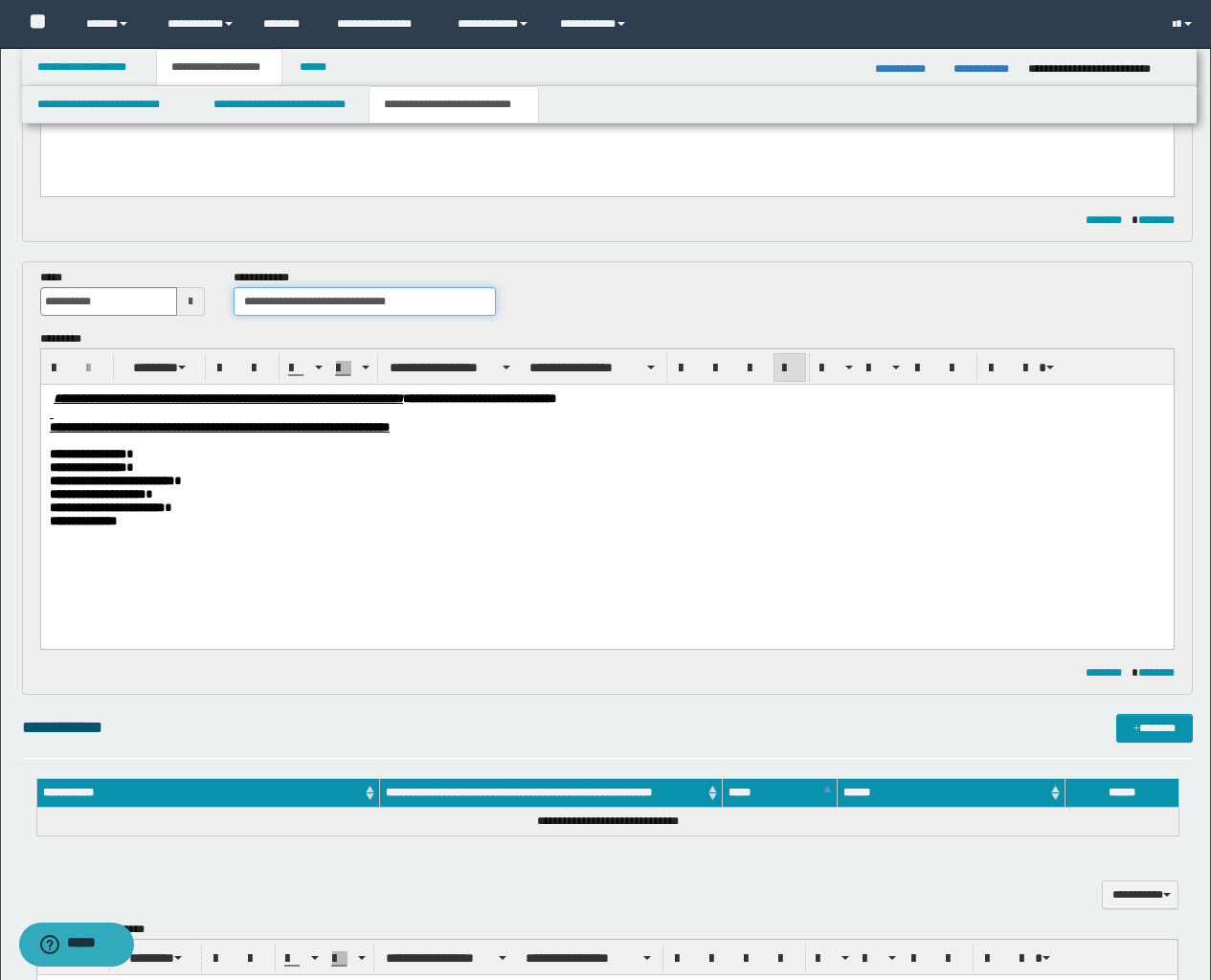 click on "**********" at bounding box center [365, 301] 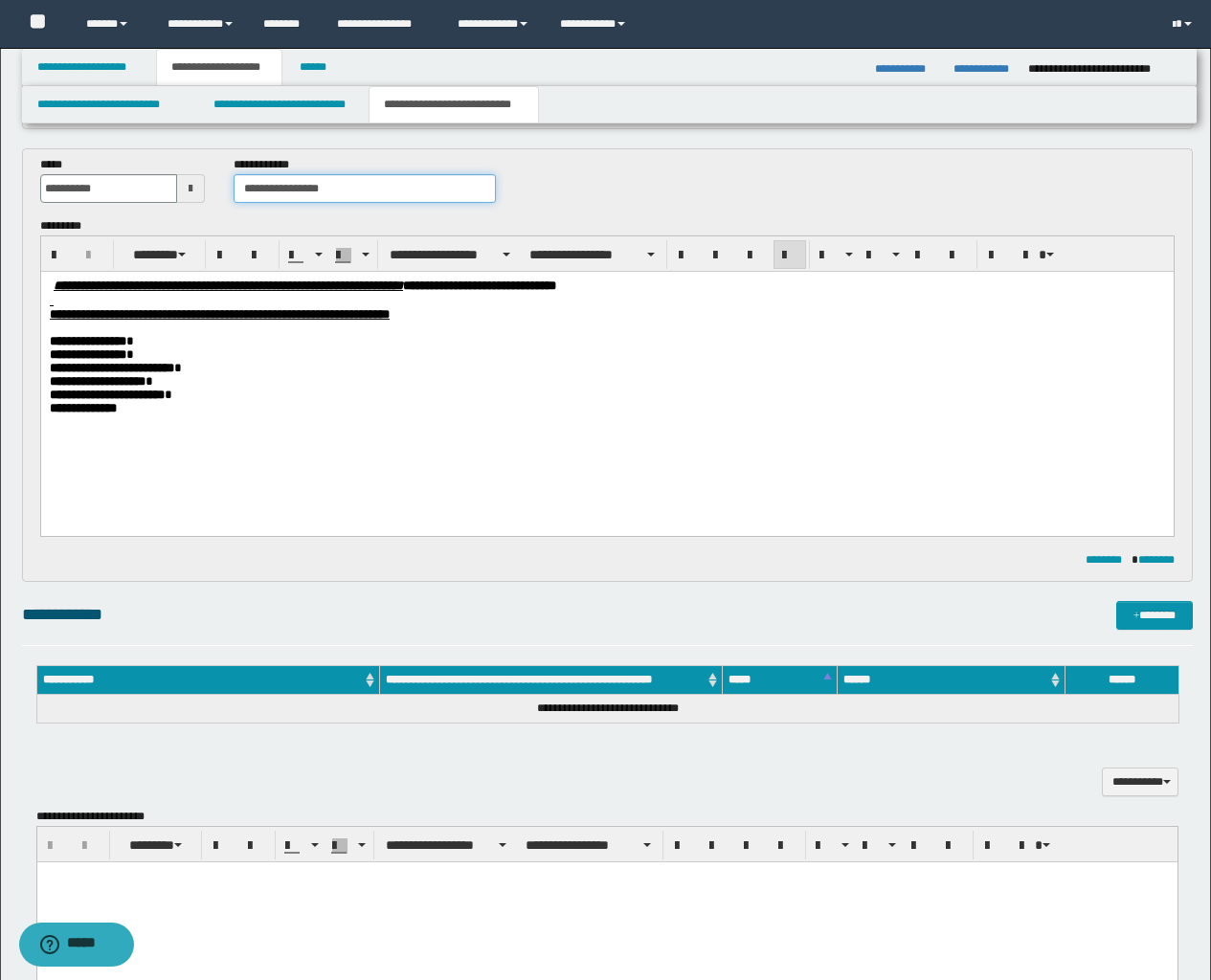 scroll, scrollTop: 710, scrollLeft: 0, axis: vertical 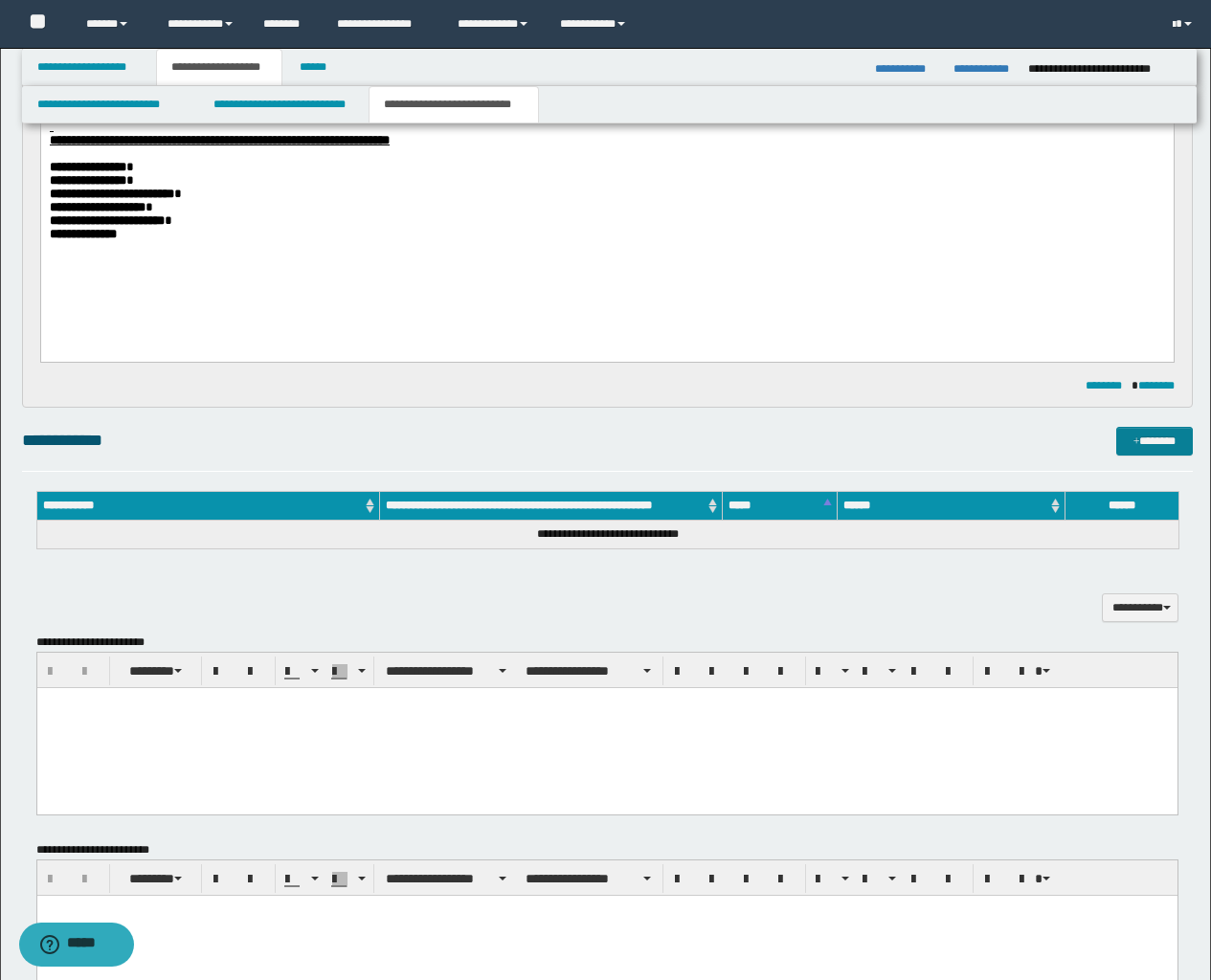 type on "**********" 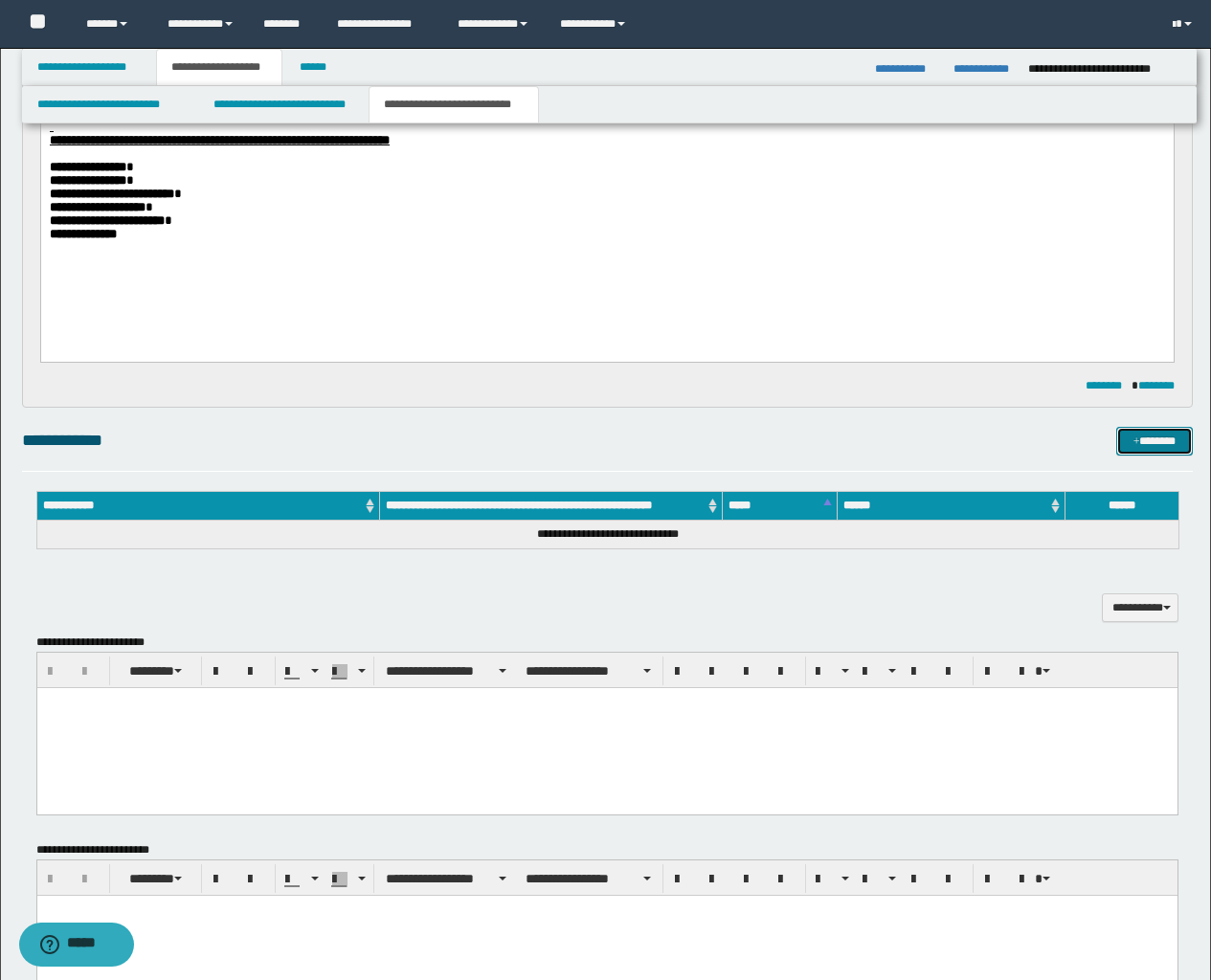 click on "*******" at bounding box center [1155, 441] 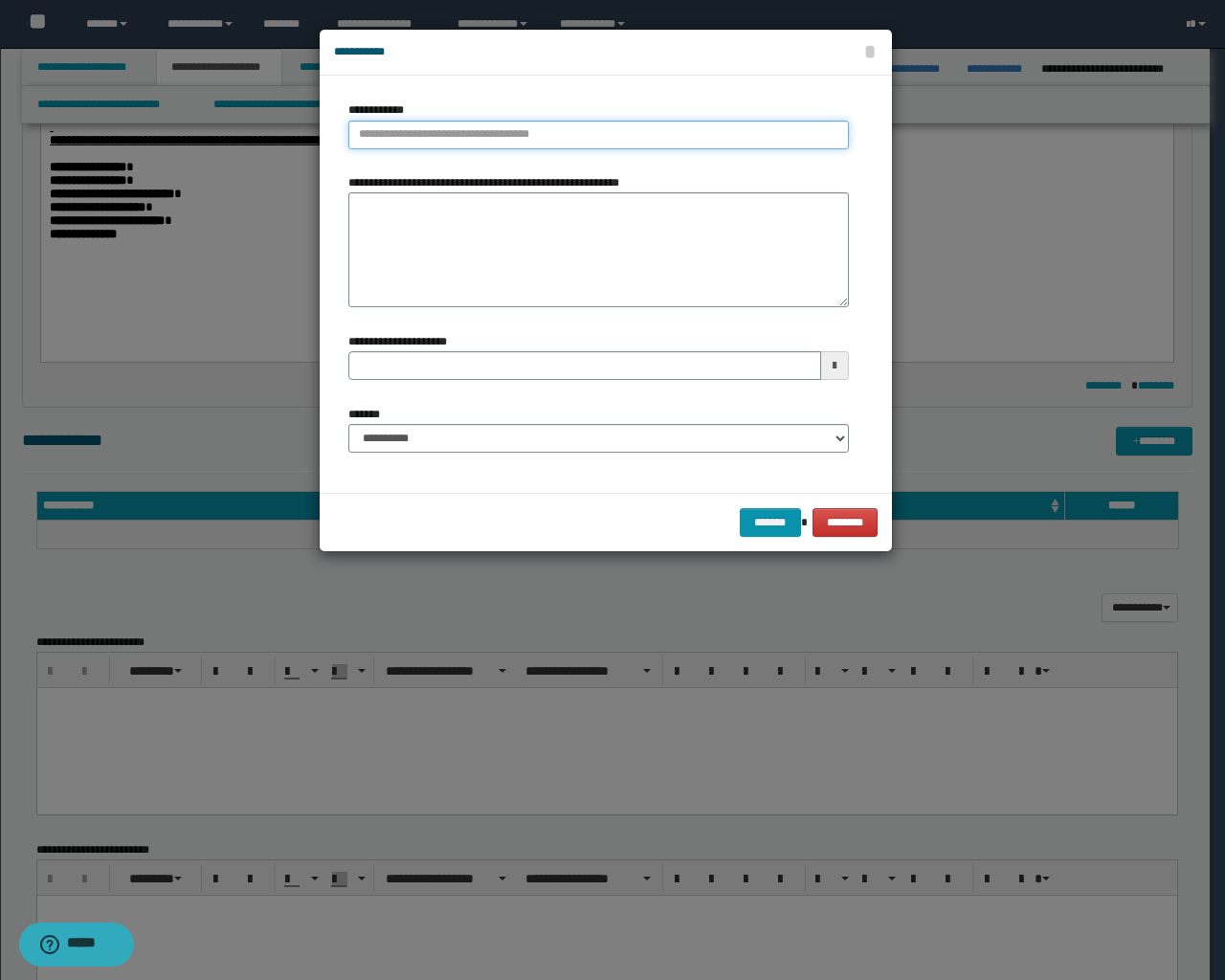 click on "**********" at bounding box center [598, 135] 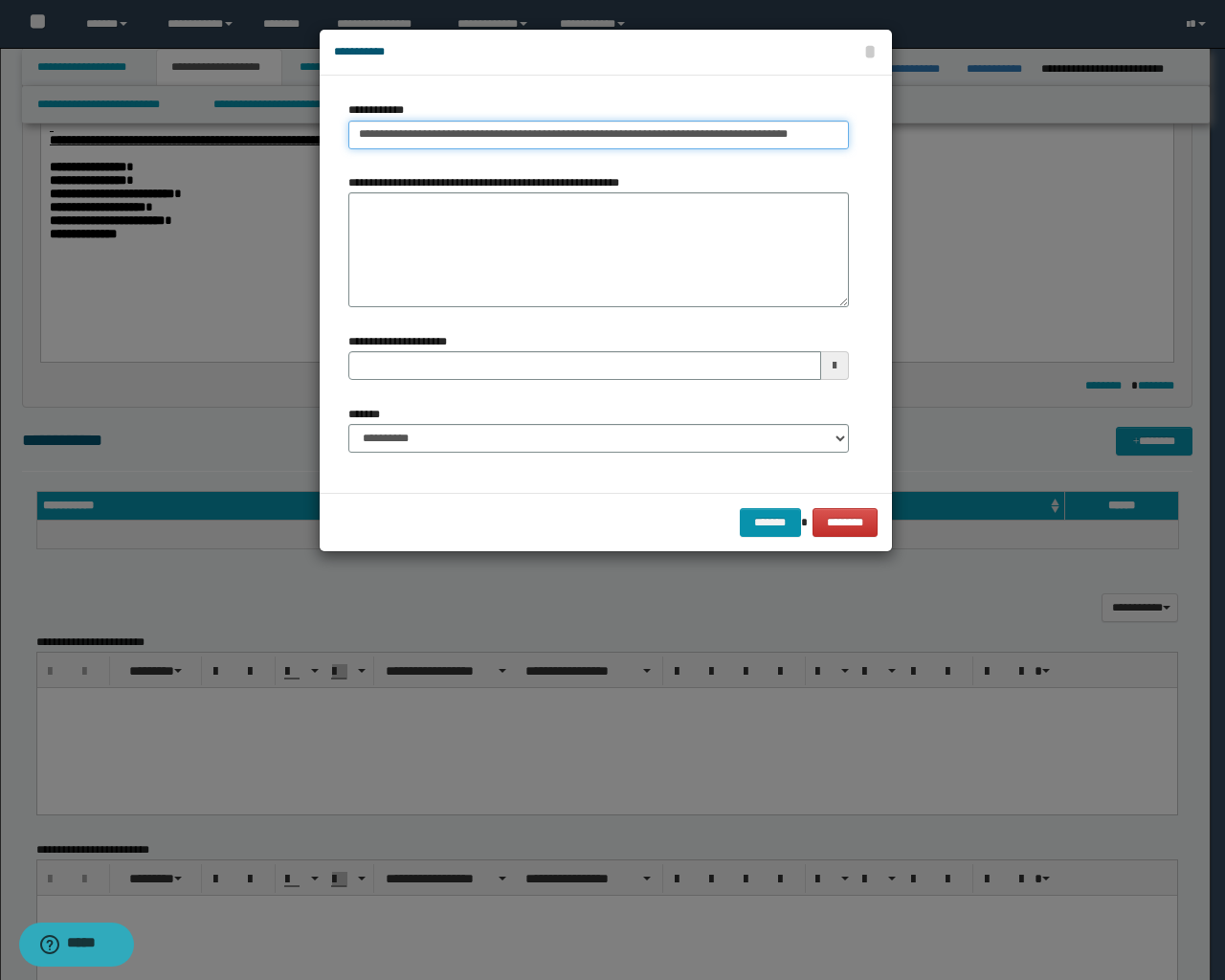 drag, startPoint x: 823, startPoint y: 132, endPoint x: 659, endPoint y: 129, distance: 164.0274 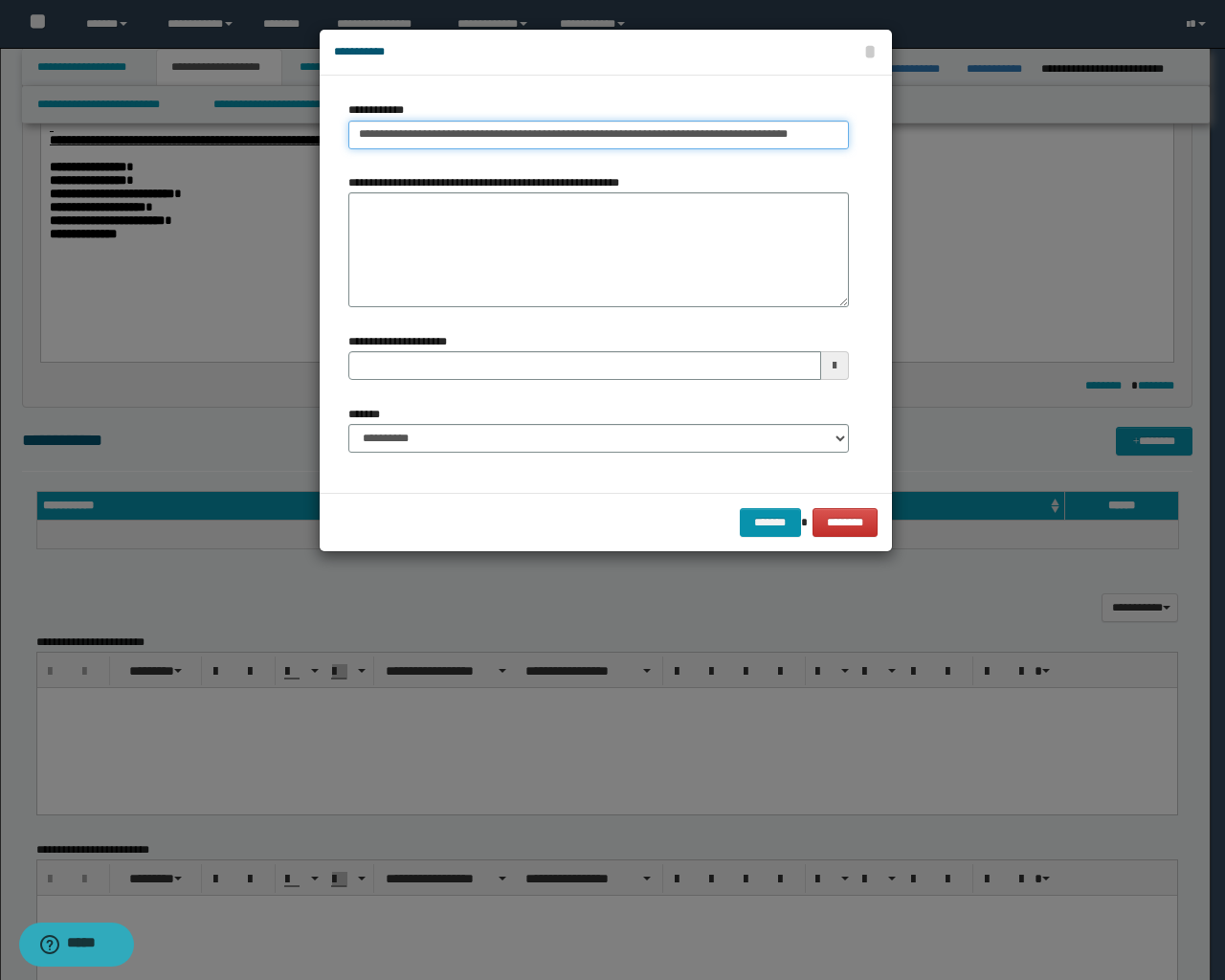 type on "**********" 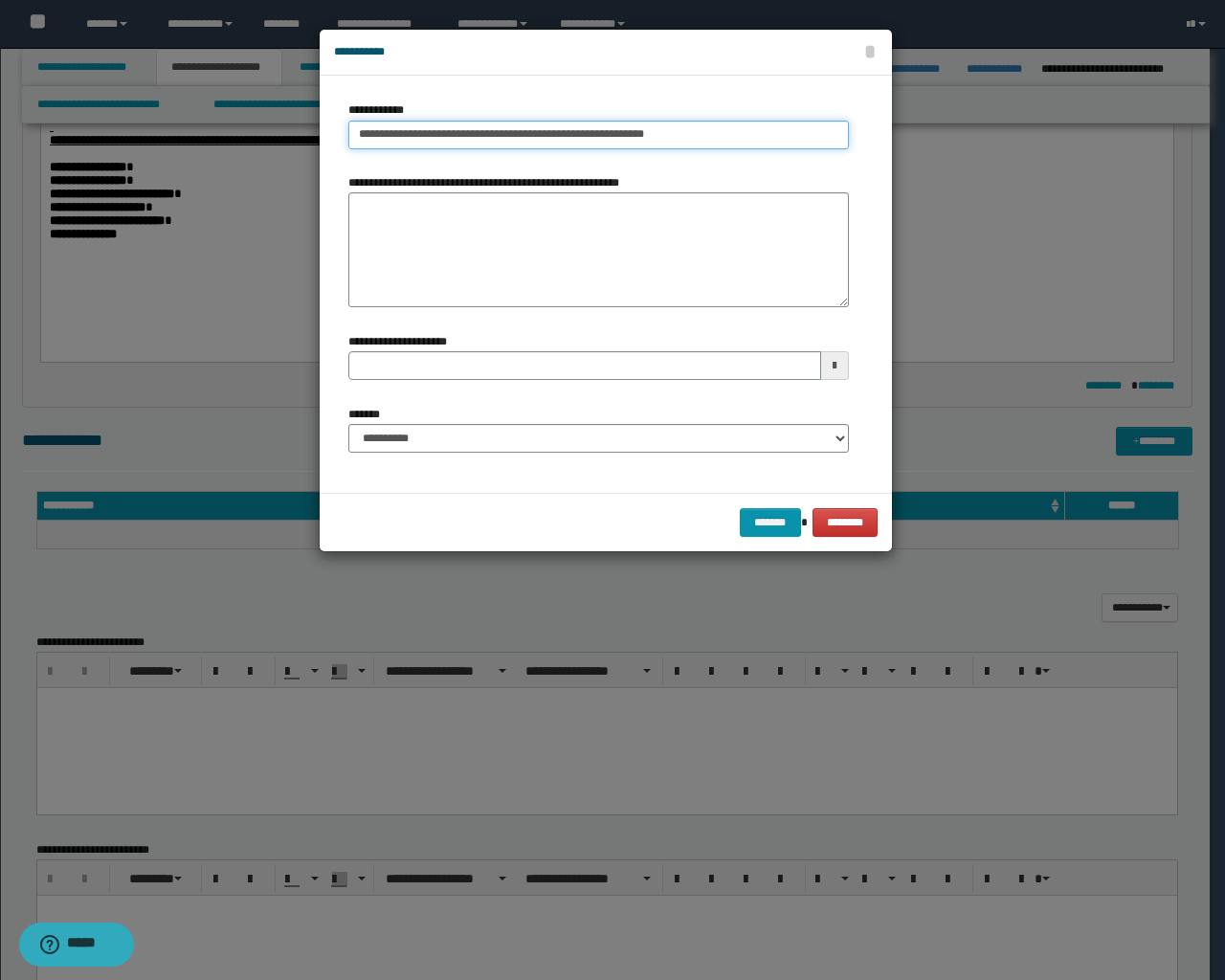 type on "**********" 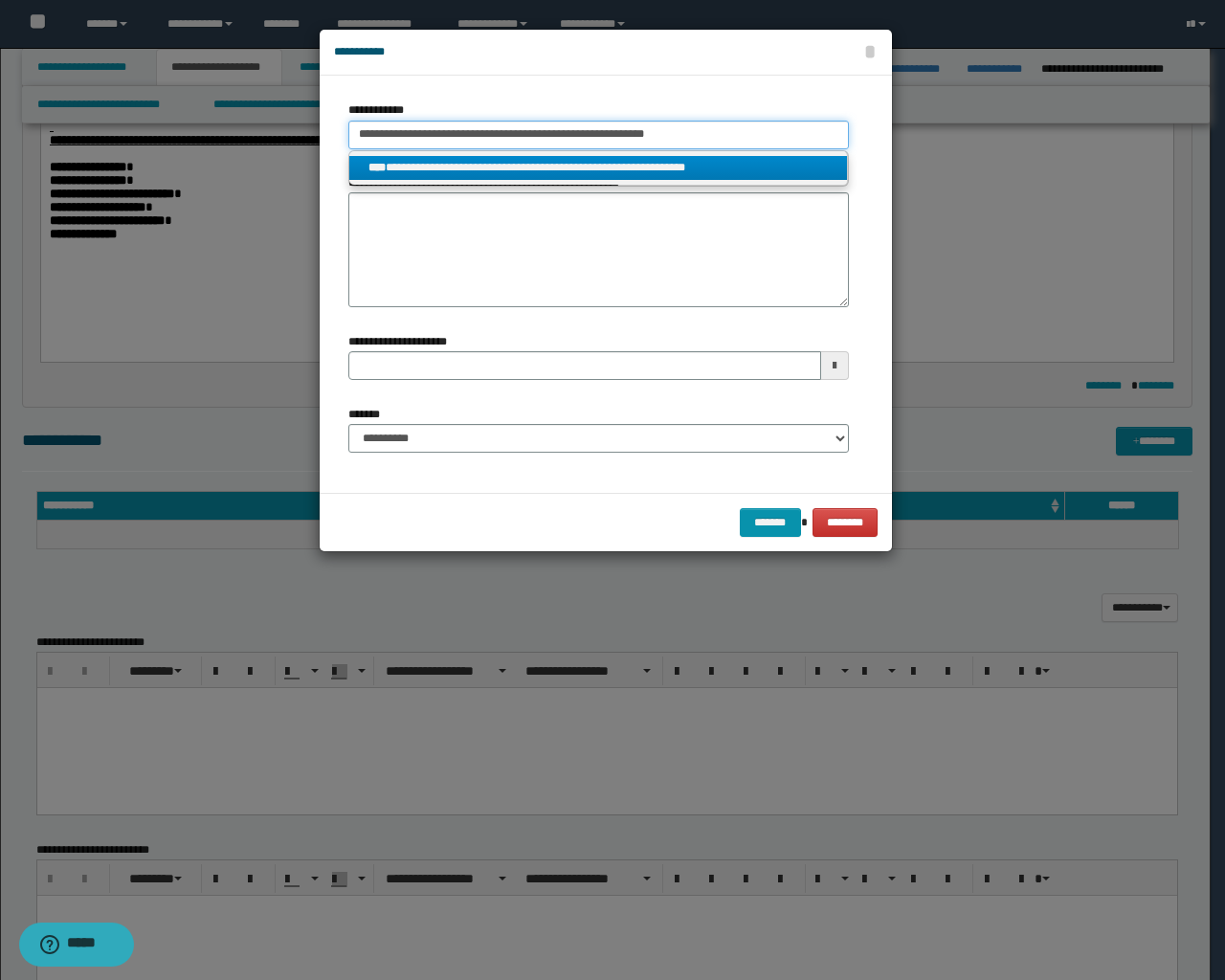 type on "**********" 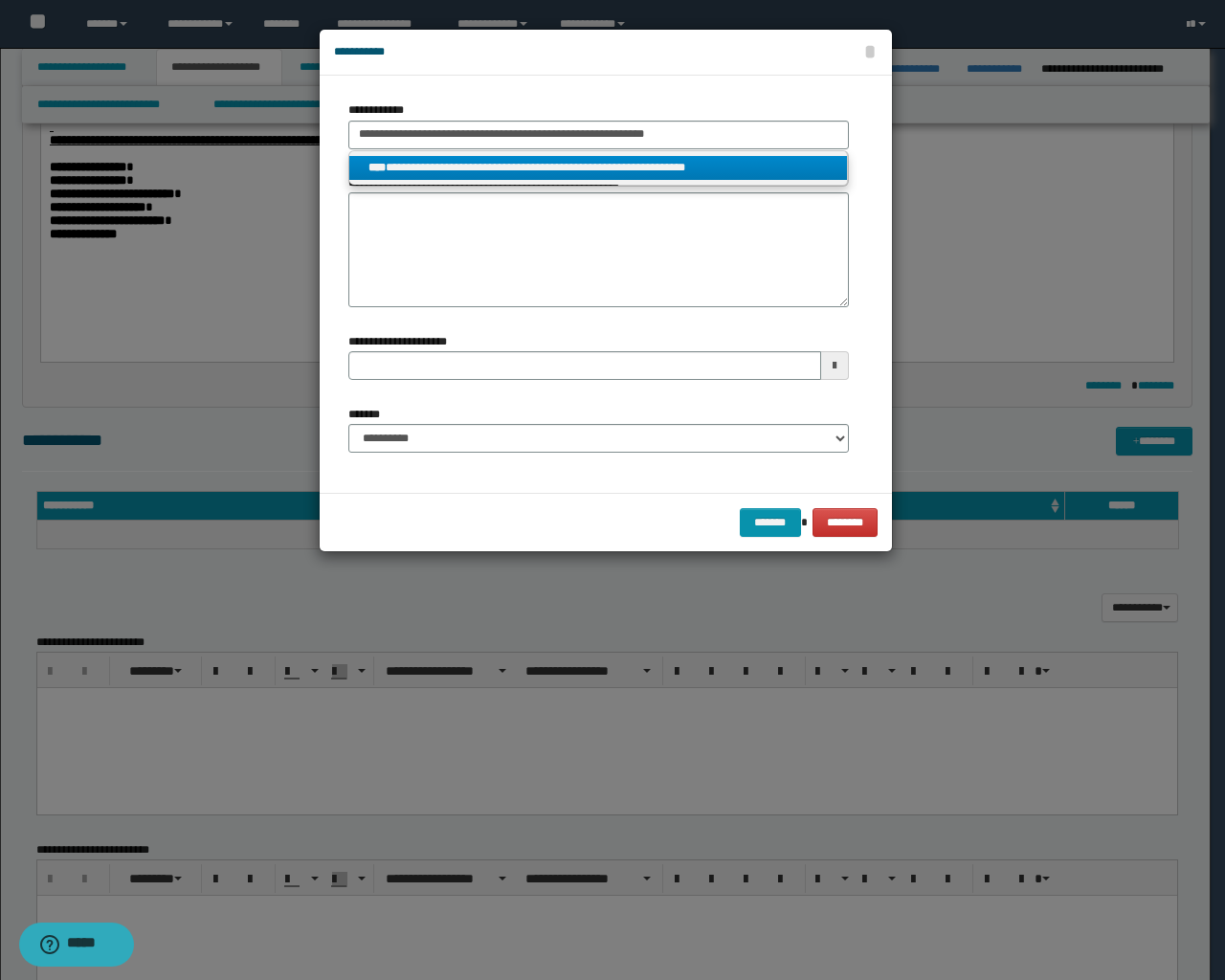 click on "**********" at bounding box center [598, 167] 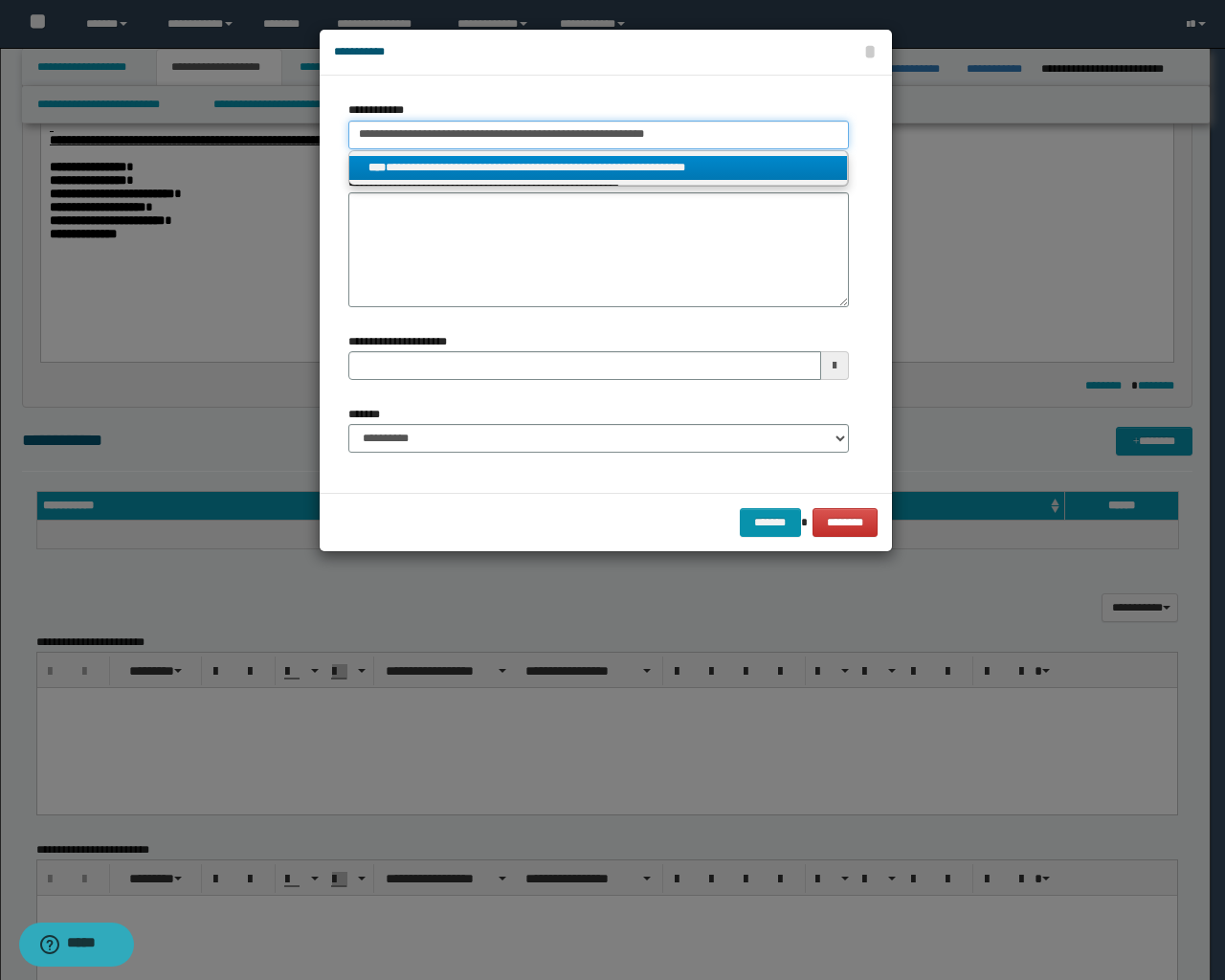 type 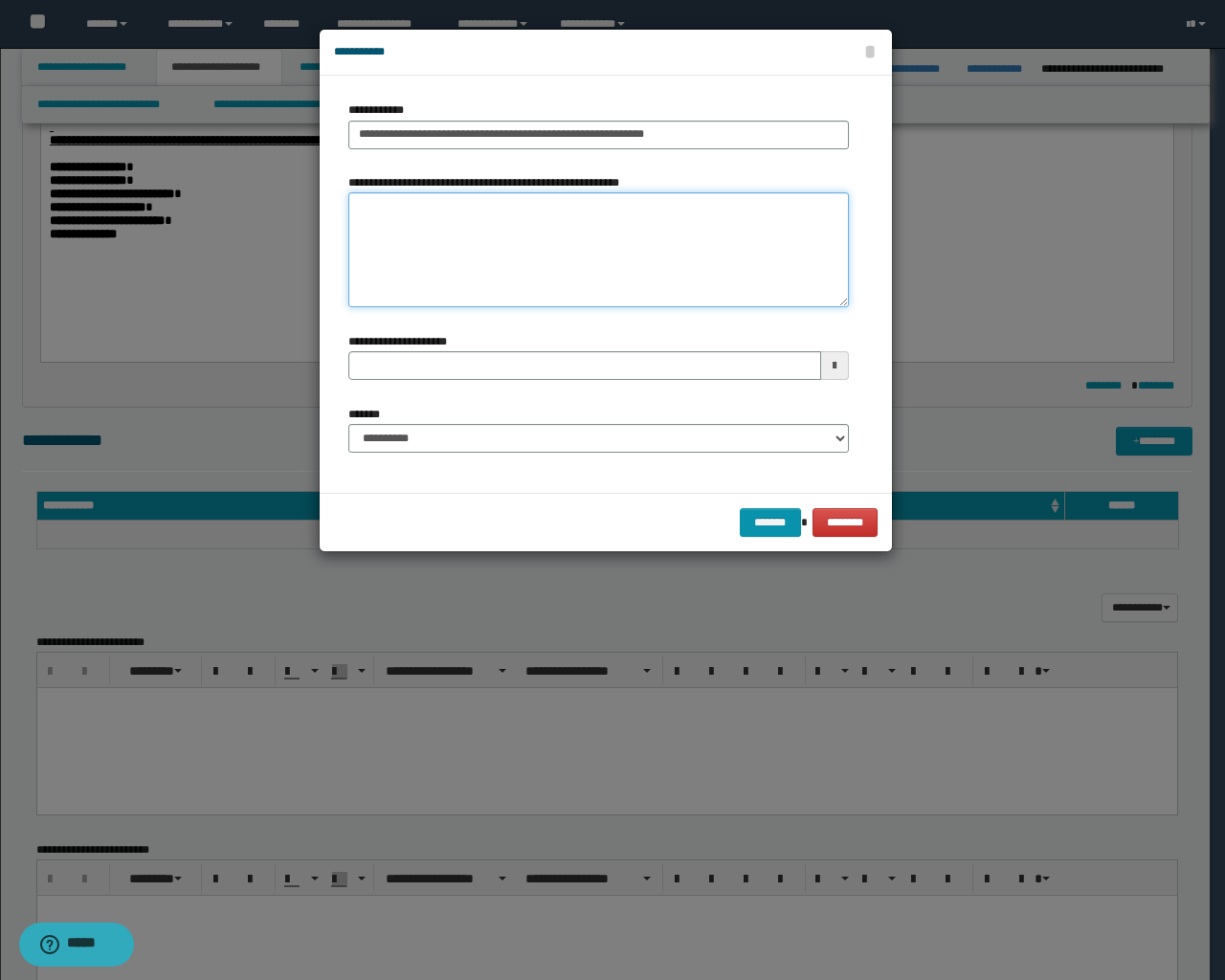 click on "**********" at bounding box center (598, 250) 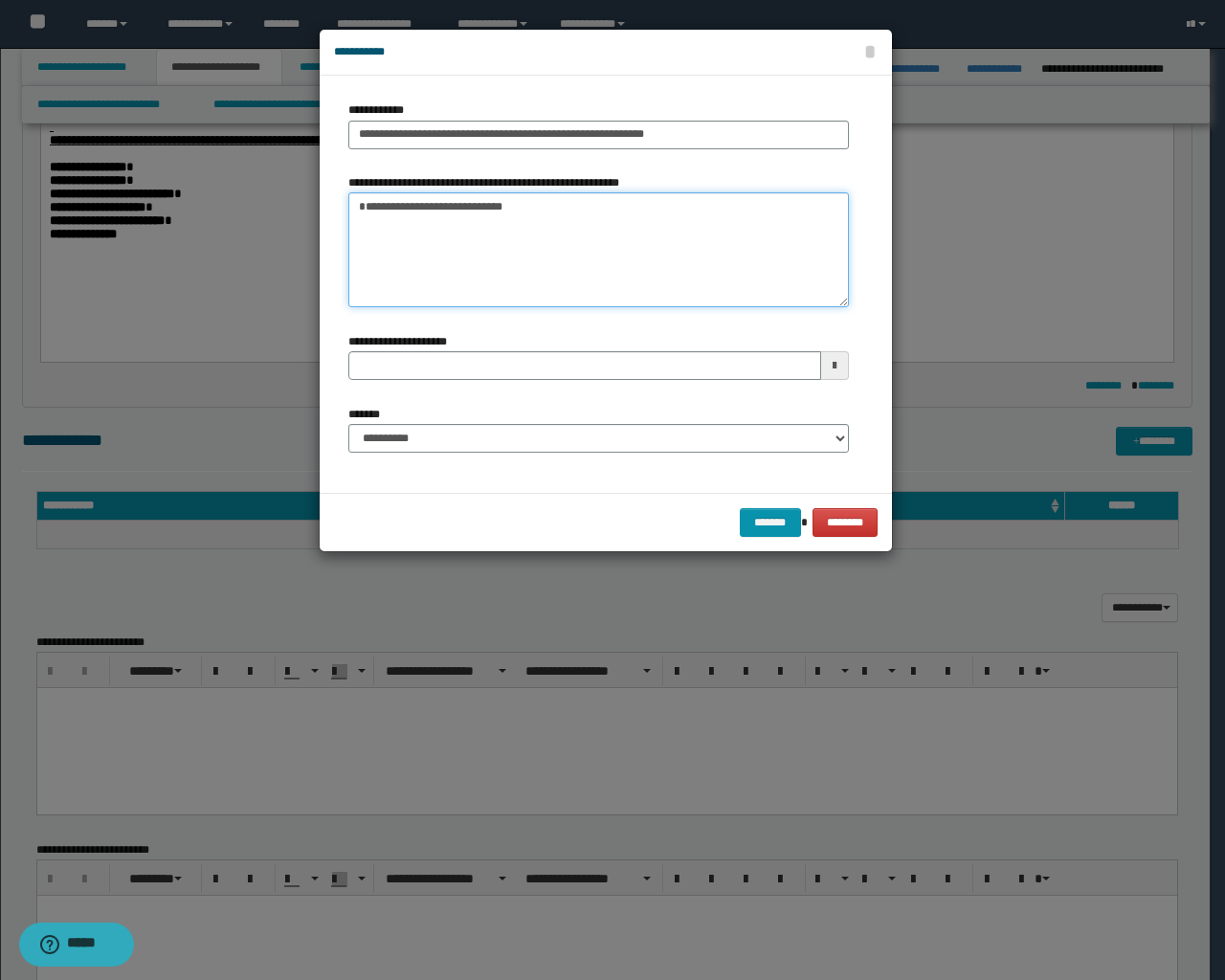 type 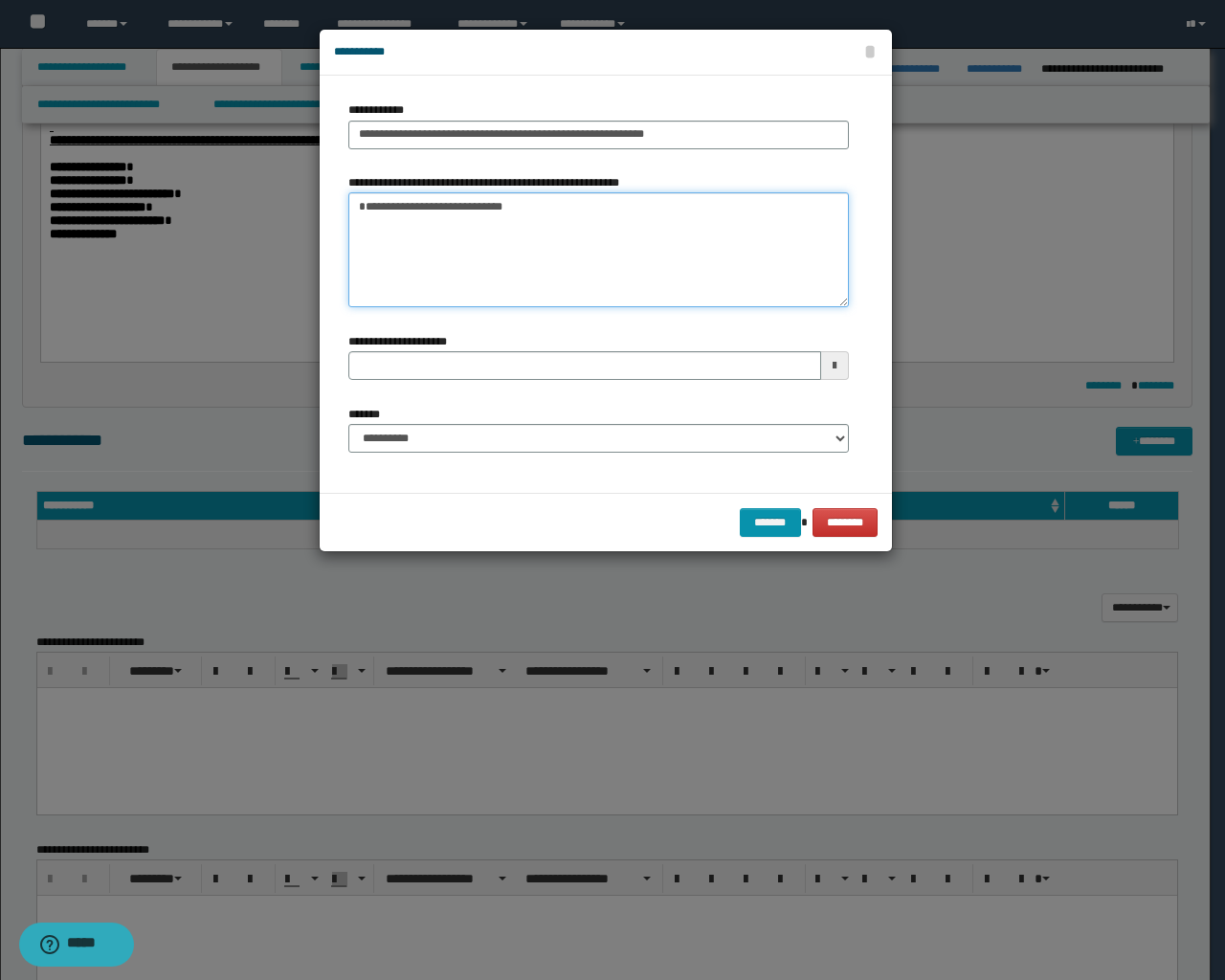 type on "**********" 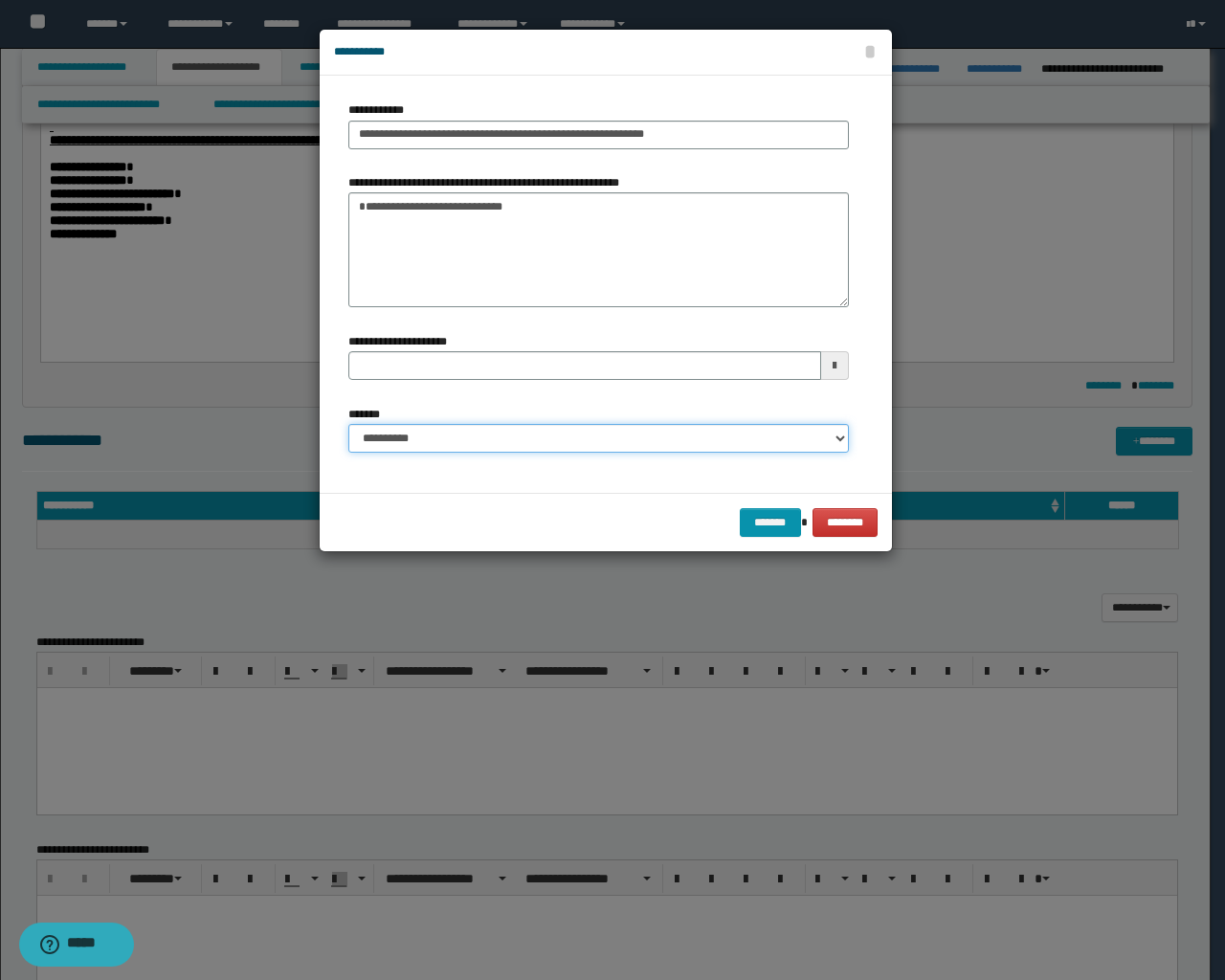 click on "**********" at bounding box center (598, 438) 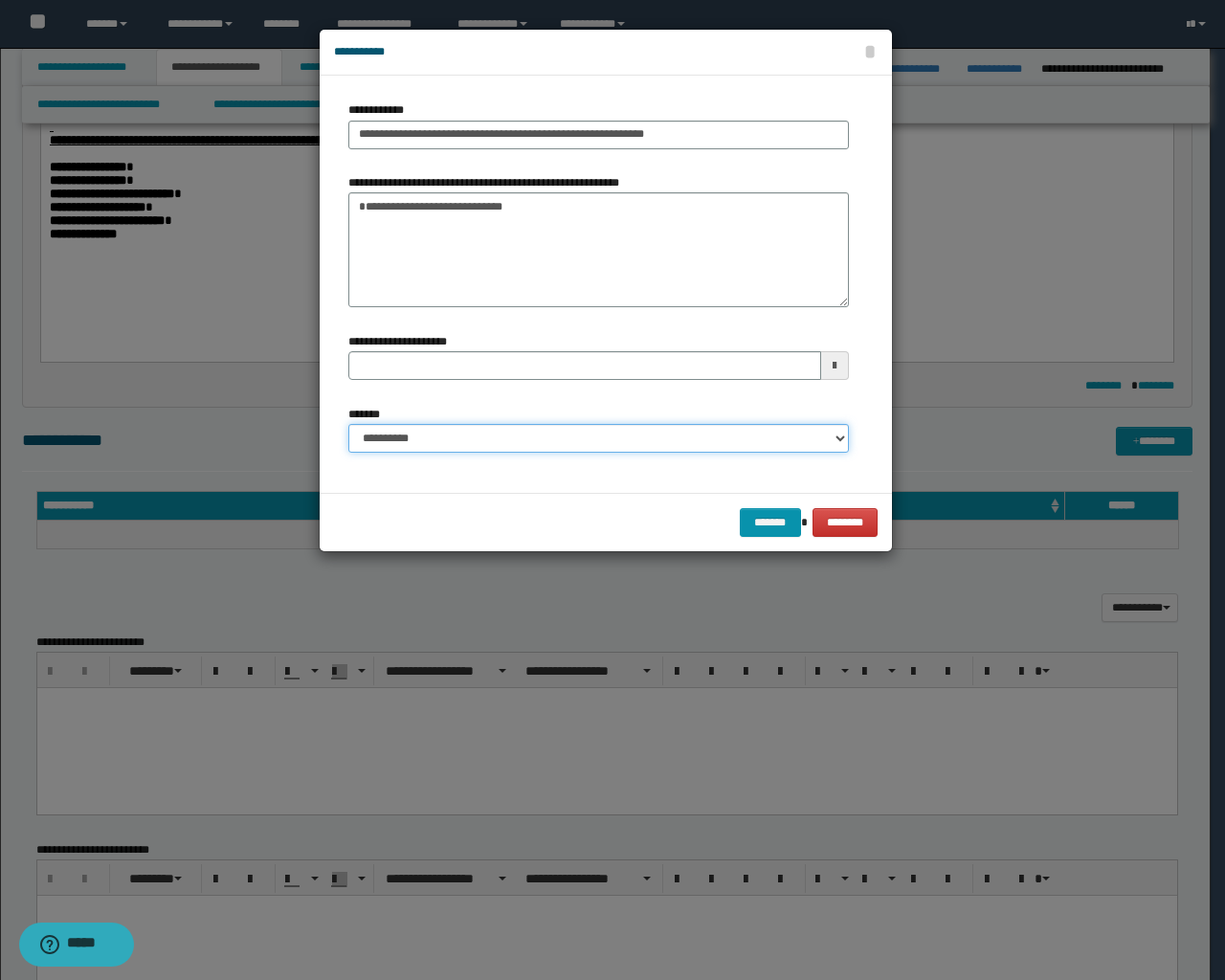 click on "**********" at bounding box center [598, 438] 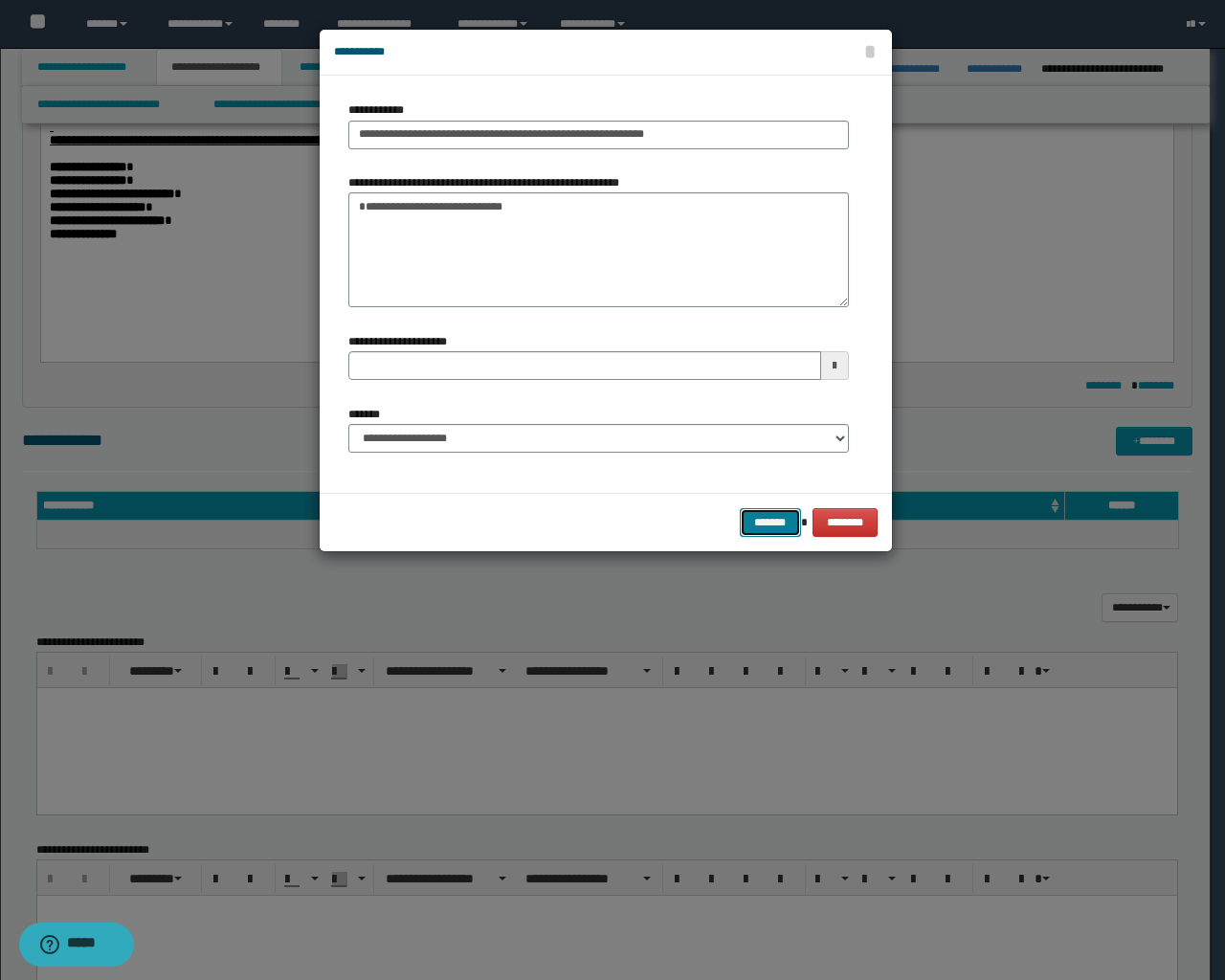 click on "*******" at bounding box center (770, 523) 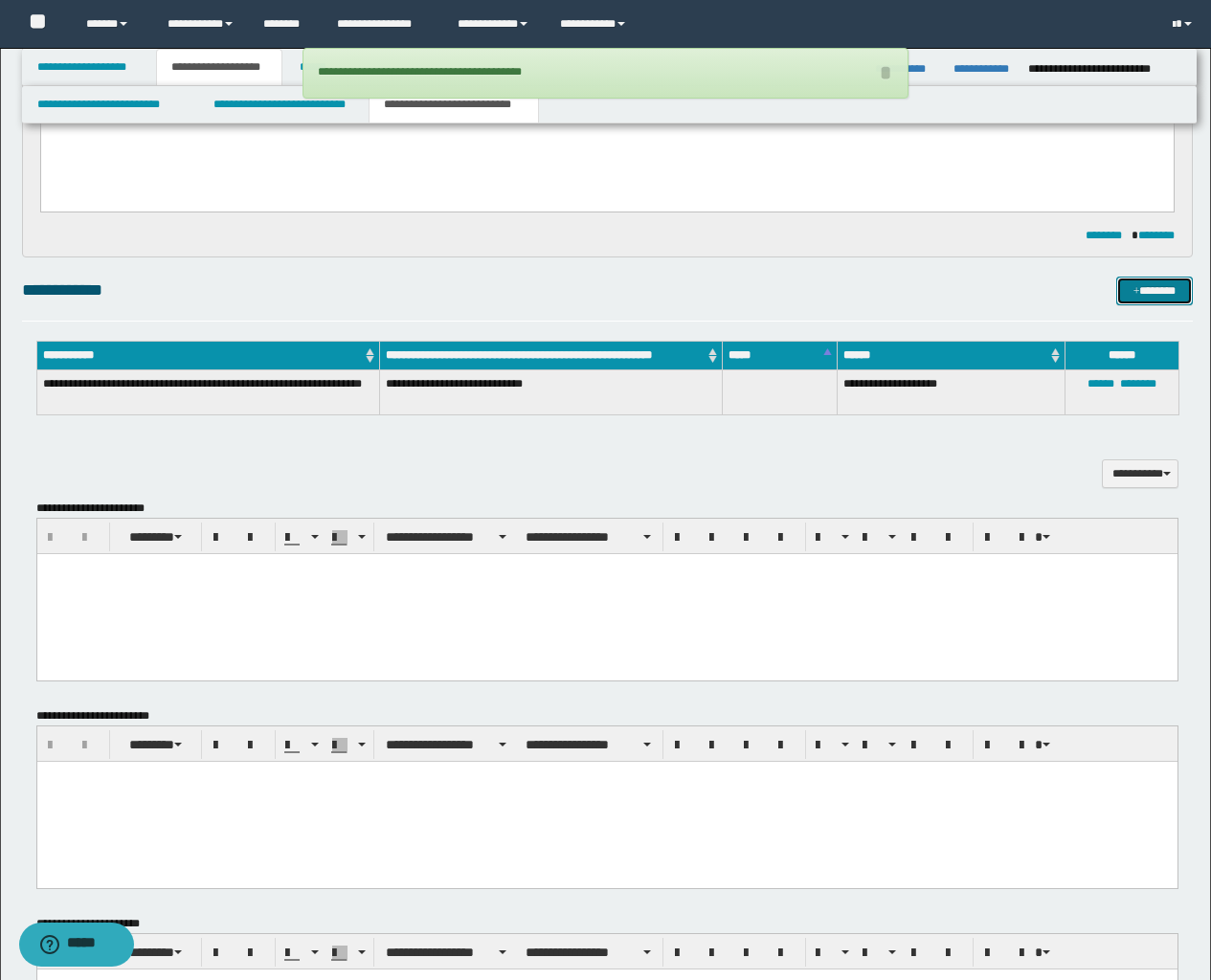 scroll, scrollTop: 1095, scrollLeft: 0, axis: vertical 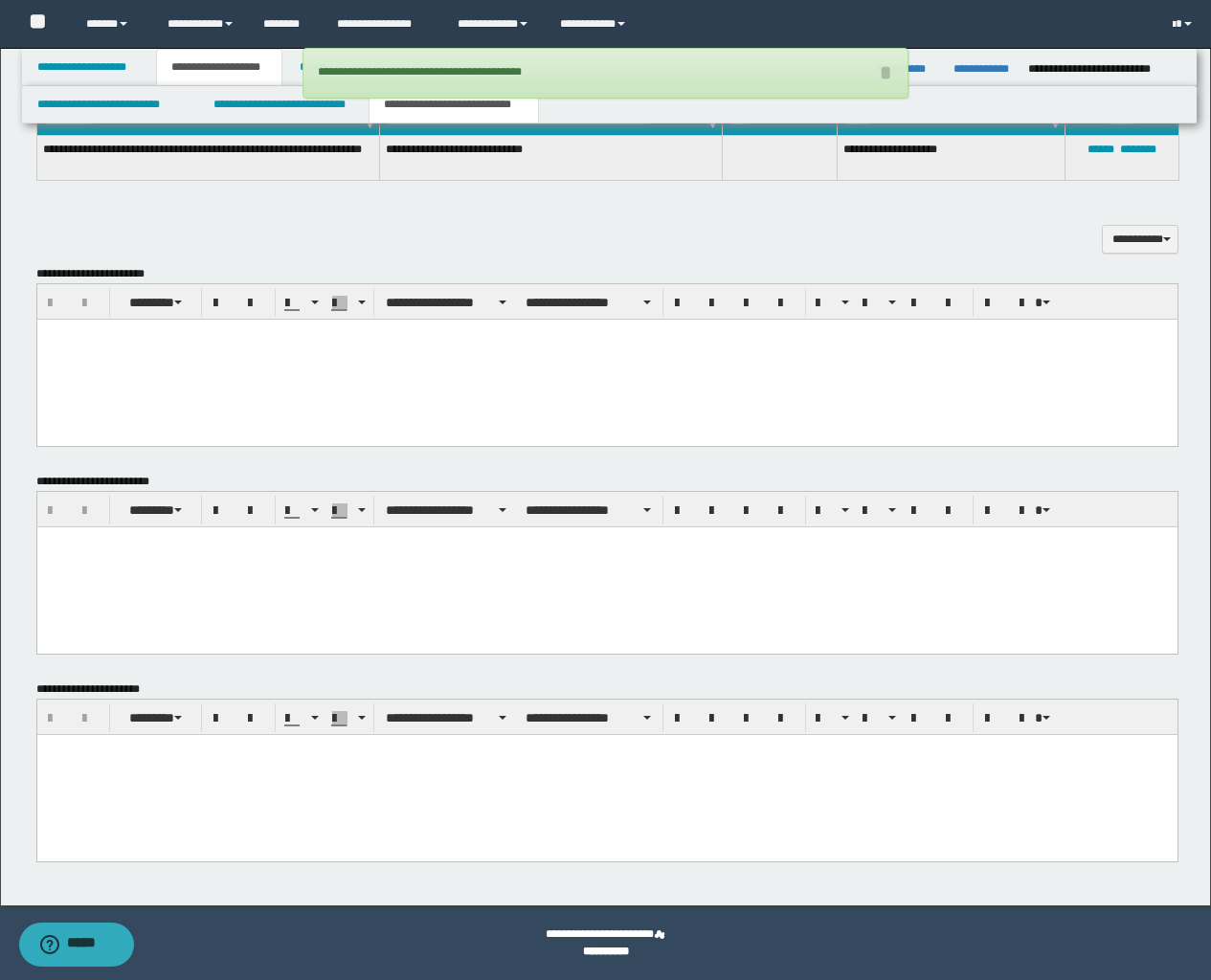 click at bounding box center [606, 772] 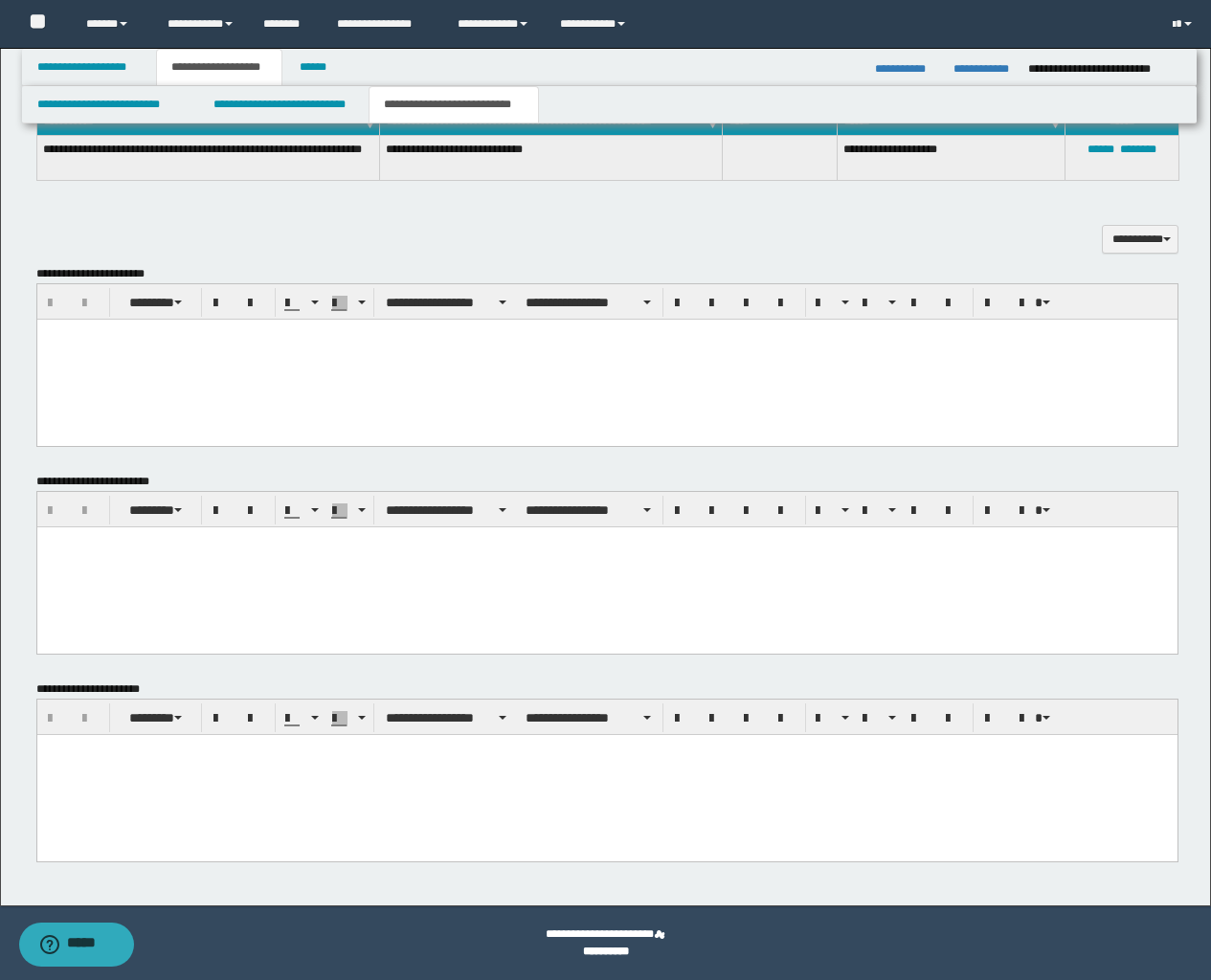 click at bounding box center [606, 772] 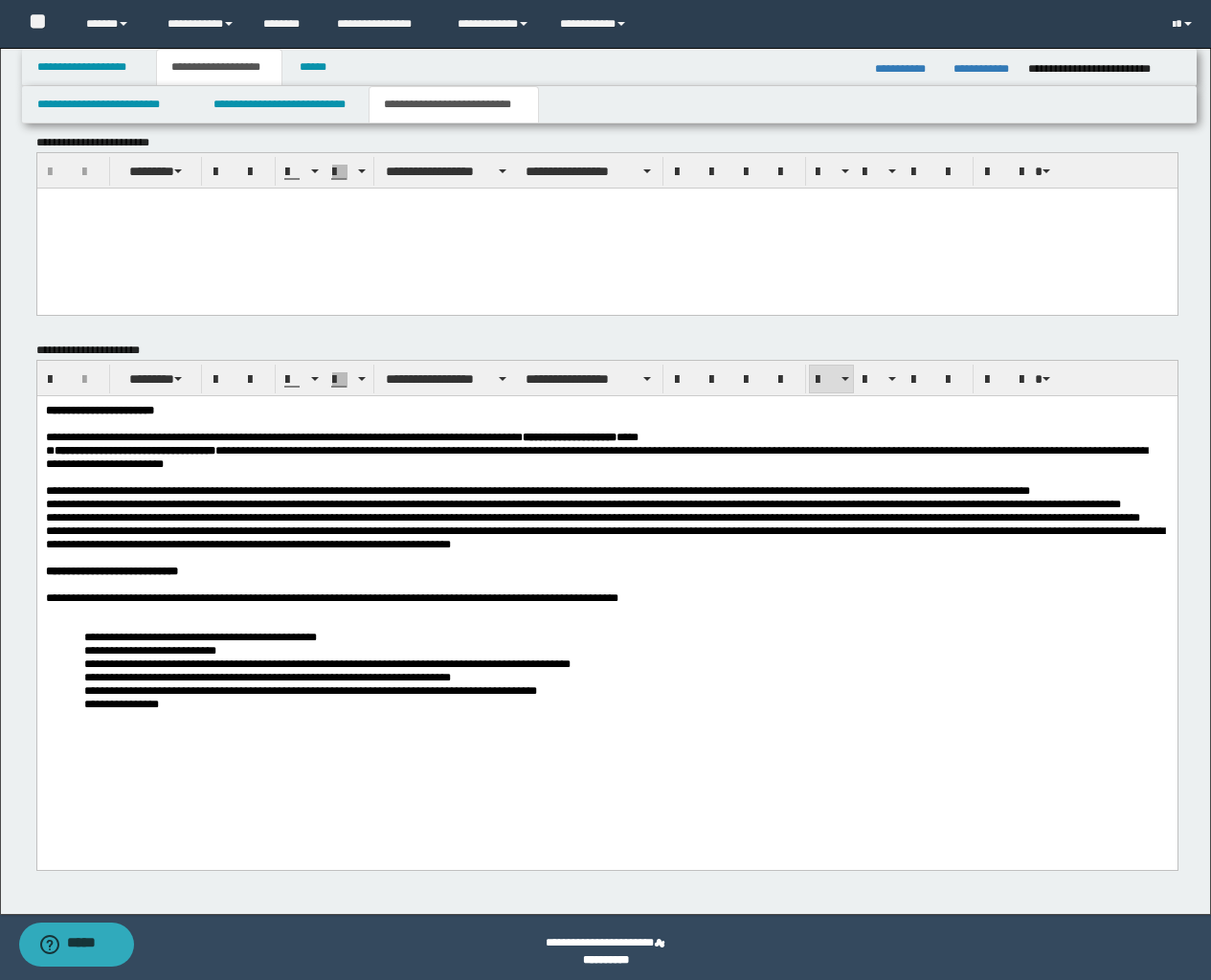 scroll, scrollTop: 1442, scrollLeft: 0, axis: vertical 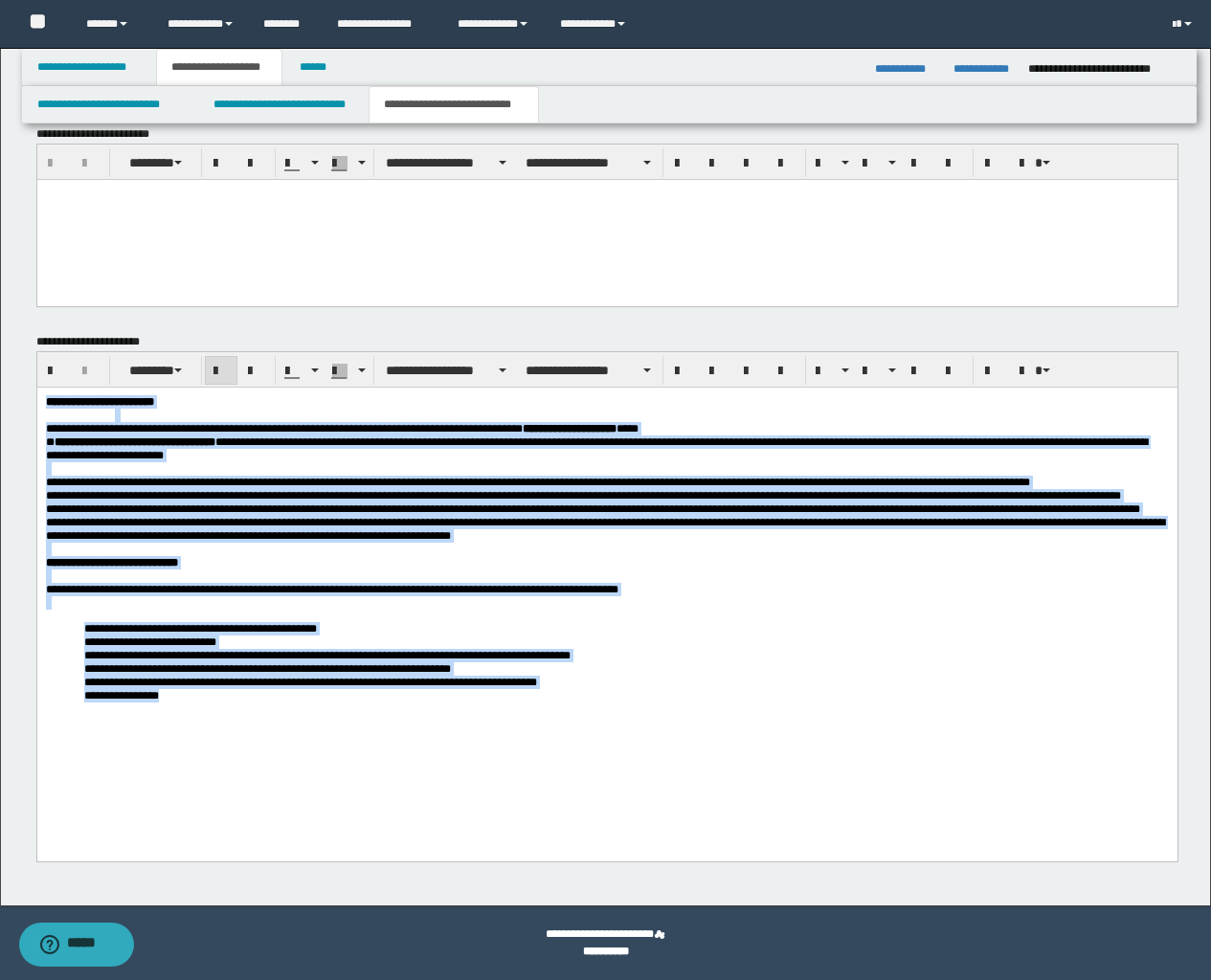 drag, startPoint x: 44, startPoint y: 393, endPoint x: 189, endPoint y: 760, distance: 394.60613 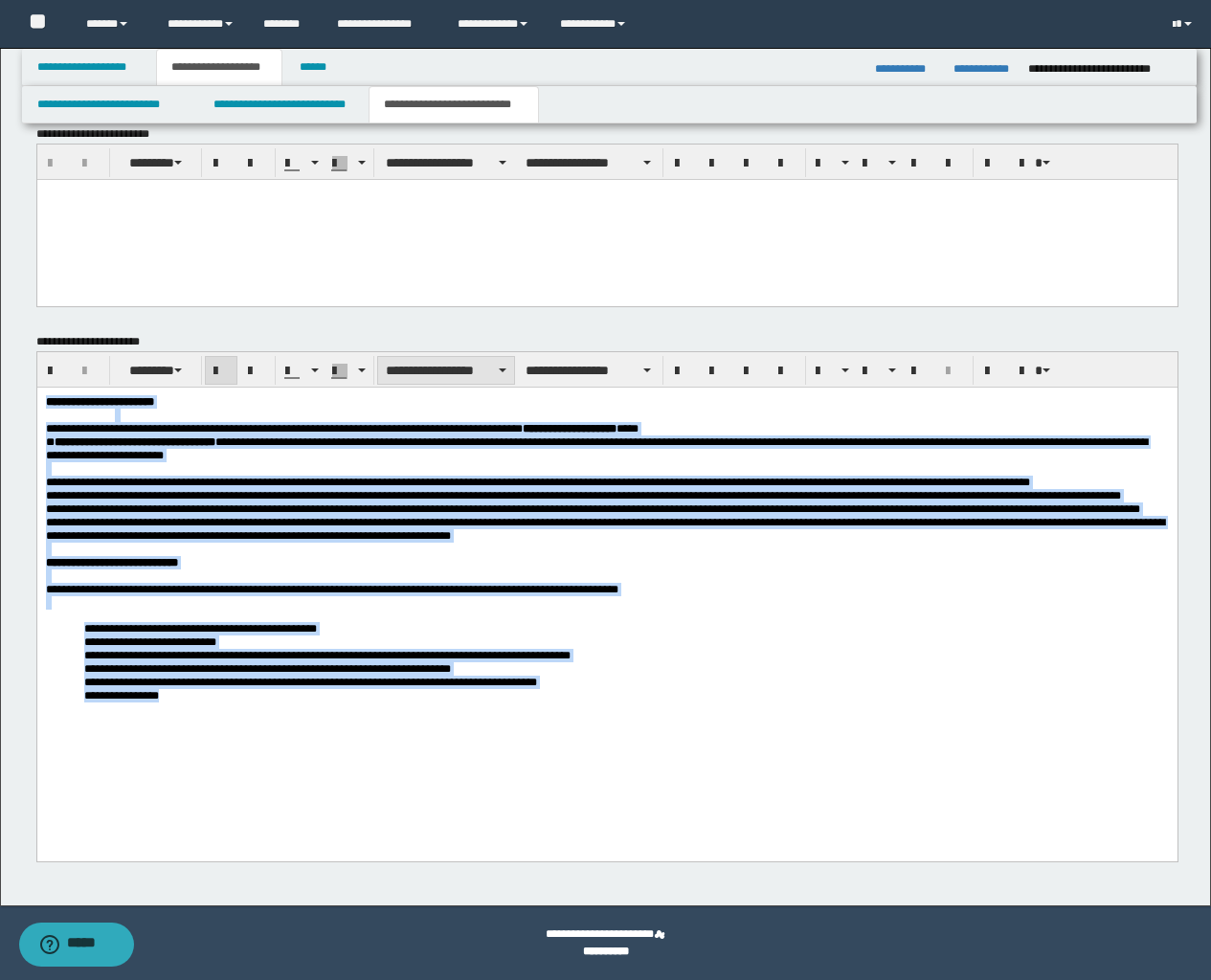 click on "**********" at bounding box center (446, 370) 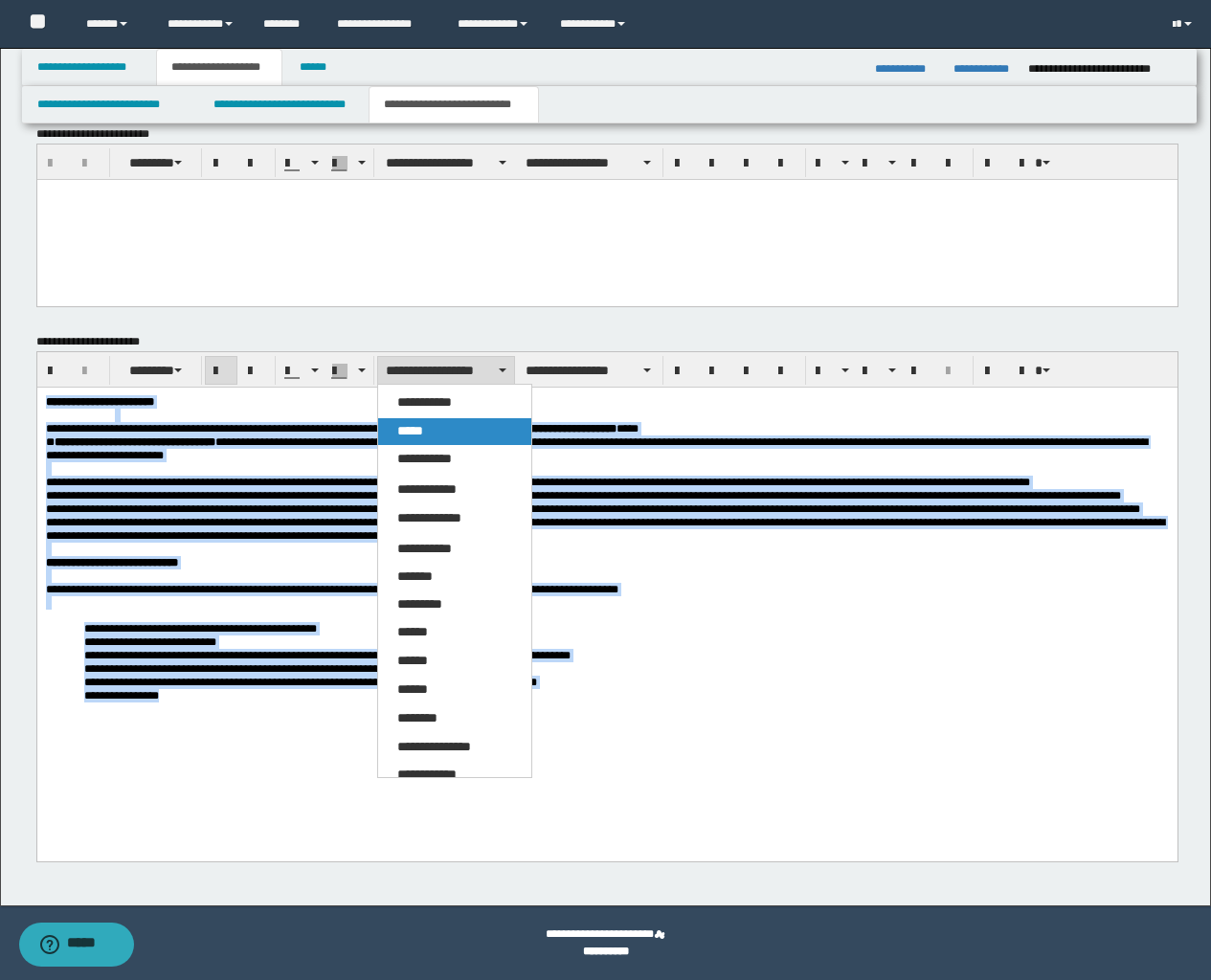 drag, startPoint x: 424, startPoint y: 434, endPoint x: 448, endPoint y: 4, distance: 430.6692 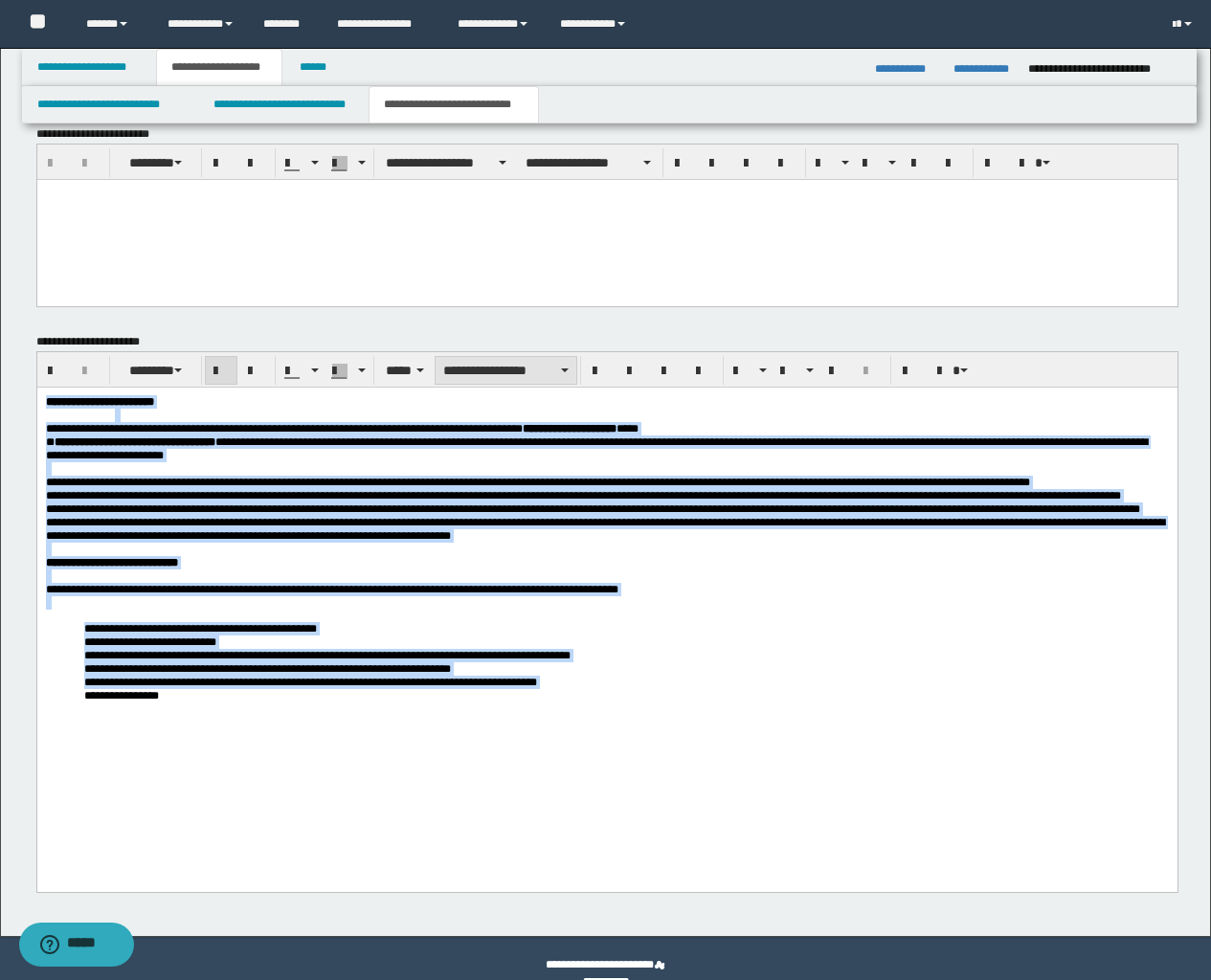 click on "**********" at bounding box center (505, 370) 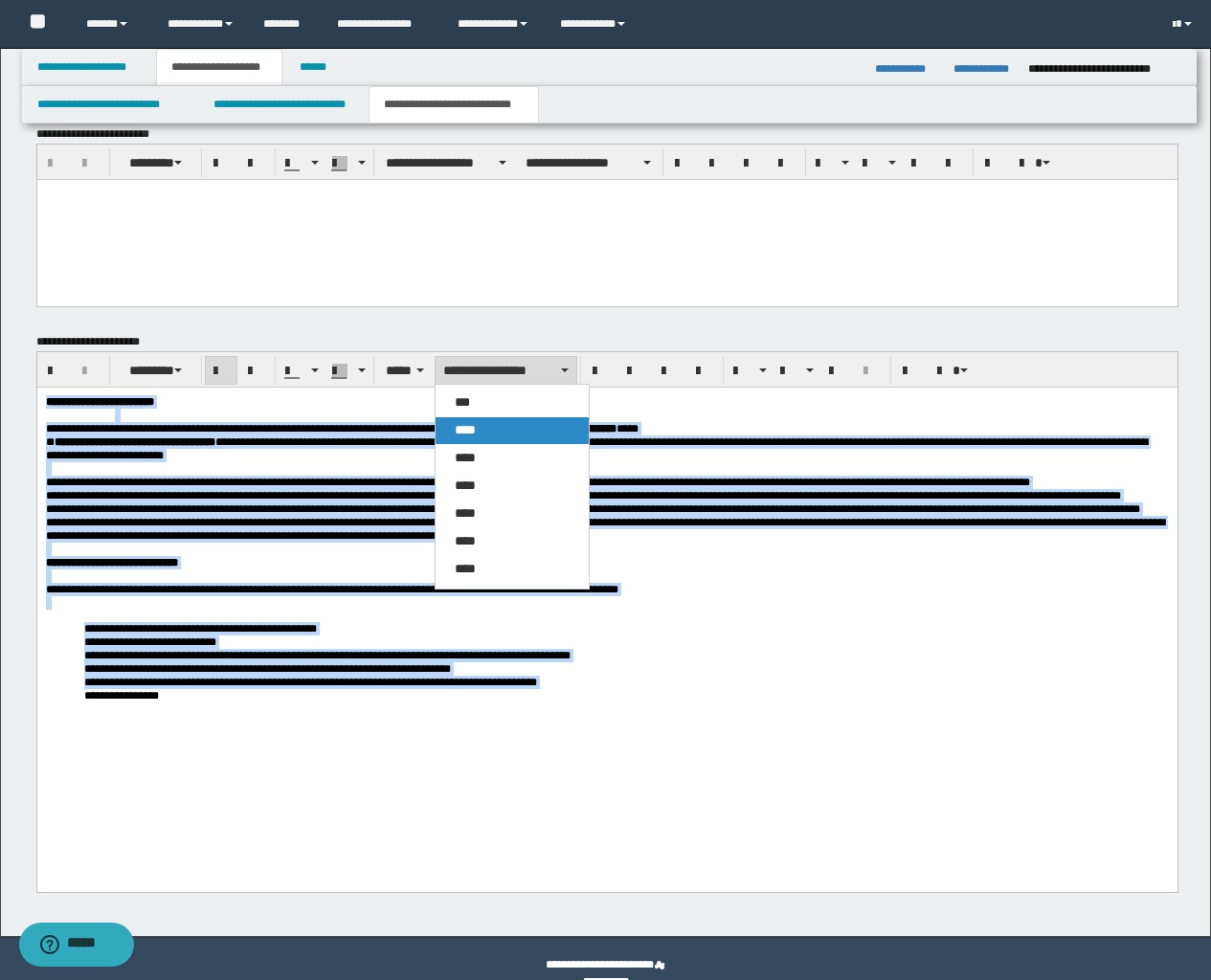 click on "****" at bounding box center [512, 431] 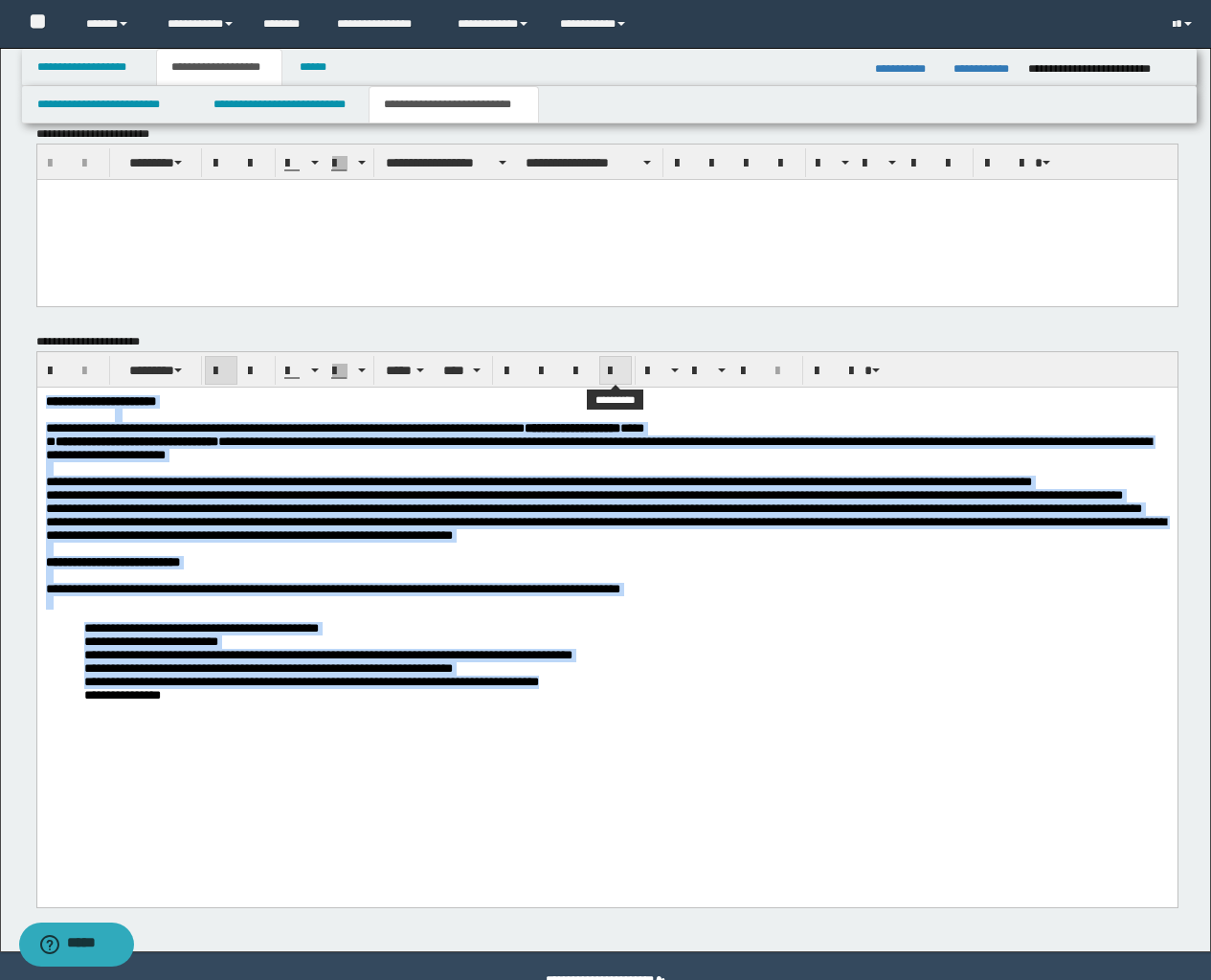 click at bounding box center (616, 370) 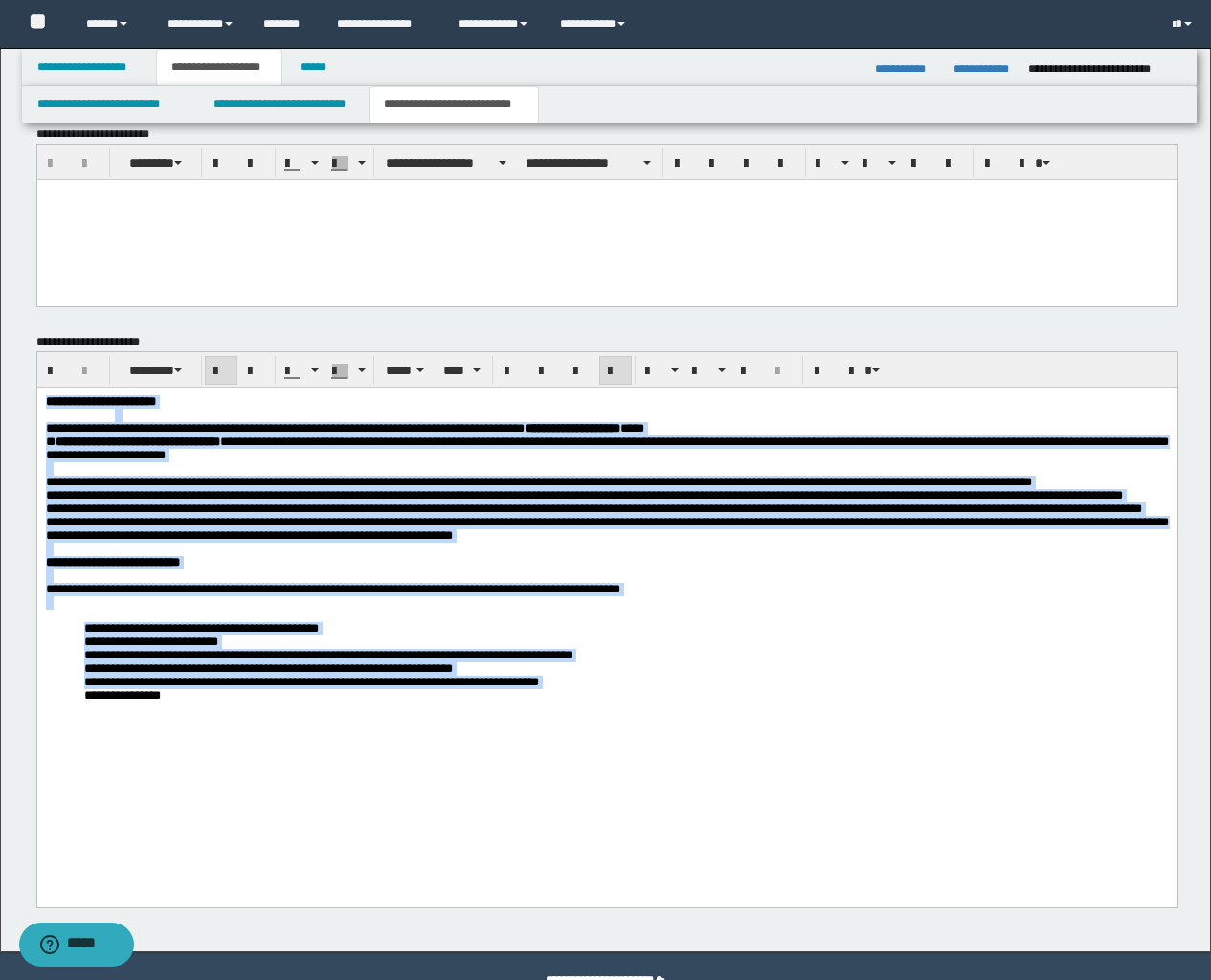 click on "**********" at bounding box center [606, 578] 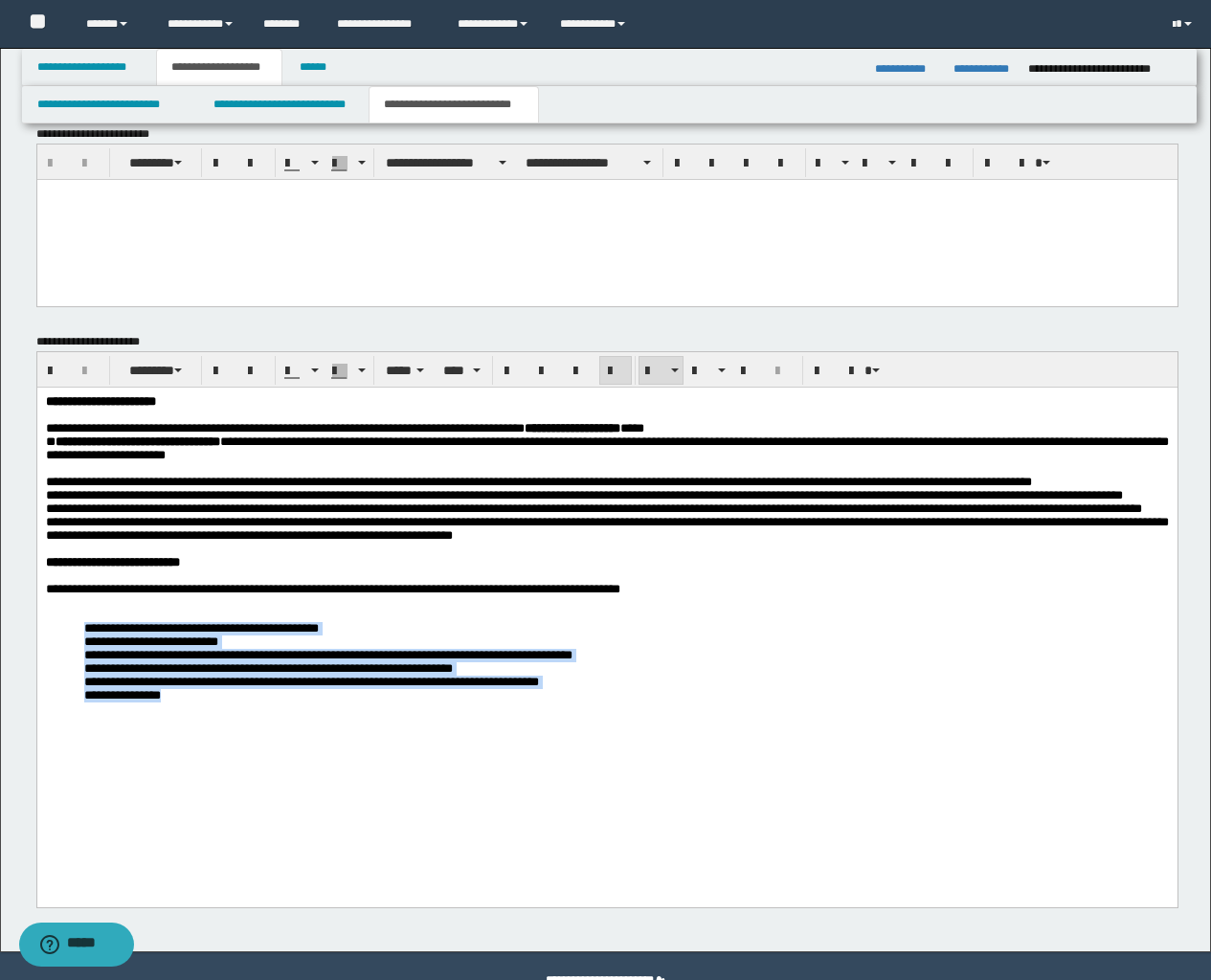 drag, startPoint x: 189, startPoint y: 781, endPoint x: 74, endPoint y: 699, distance: 141.24093 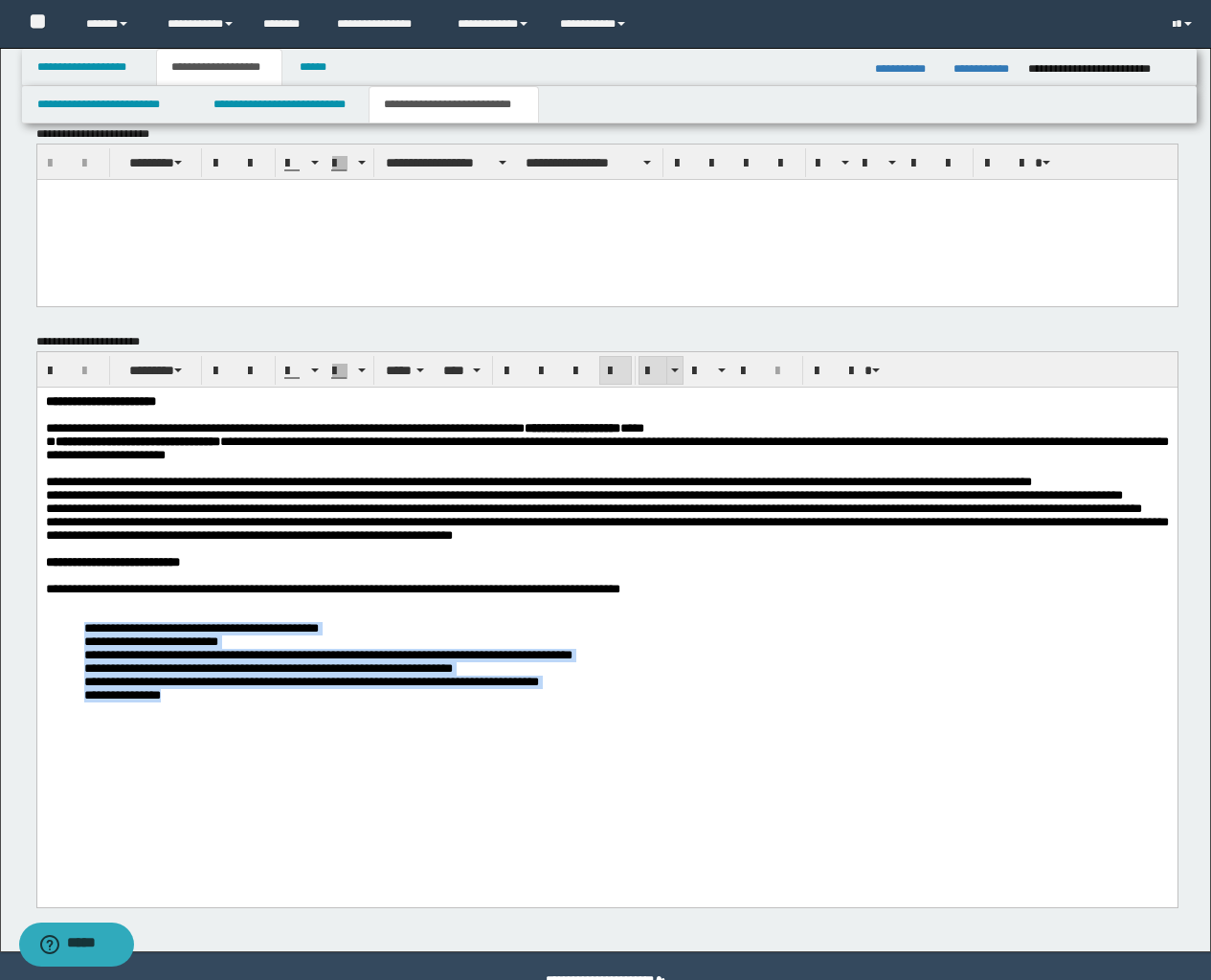 click at bounding box center [653, 371] 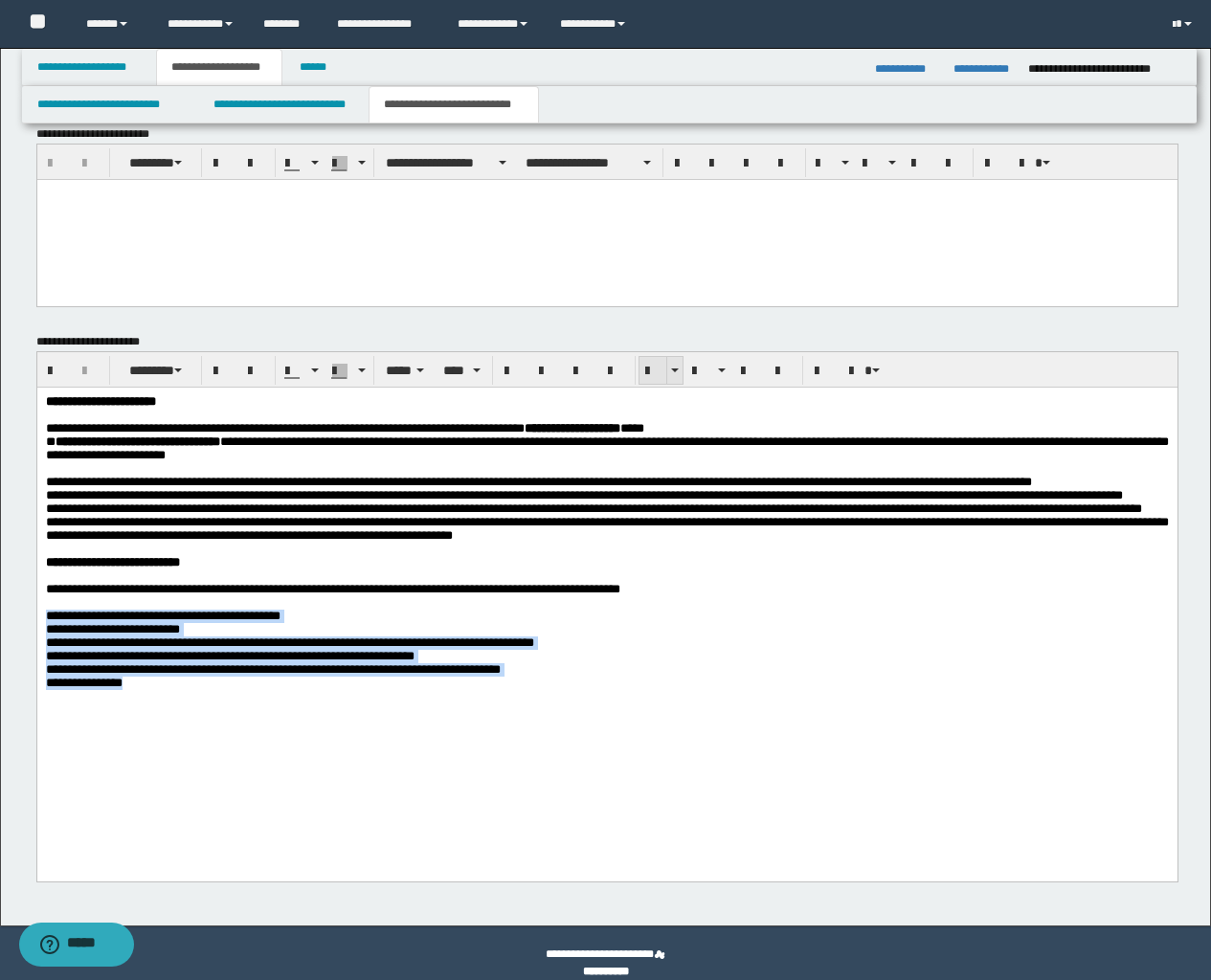 click at bounding box center (653, 371) 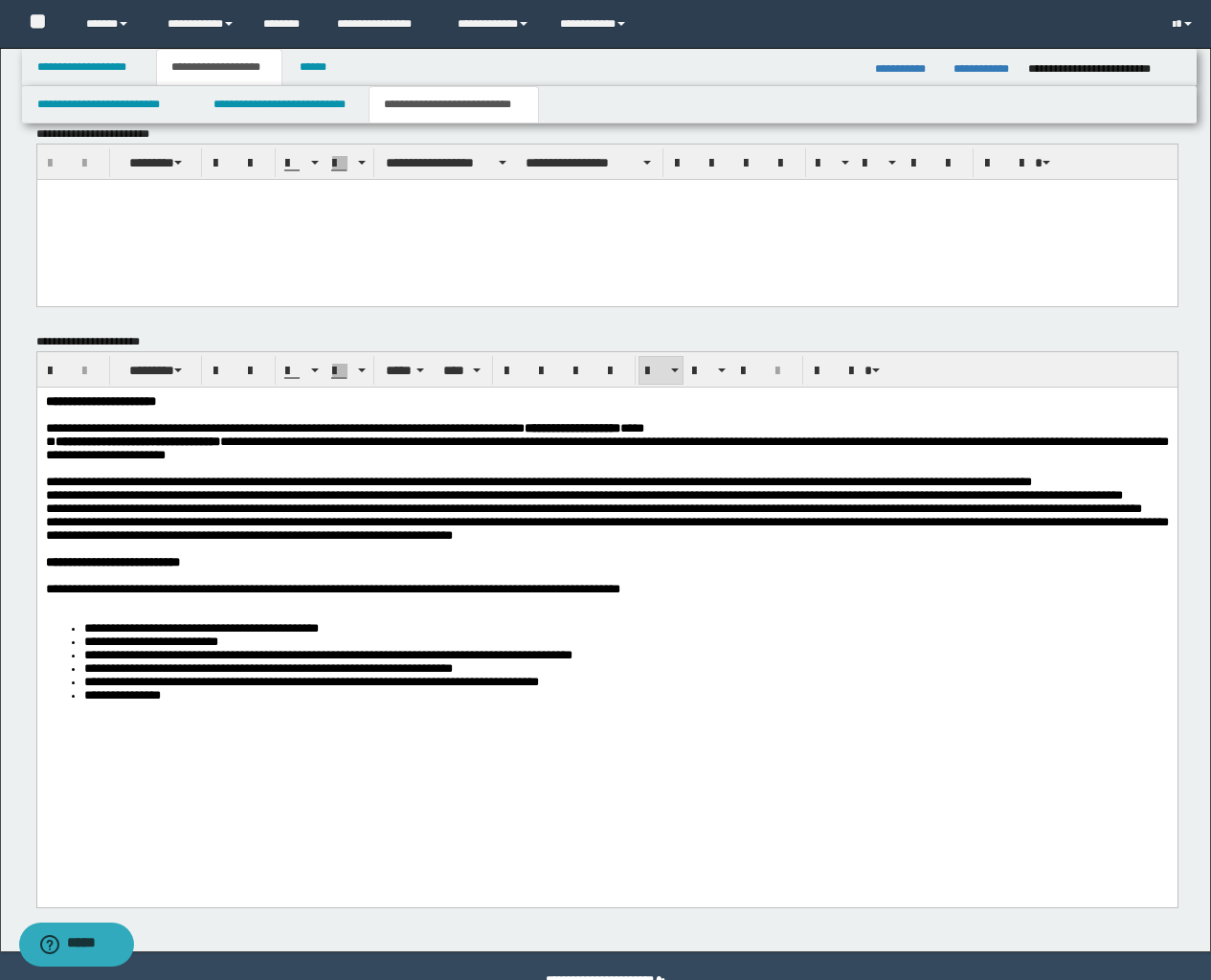 click at bounding box center [606, 468] 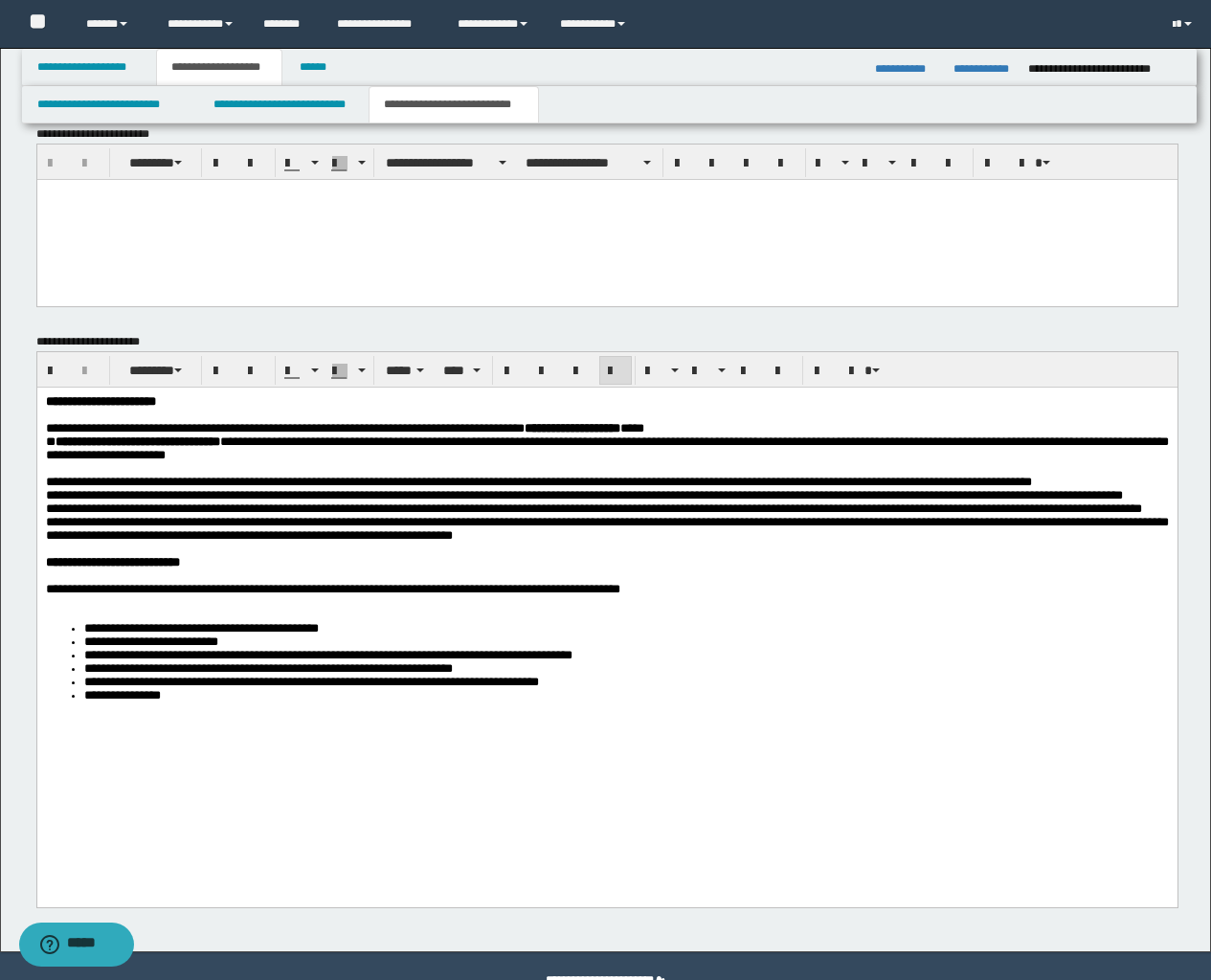 scroll, scrollTop: 1347, scrollLeft: 0, axis: vertical 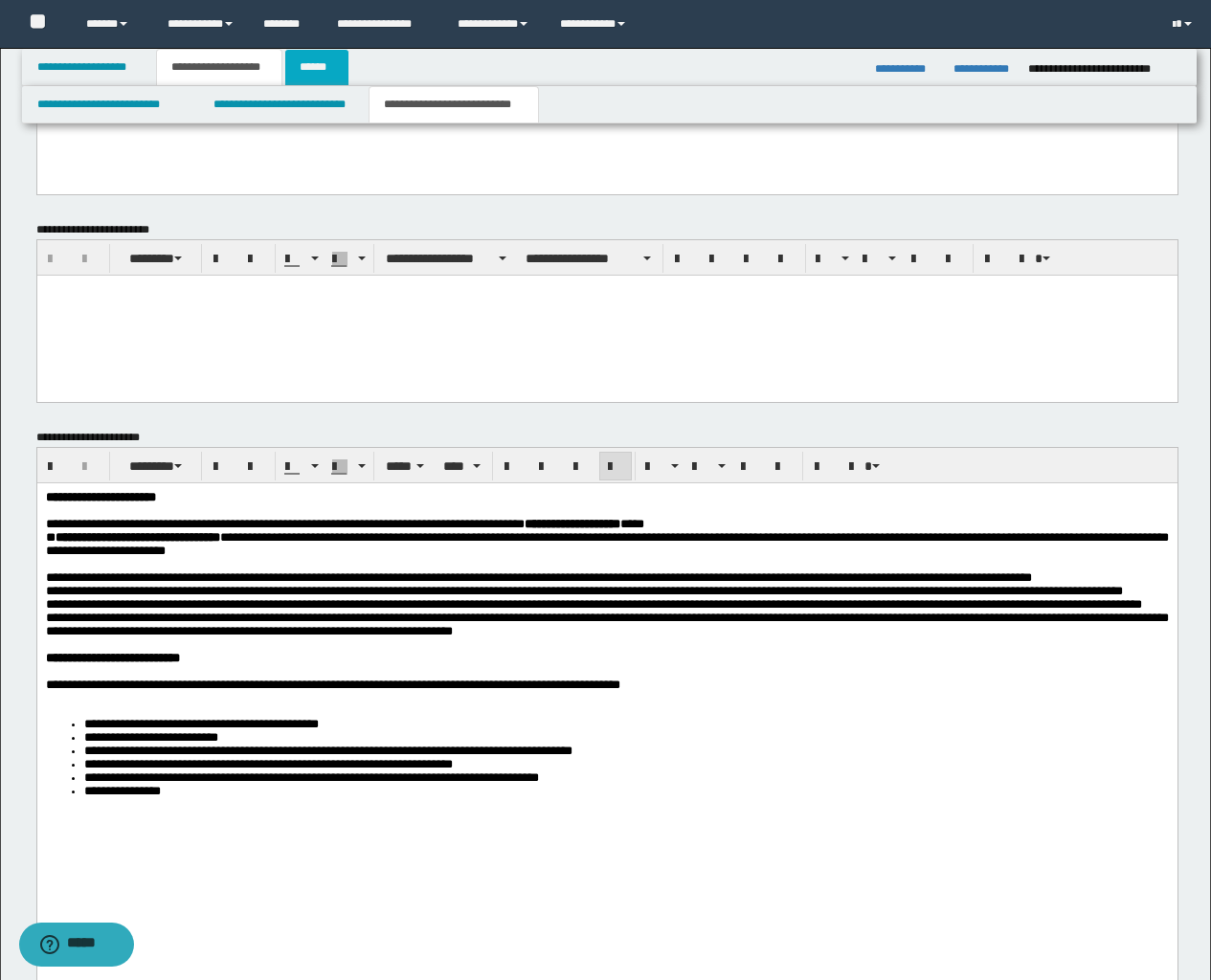 click on "******" at bounding box center (317, 67) 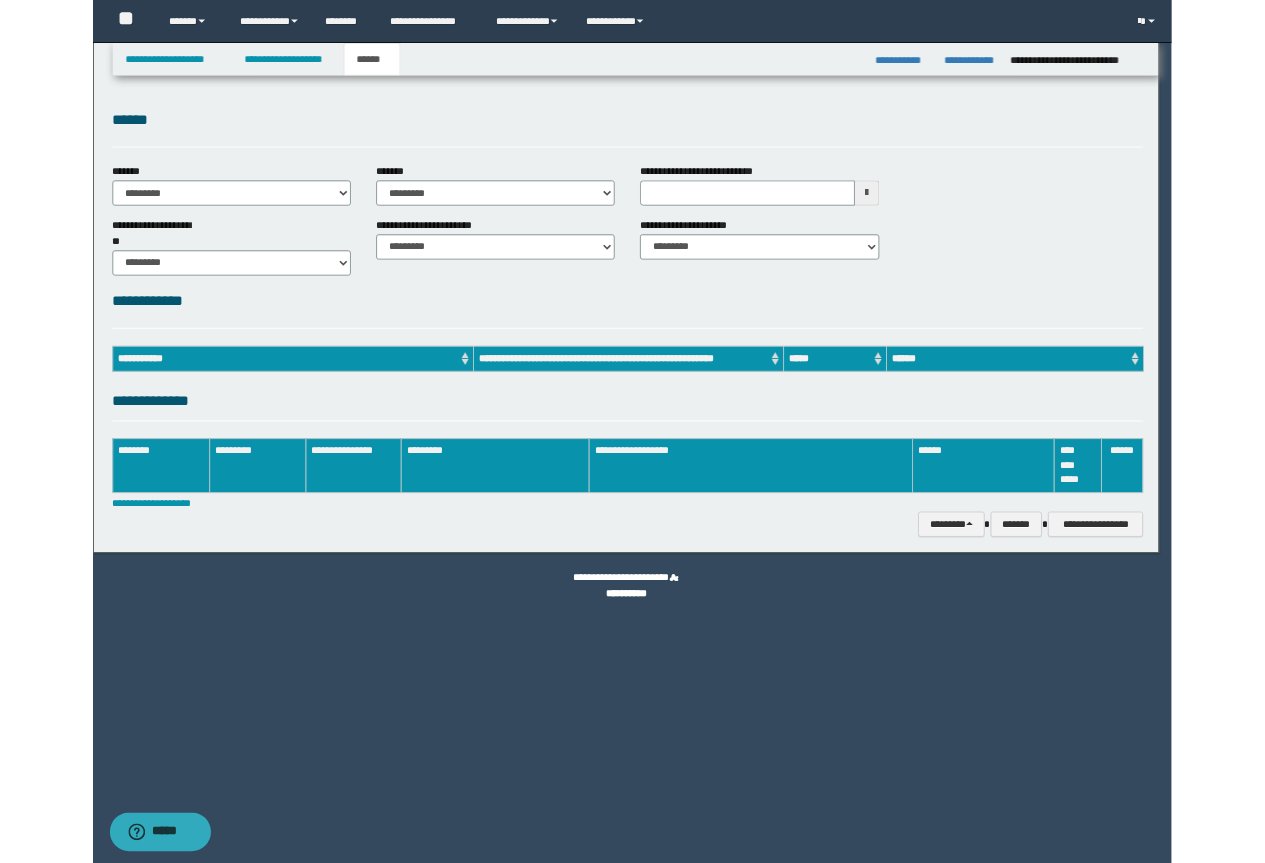 scroll, scrollTop: 0, scrollLeft: 0, axis: both 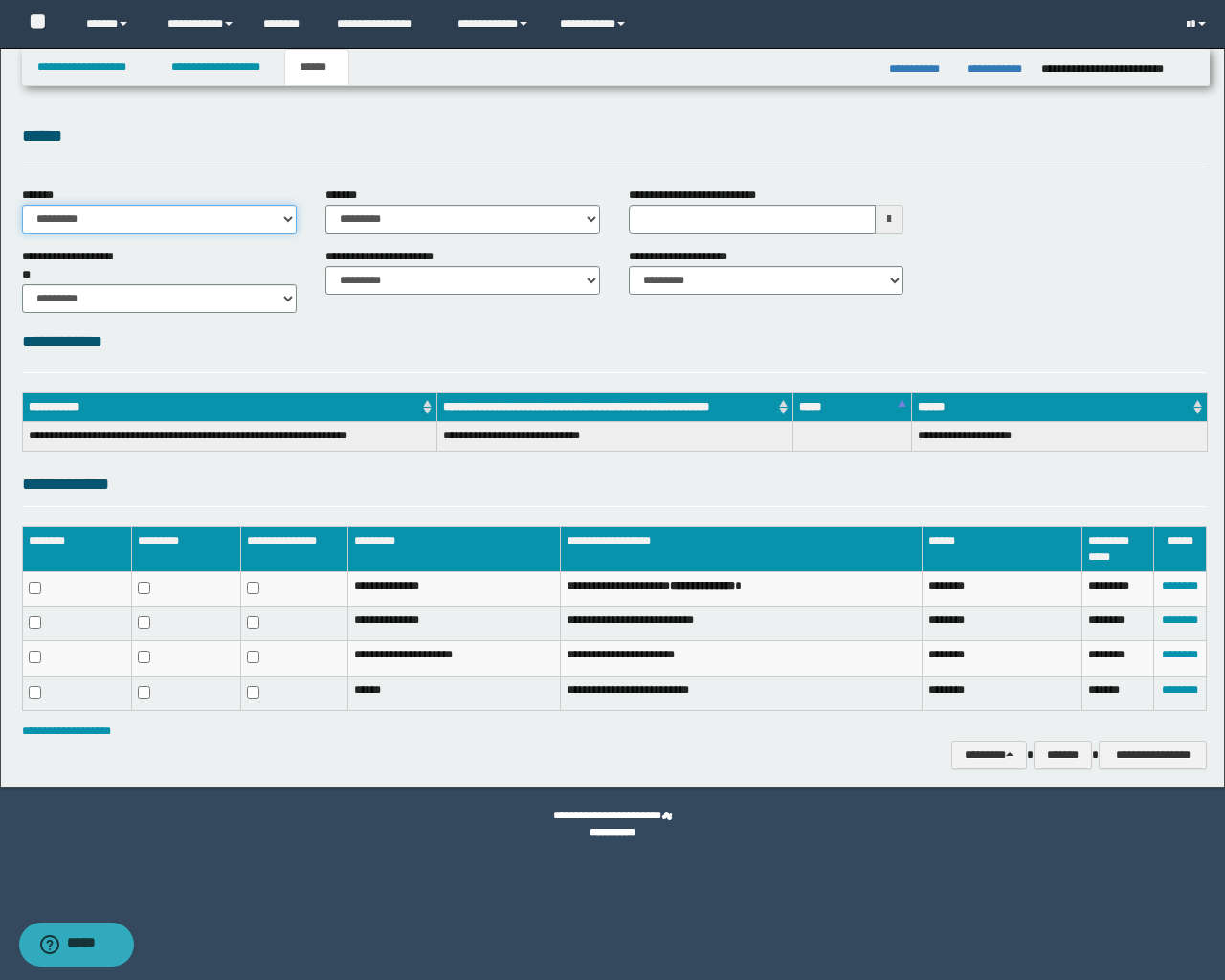 click on "**********" at bounding box center [159, 219] 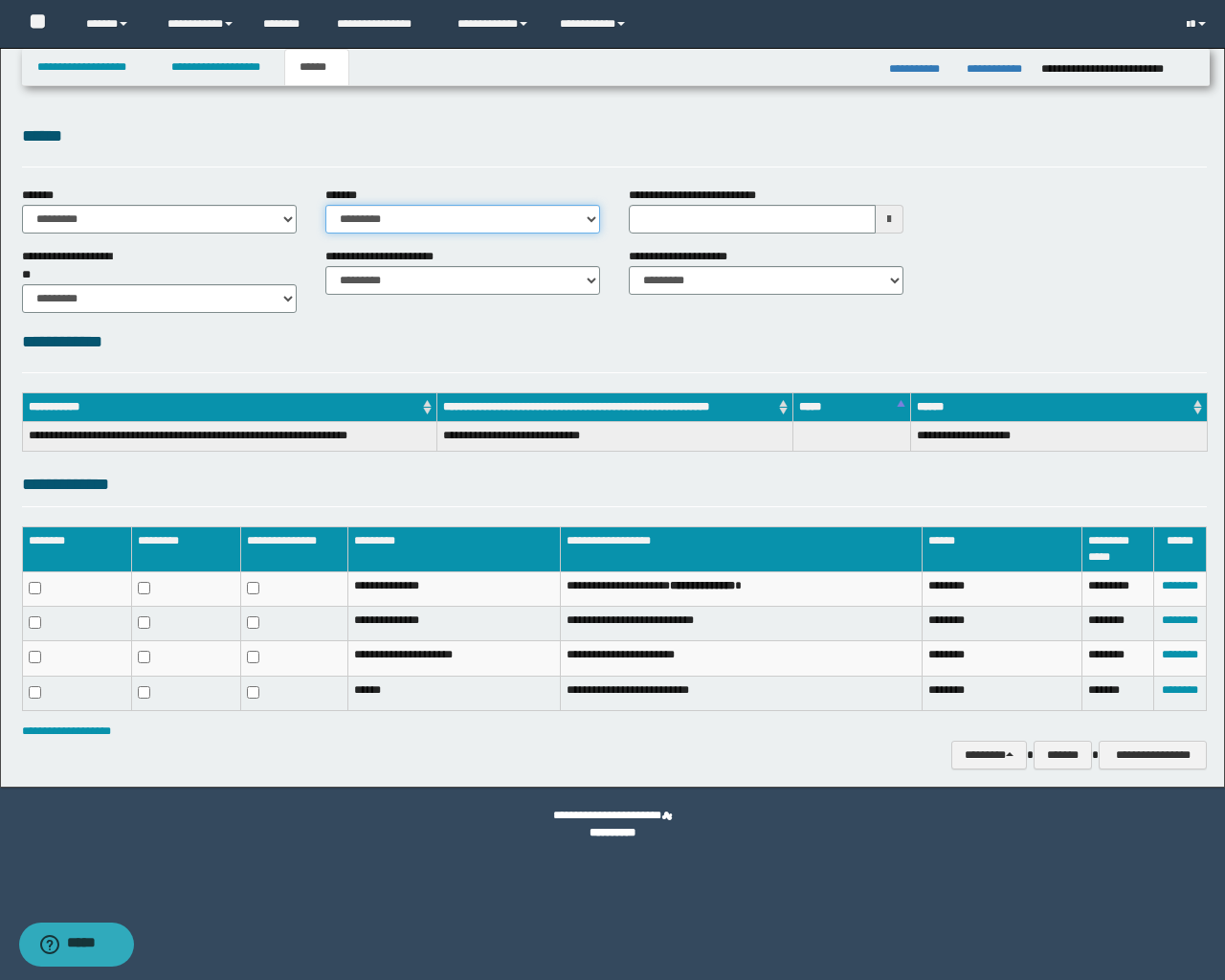 click on "**********" at bounding box center [462, 219] 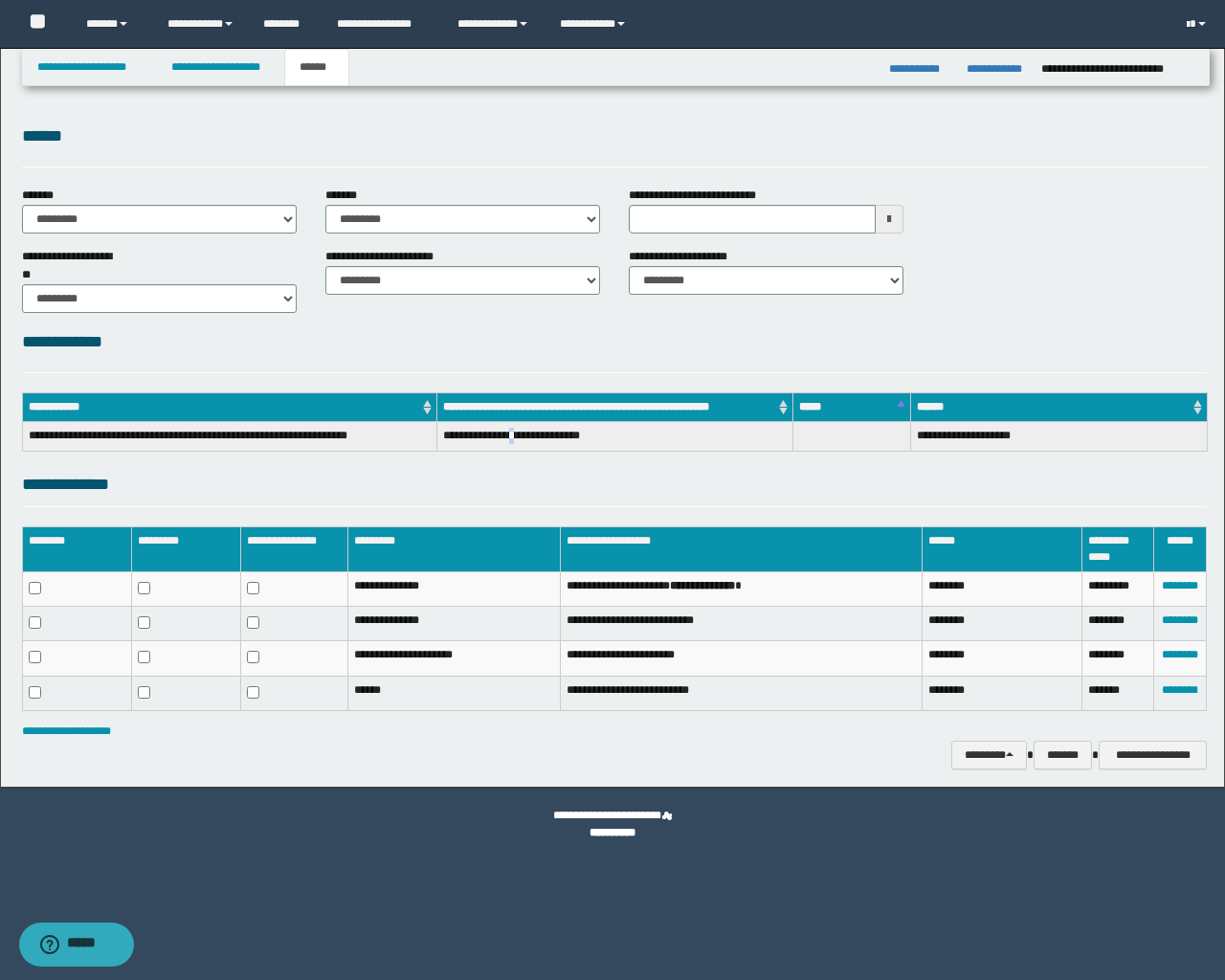 click on "**********" at bounding box center [615, 436] 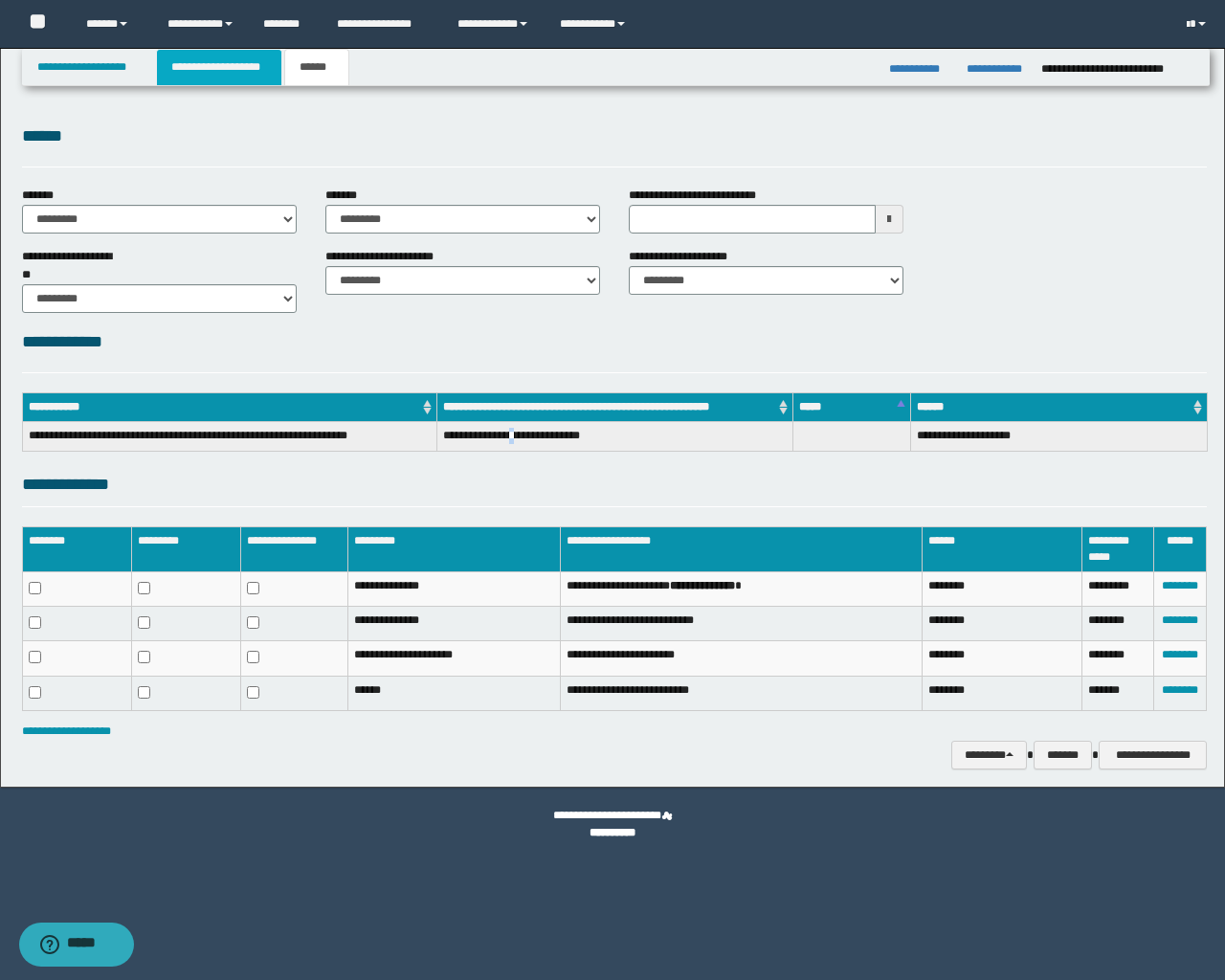 click on "**********" at bounding box center (219, 67) 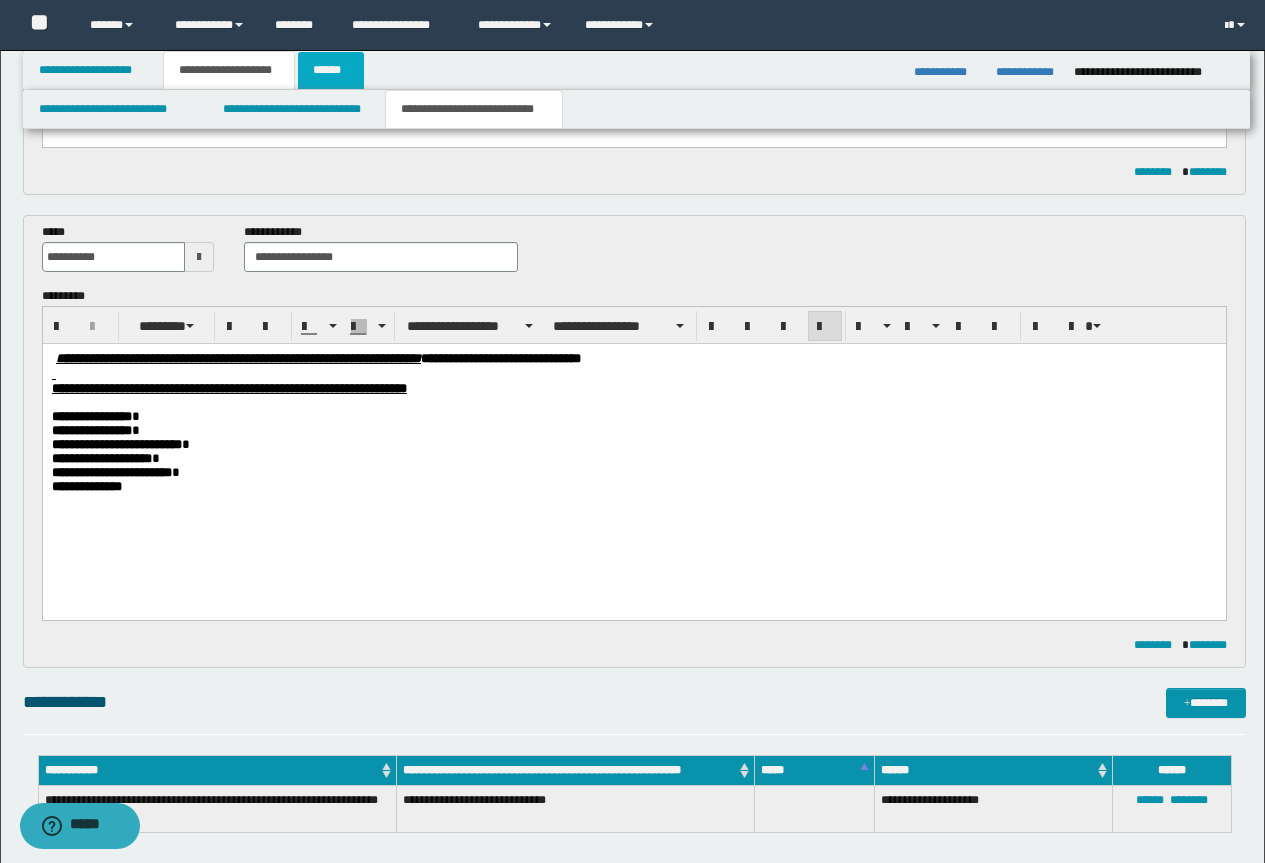 click on "******" at bounding box center (331, 70) 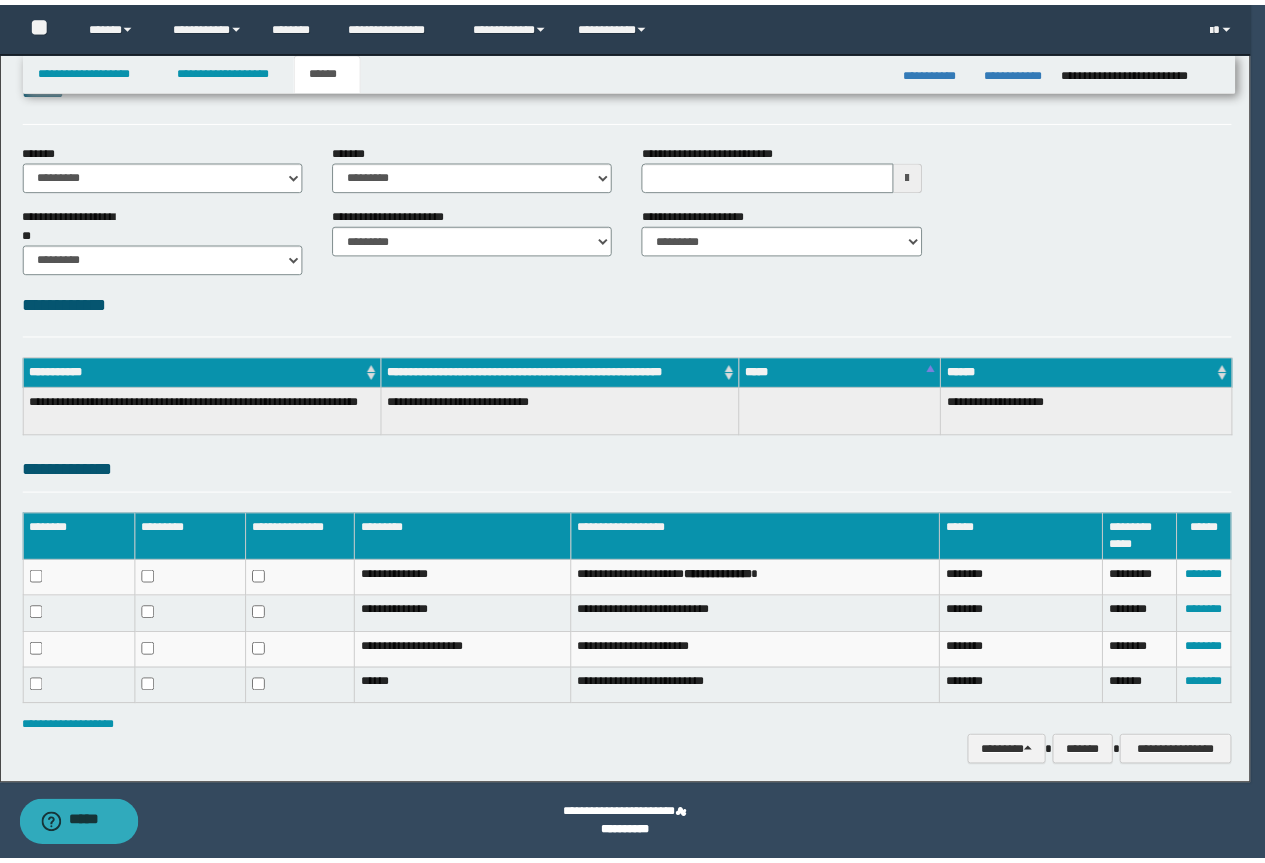 scroll, scrollTop: 37, scrollLeft: 0, axis: vertical 